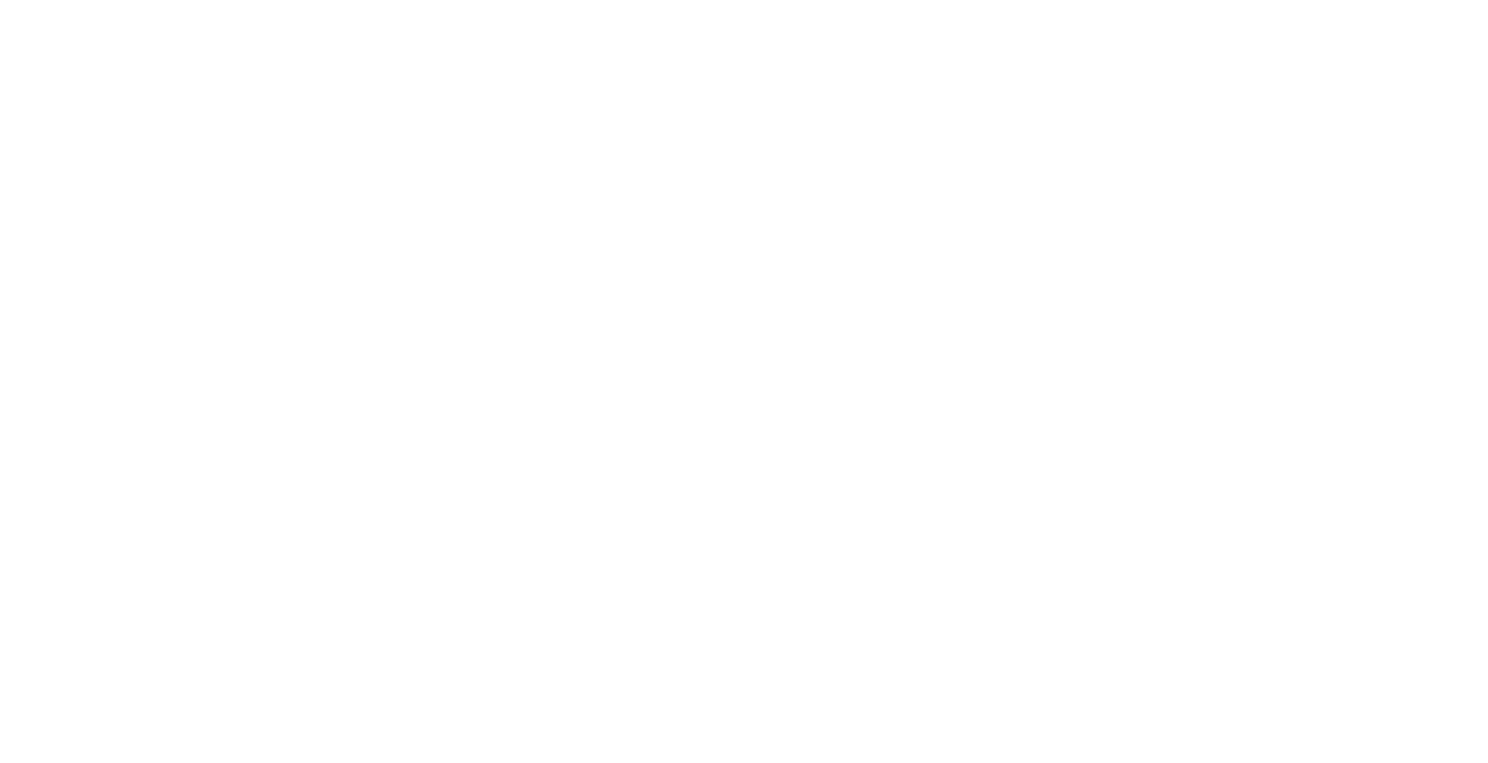 scroll, scrollTop: 0, scrollLeft: 0, axis: both 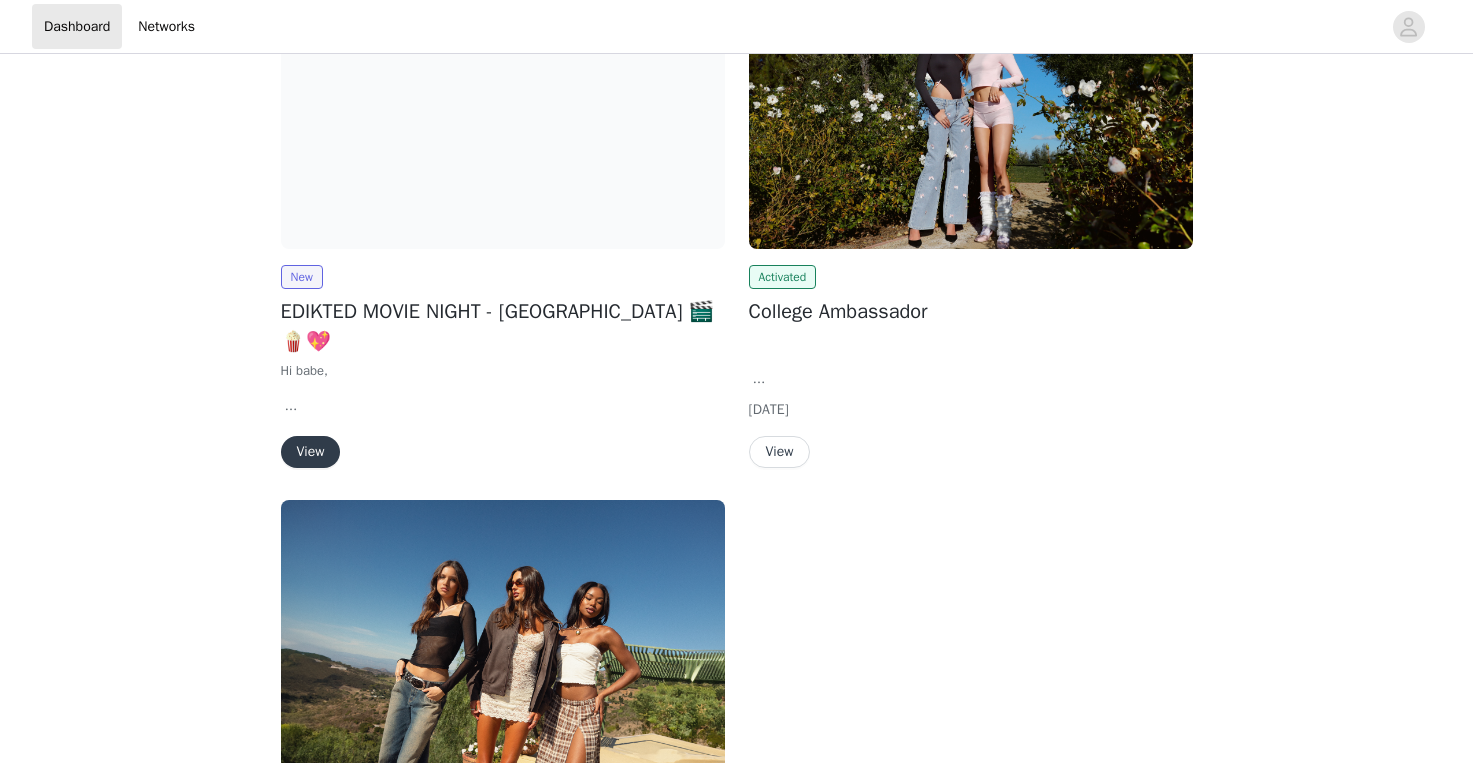 click on "View" at bounding box center [311, 452] 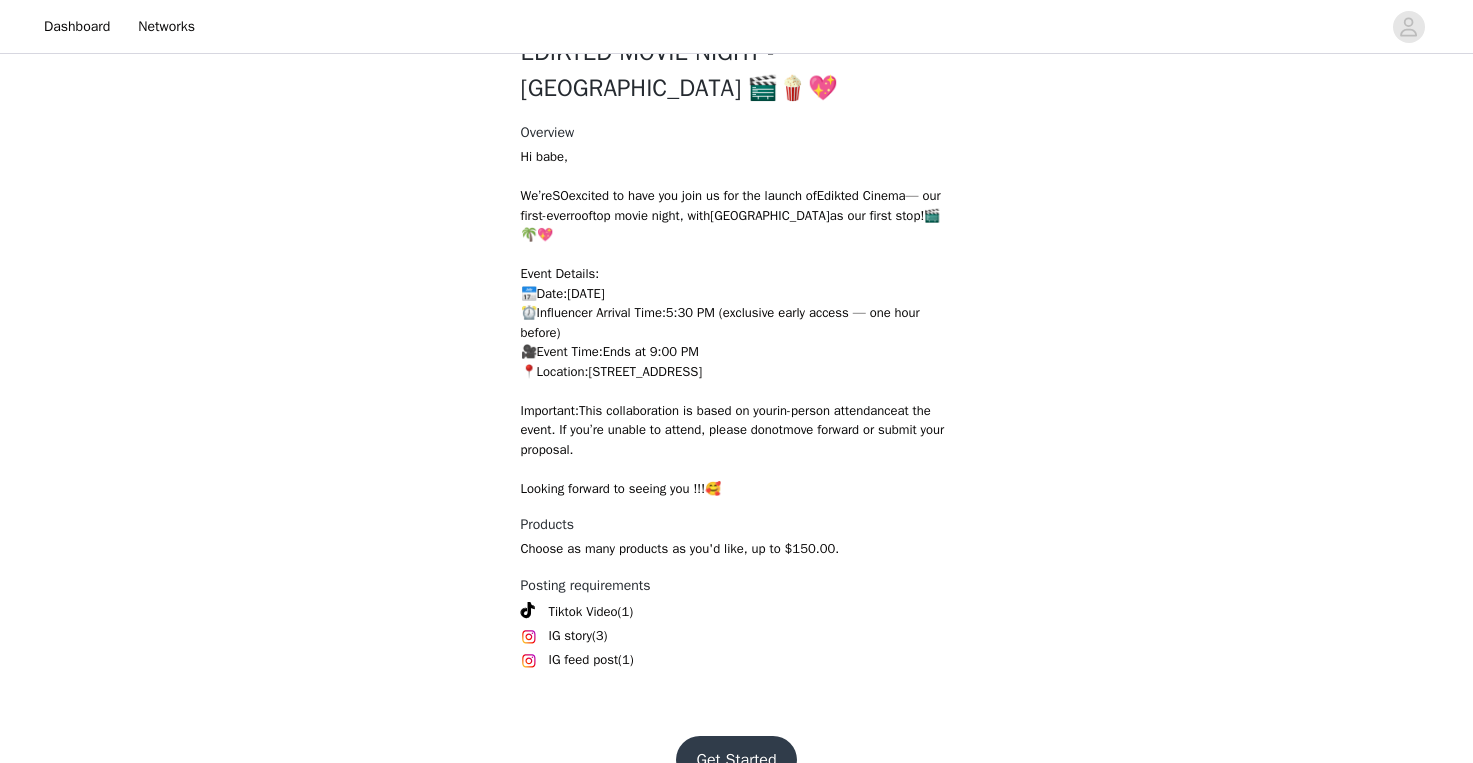scroll, scrollTop: 126, scrollLeft: 0, axis: vertical 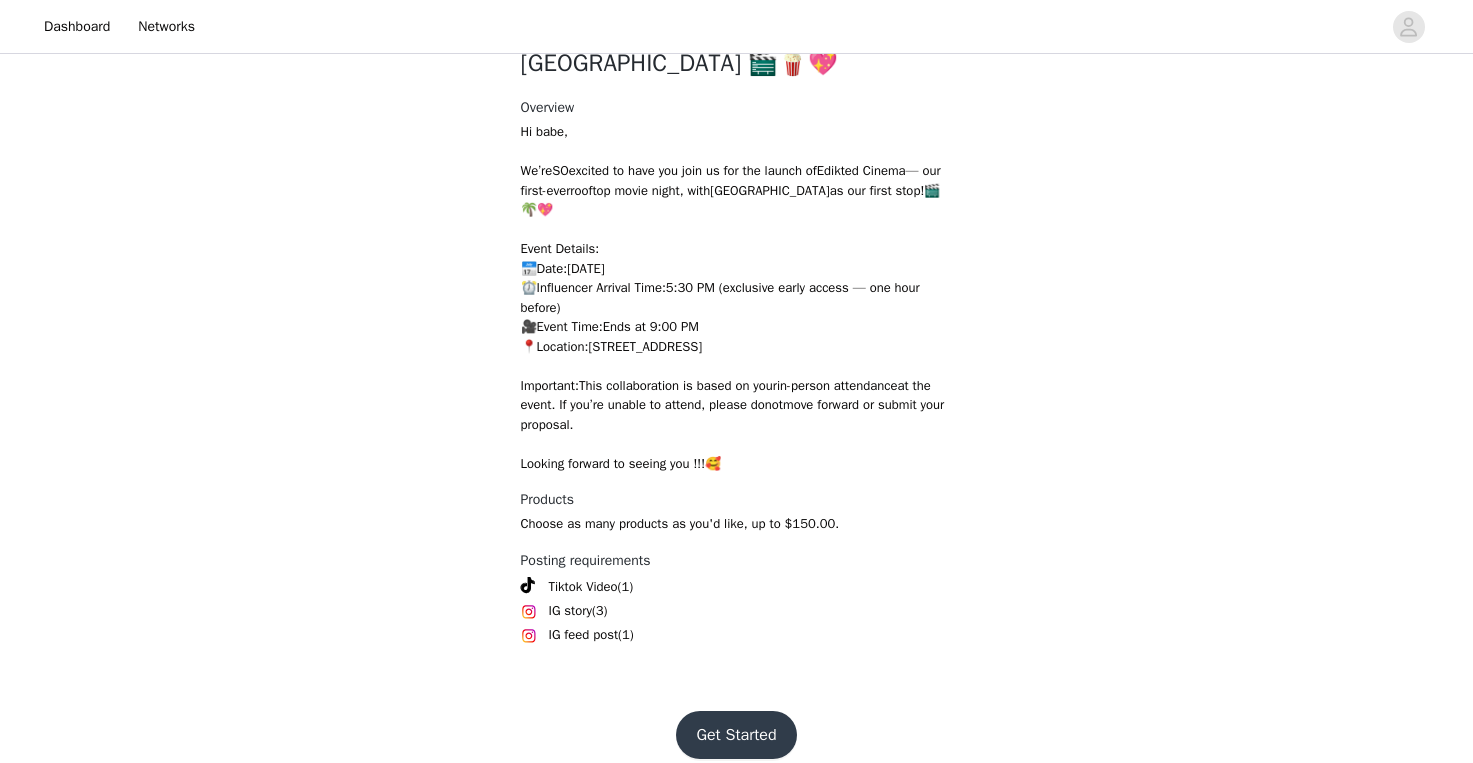 drag, startPoint x: 829, startPoint y: 328, endPoint x: 603, endPoint y: 326, distance: 226.00885 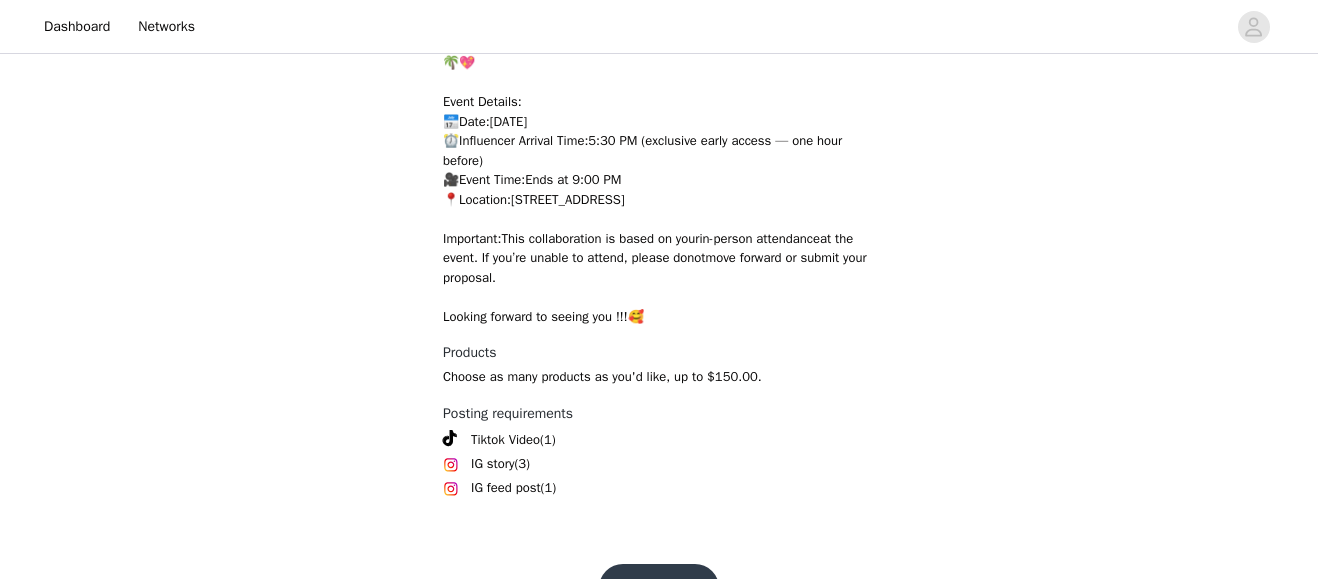 scroll, scrollTop: 310, scrollLeft: 0, axis: vertical 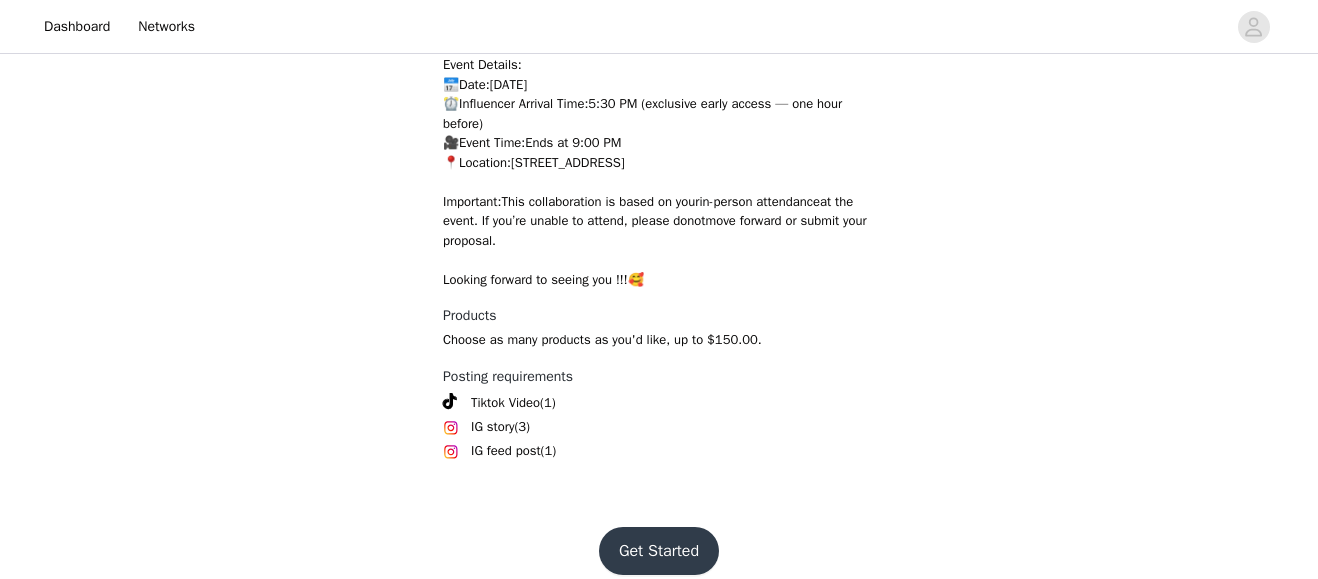 click on "Back     Edikted
EDIKTED MOVIE NIGHT - [GEOGRAPHIC_DATA] 🎬🍿💖
Overview   Hi babe,
We’re  SO  excited to have you join us for the launch of  Edikted Cinema  — our first-ever  rooftop movie night , with  Miami  as our first stop!🎬🌴💖
Event Details: 📅  Date:  [DATE] ⏰  Influencer Arrival Time:  5:30 PM (exclusive early access — one hour before) 🎥  Event Time:  Ends at 9:00 PM 📍  Location:  [STREET_ADDRESS]
Important:  This collaboration is based on your  in-person attendance  at the event. If you’re unable to attend, please do  not  move forward or submit your proposal.
Looking forward to seeing you !!!🥰       Products   Choose as many products as you'd like, up to $150.00.   Posting requirements       Tiktok Video   (1)     IG story   (3)     IG feed post   (1)" at bounding box center [659, 125] 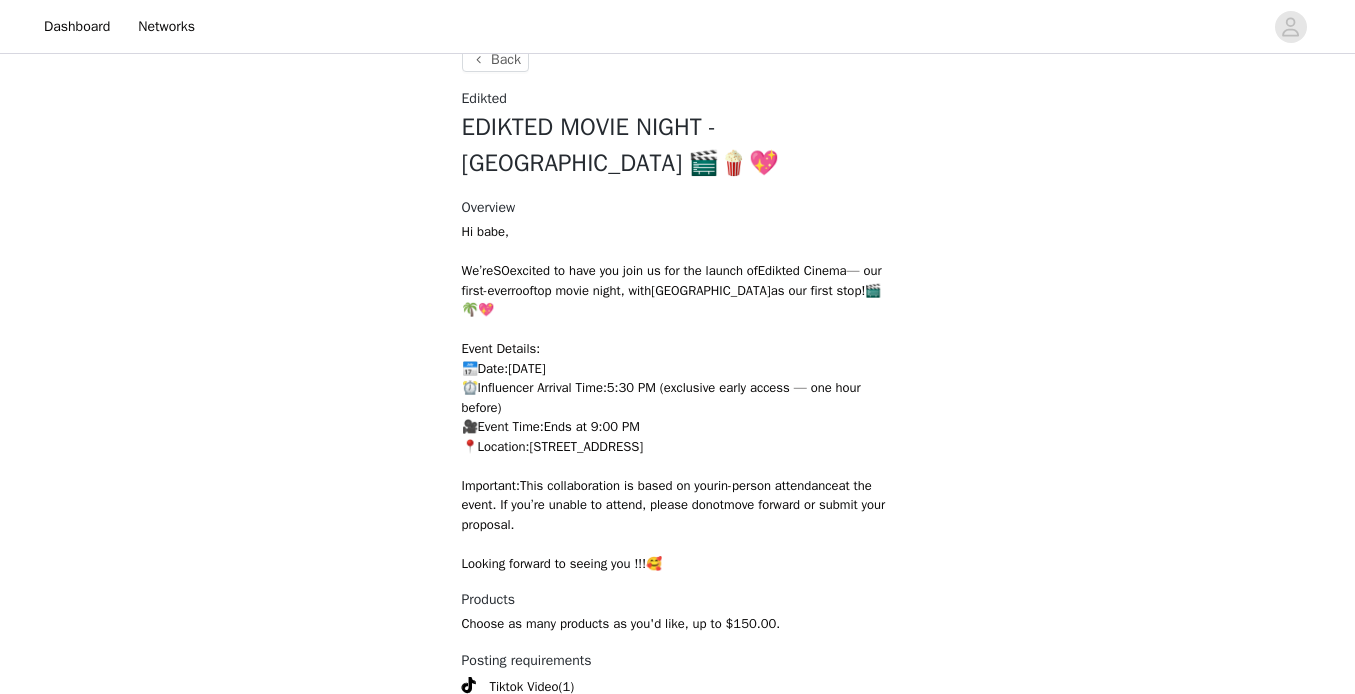 scroll, scrollTop: 195, scrollLeft: 0, axis: vertical 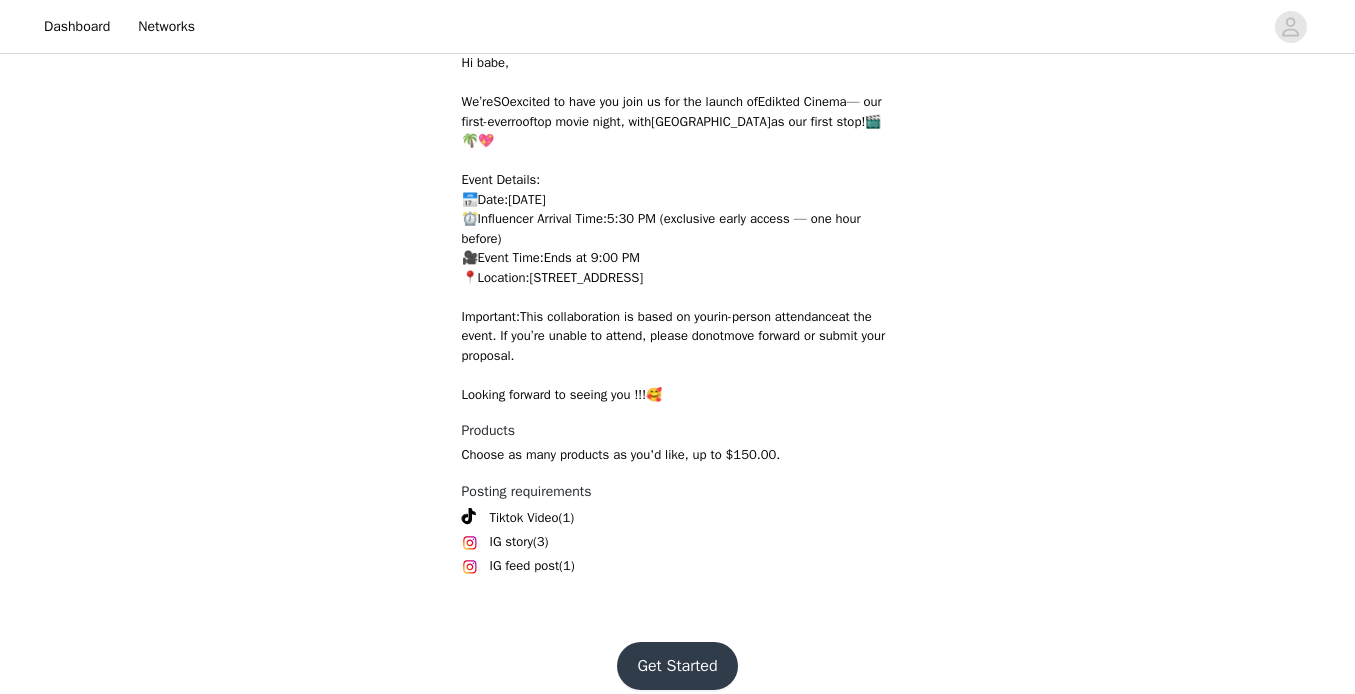 click on "Get Started" at bounding box center (677, 666) 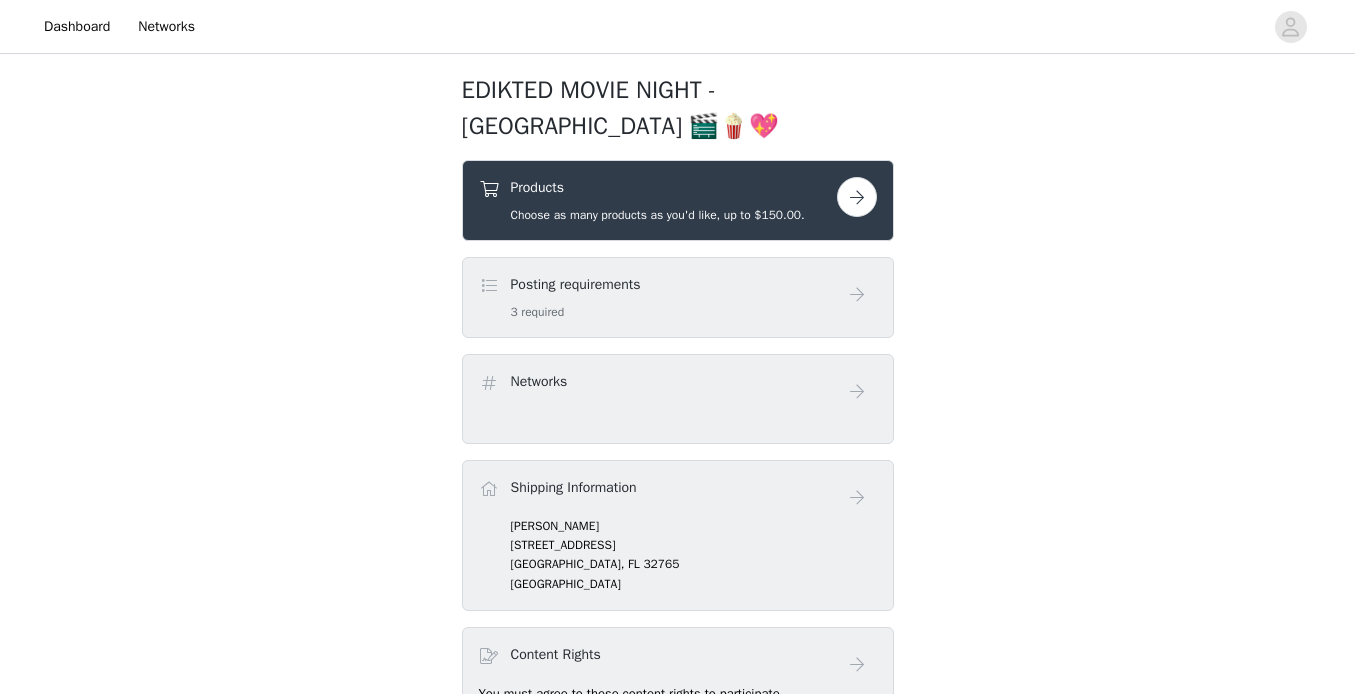 scroll, scrollTop: 0, scrollLeft: 0, axis: both 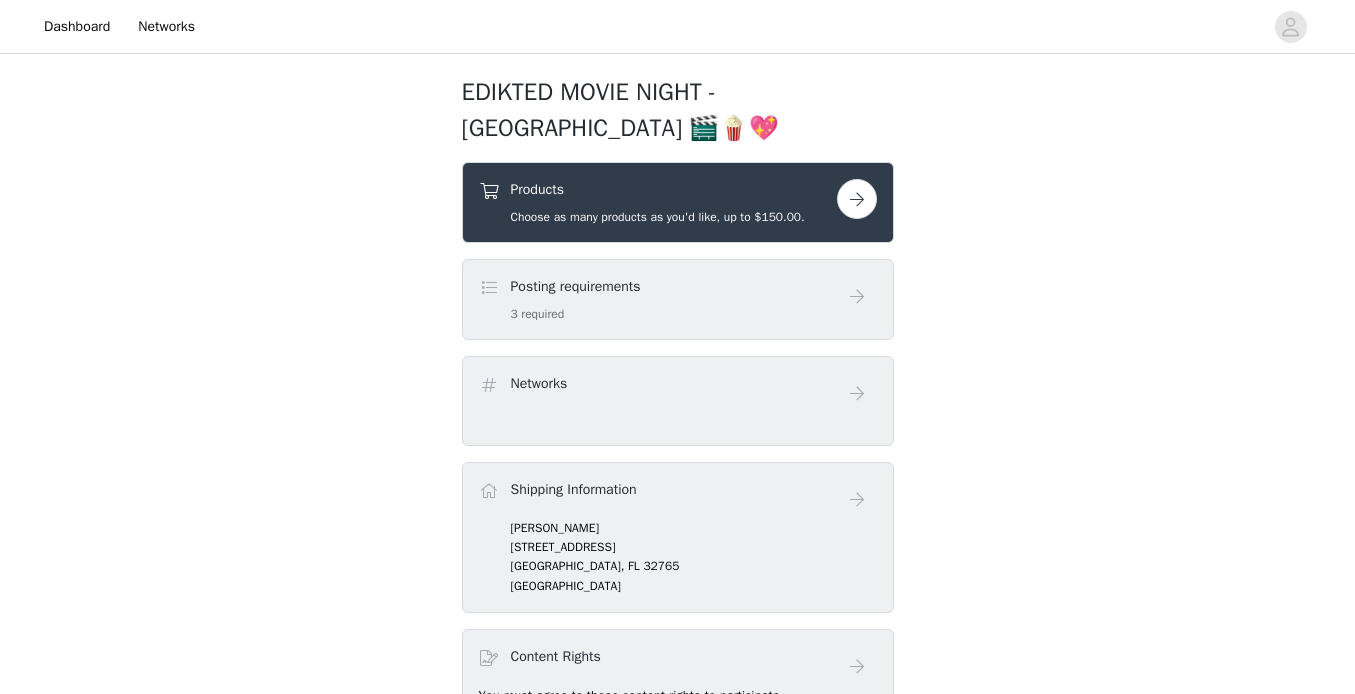 click on "Posting requirements   3 required" at bounding box center [658, 299] 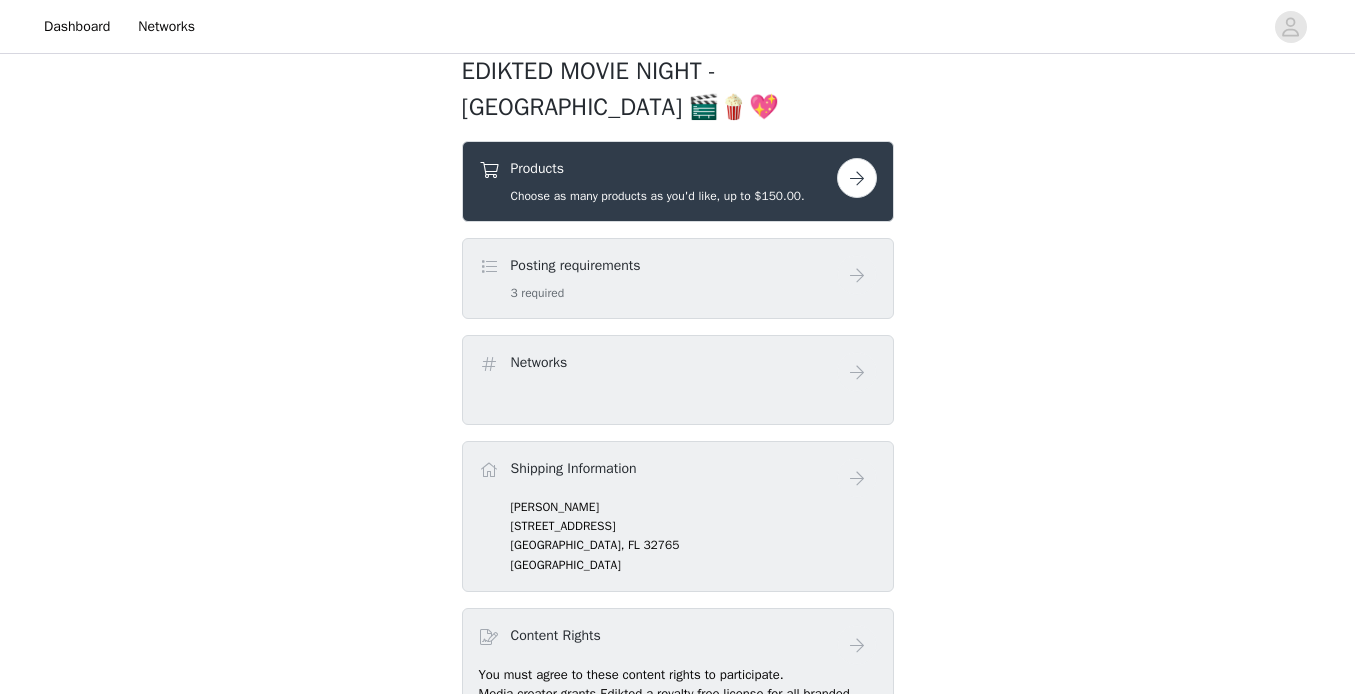 scroll, scrollTop: 5, scrollLeft: 0, axis: vertical 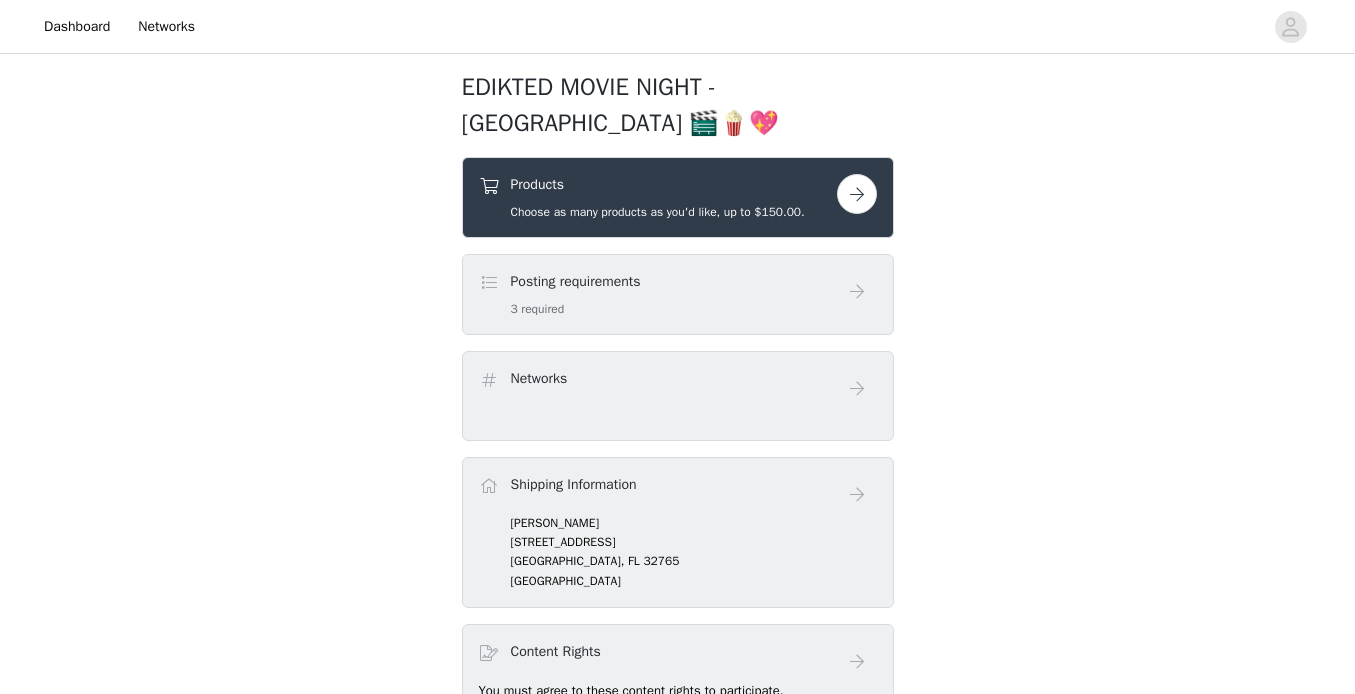 click at bounding box center [857, 194] 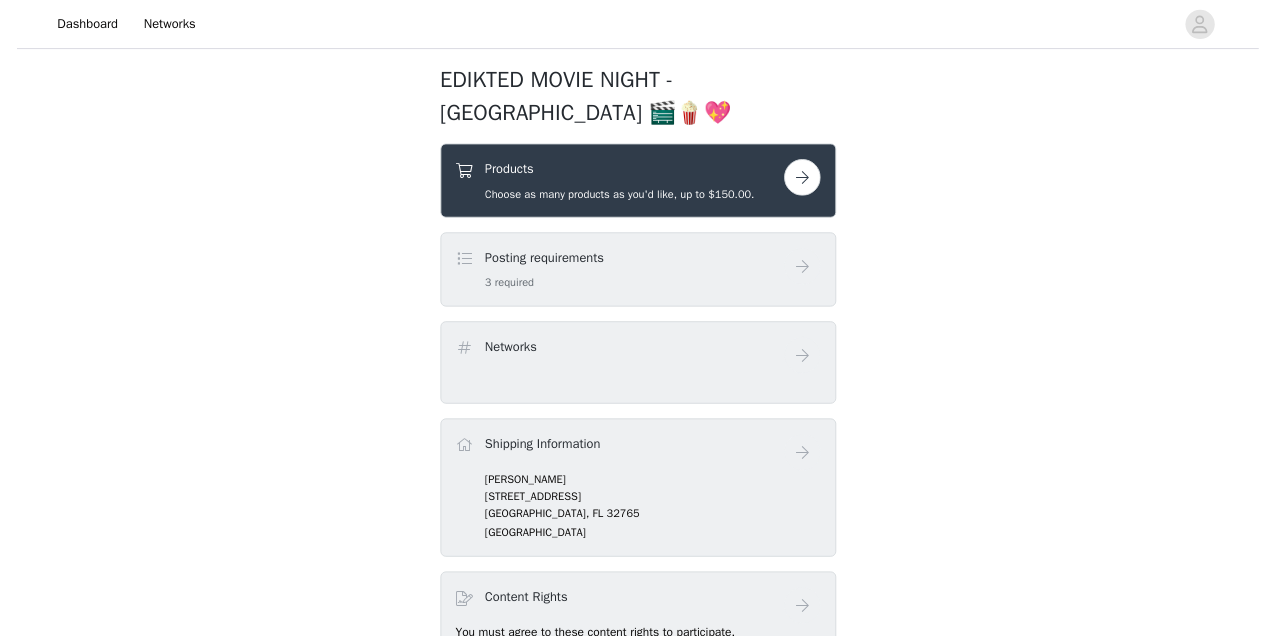 scroll, scrollTop: 0, scrollLeft: 0, axis: both 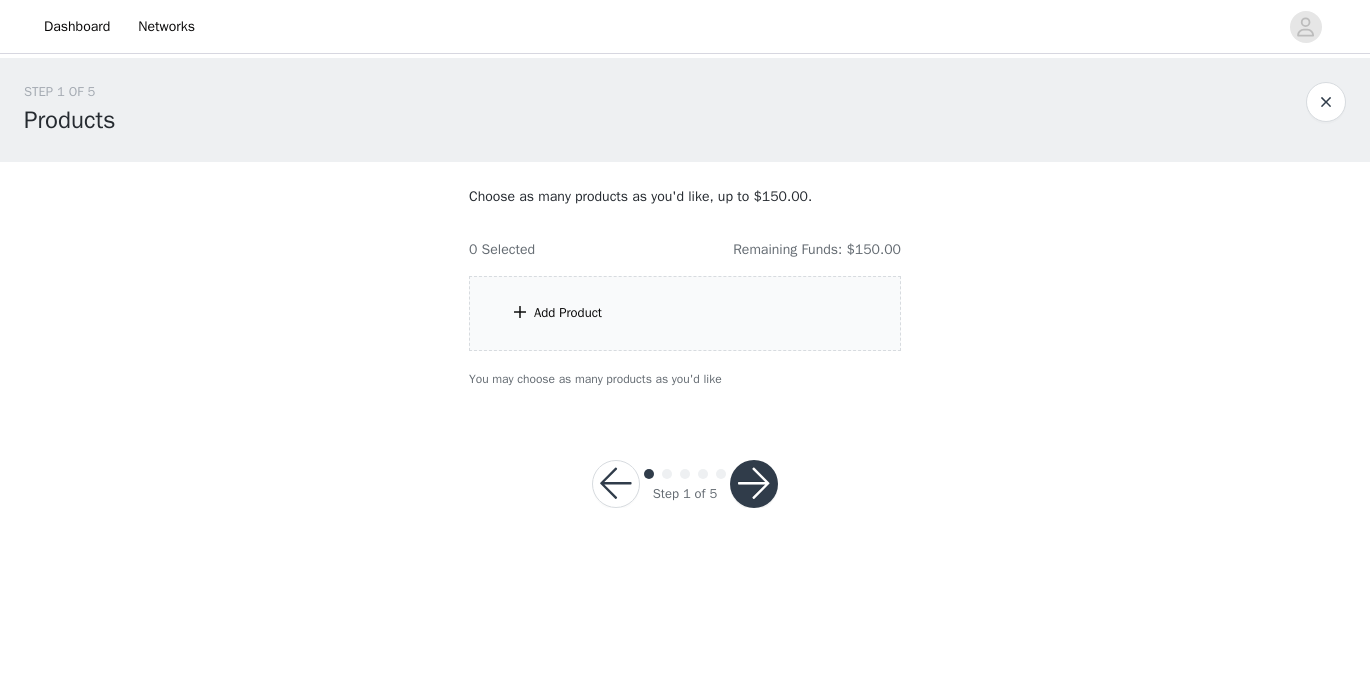 click on "Add Product" at bounding box center (568, 313) 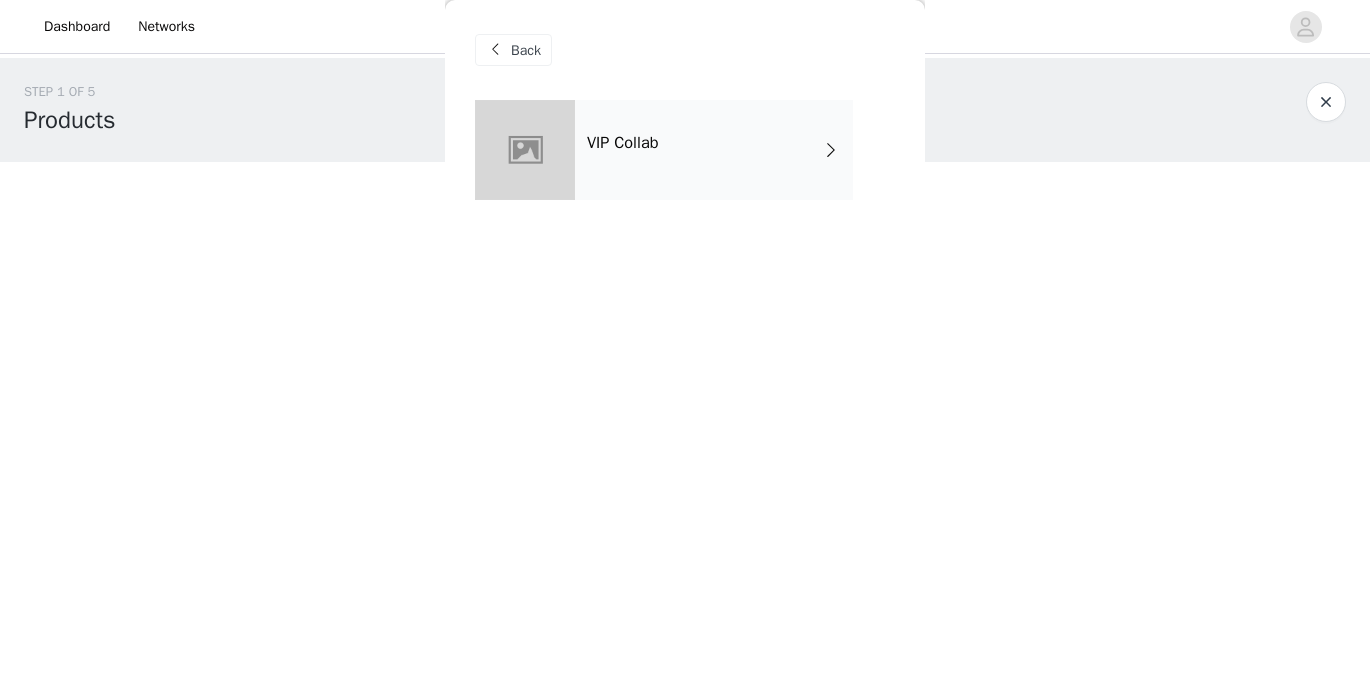 click on "VIP Collab" at bounding box center [622, 143] 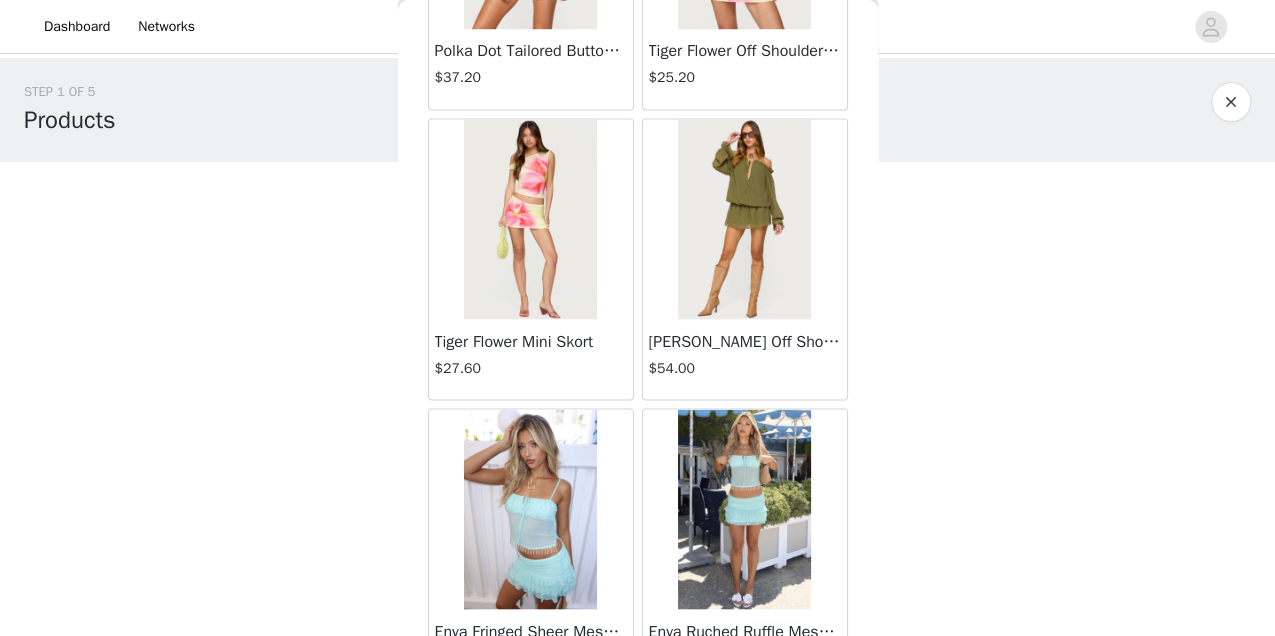 scroll, scrollTop: 1733, scrollLeft: 0, axis: vertical 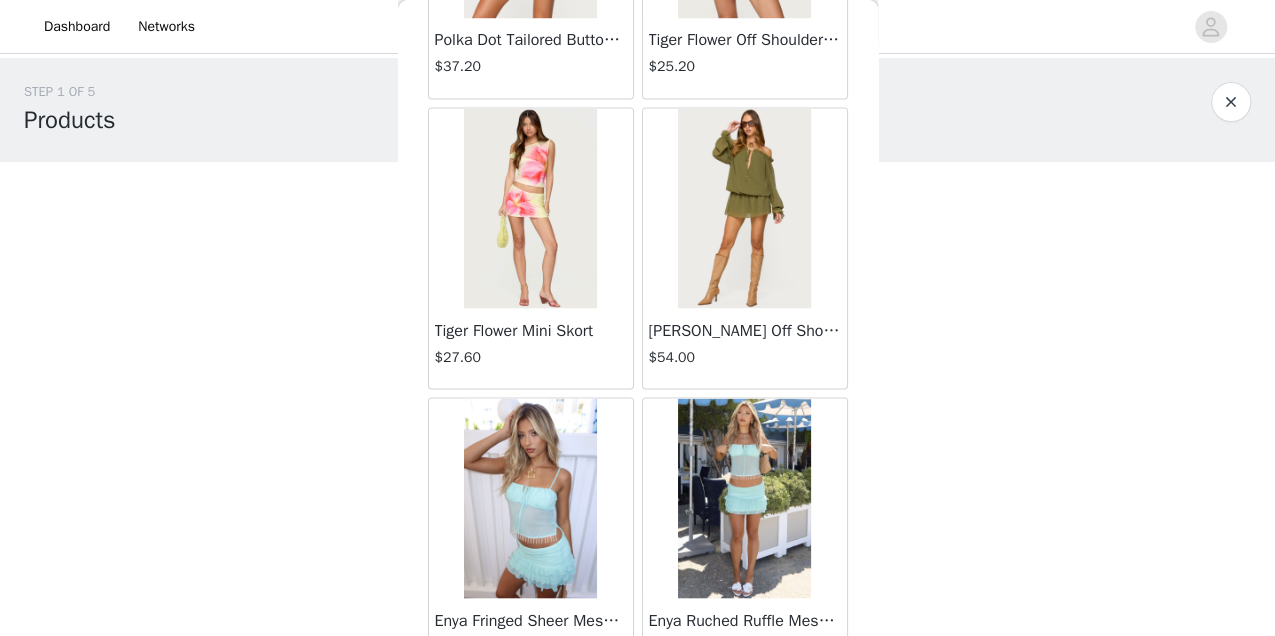 click on "STEP 1 OF 5
Products
Choose as many products as you'd like, up to $150.00.       0 Selected   Remaining Funds: $150.00         Add Product     You may choose as many products as you'd like     Back       Frayed Pleated Denim Mini Skort   $16.00       Klay Linen Look Pleated Mini Skort   $14.40       Contrast Lace Asymmetric Off Shoulder Top   $14.40       [PERSON_NAME] Split Front Sheer Mesh Top   $28.80       Zigzag Stripe Shorts   $22.80       Astra Beaded Sheer Strapless Top   $39.60       Beaded Floral Embroidered Tank Top   $38.40       [GEOGRAPHIC_DATA] Oversized T Shirt   $26.40       Talula Eyelet Babydoll Top   $17.60       Talula Eyelet Shorts   $16.80       Polka Dot Tailored Button Up Shirt   $37.20       Tiger Flower Off Shoulder Top   $25.20       Tiger Flower Mini Skort   $27.60       [PERSON_NAME] Off Shoulder Chiffon Romper   $54.00       Enya Fringed Sheer Mesh Top   $36.00       Enya Ruched Ruffle Mesh Mini Skirt" at bounding box center [637, 235] 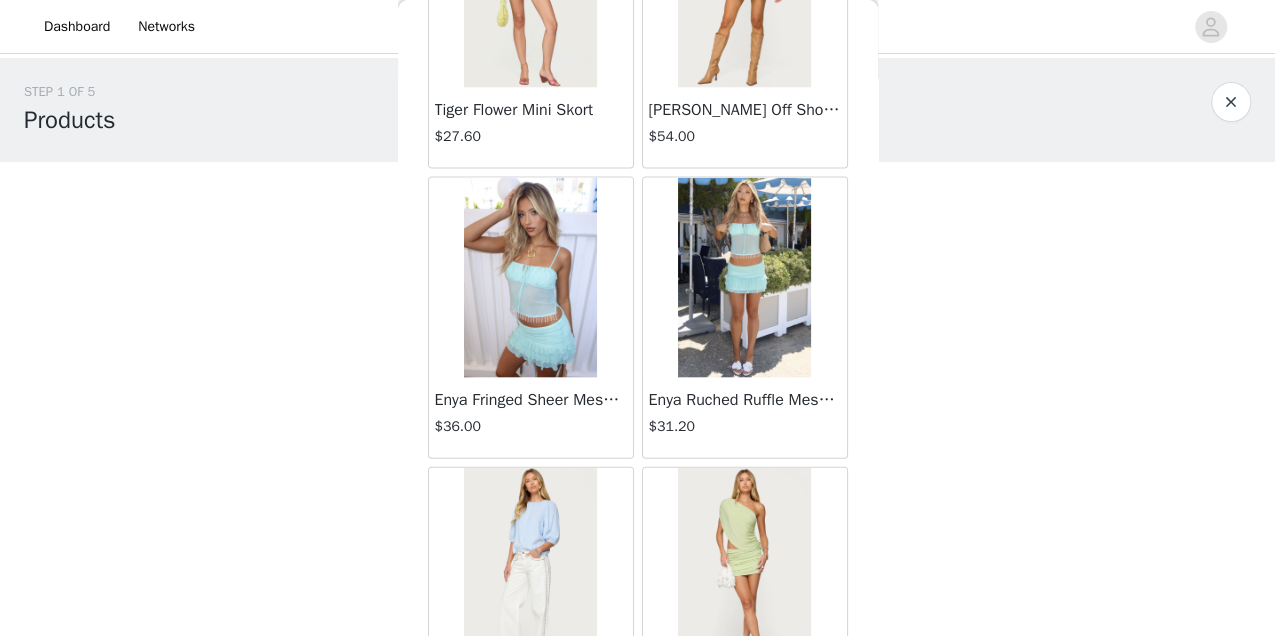 scroll, scrollTop: 2000, scrollLeft: 0, axis: vertical 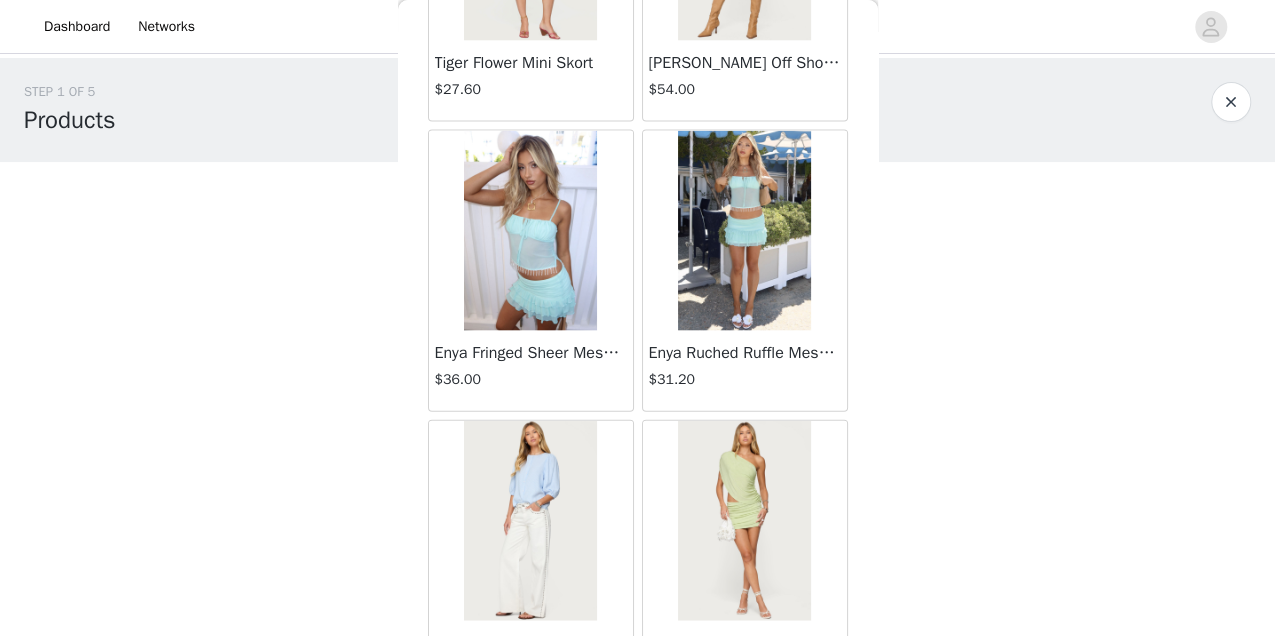click on "STEP 1 OF 5
Products
Choose as many products as you'd like, up to $150.00.       0 Selected   Remaining Funds: $150.00         Add Product     You may choose as many products as you'd like     Back       Frayed Pleated Denim Mini Skort   $16.00       Klay Linen Look Pleated Mini Skort   $14.40       Contrast Lace Asymmetric Off Shoulder Top   $14.40       [PERSON_NAME] Split Front Sheer Mesh Top   $28.80       Zigzag Stripe Shorts   $22.80       Astra Beaded Sheer Strapless Top   $39.60       Beaded Floral Embroidered Tank Top   $38.40       [GEOGRAPHIC_DATA] Oversized T Shirt   $26.40       Talula Eyelet Babydoll Top   $17.60       Talula Eyelet Shorts   $16.80       Polka Dot Tailored Button Up Shirt   $37.20       Tiger Flower Off Shoulder Top   $25.20       Tiger Flower Mini Skort   $27.60       [PERSON_NAME] Off Shoulder Chiffon Romper   $54.00       Enya Fringed Sheer Mesh Top   $36.00       Enya Ruched Ruffle Mesh Mini Skirt" at bounding box center [637, 235] 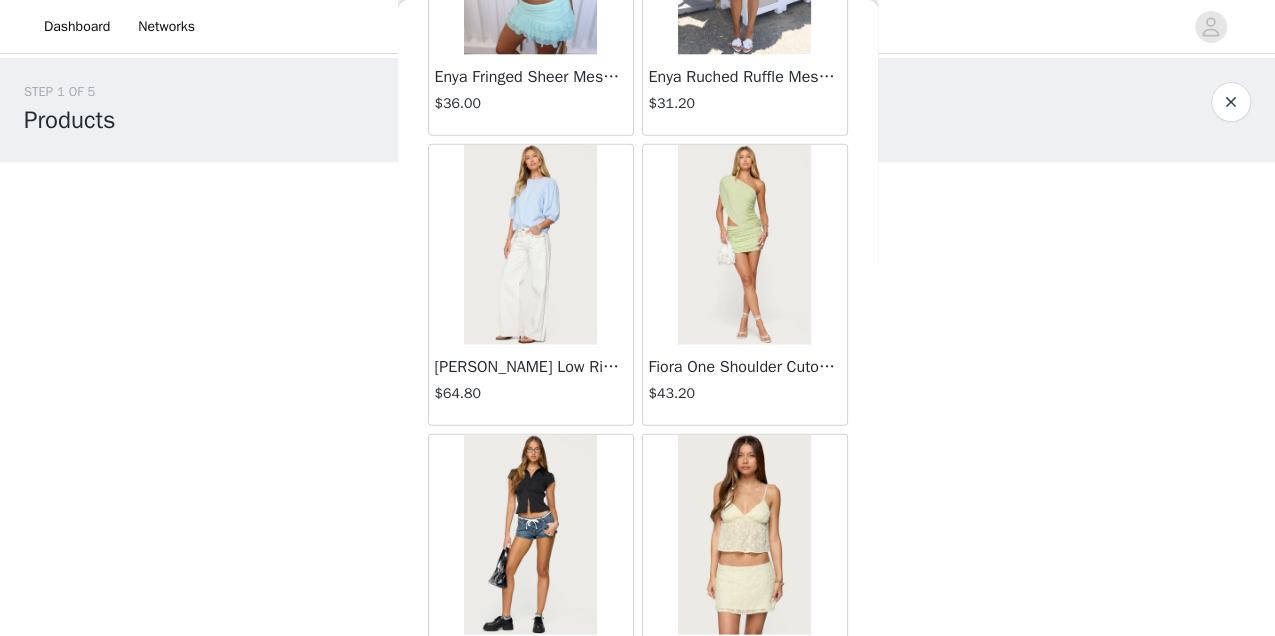 scroll, scrollTop: 2282, scrollLeft: 0, axis: vertical 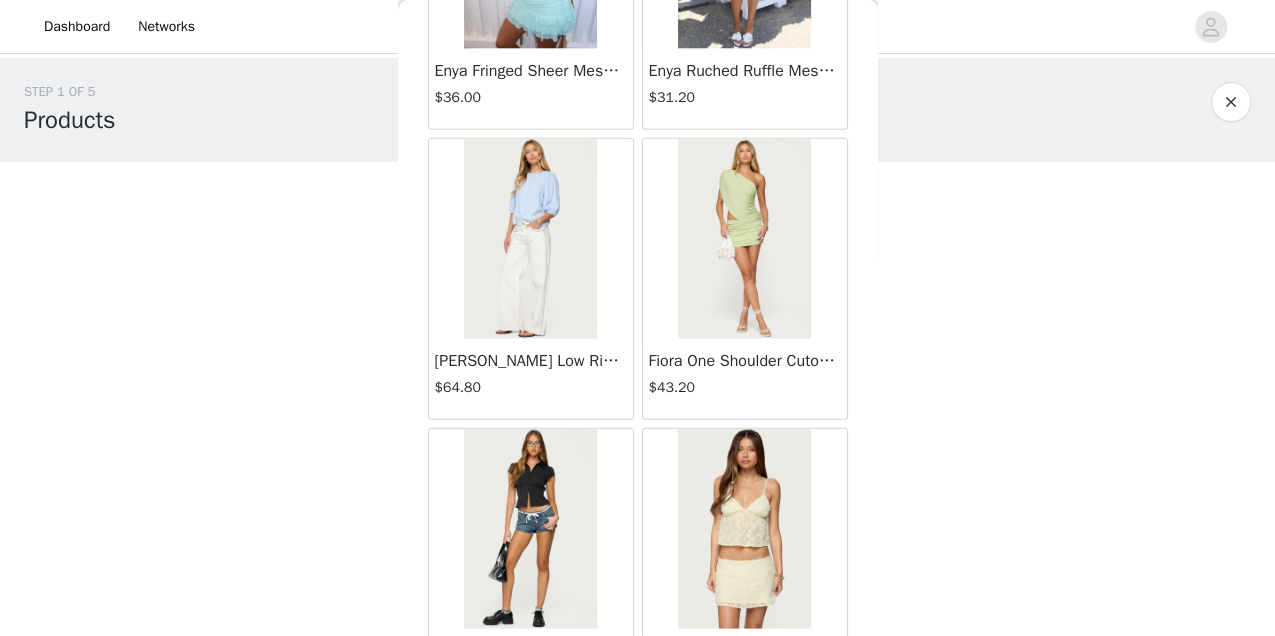 click on "$43.20" at bounding box center [745, 391] 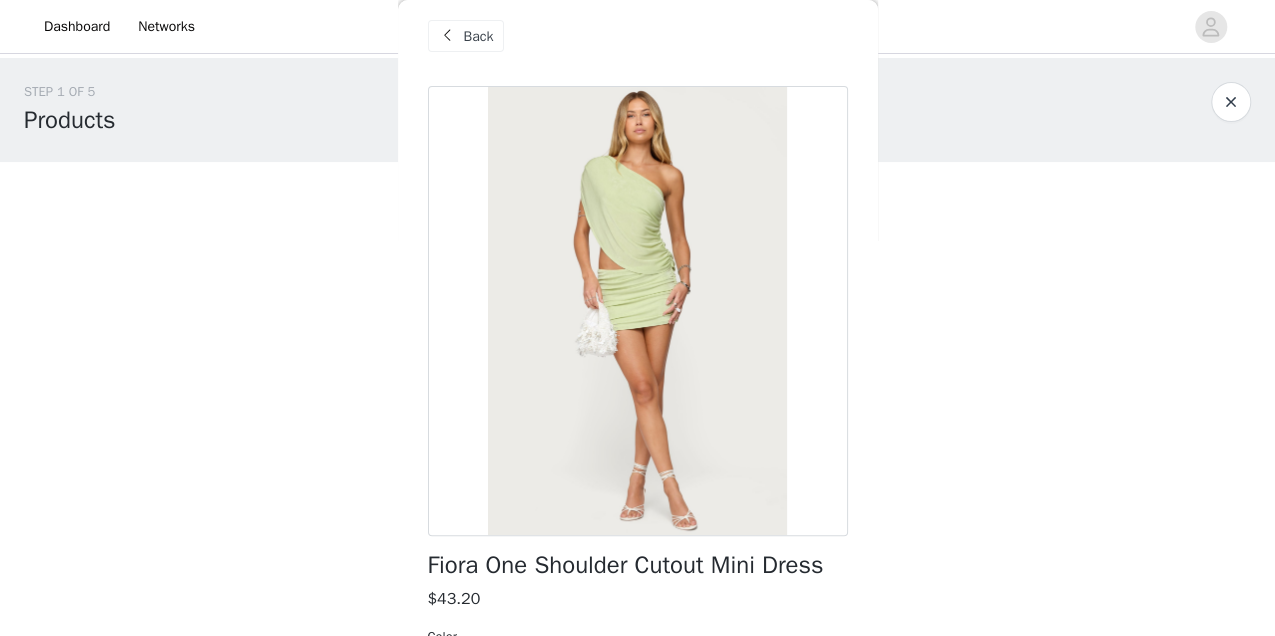 scroll, scrollTop: 0, scrollLeft: 0, axis: both 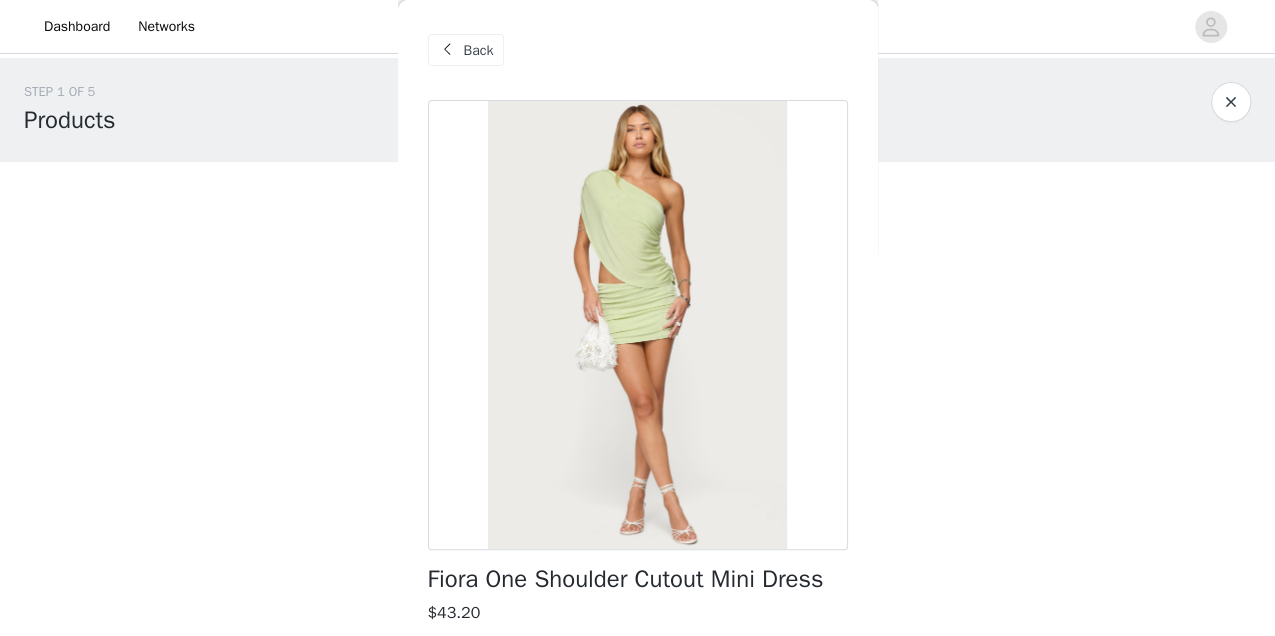 click on "Back" at bounding box center [479, 50] 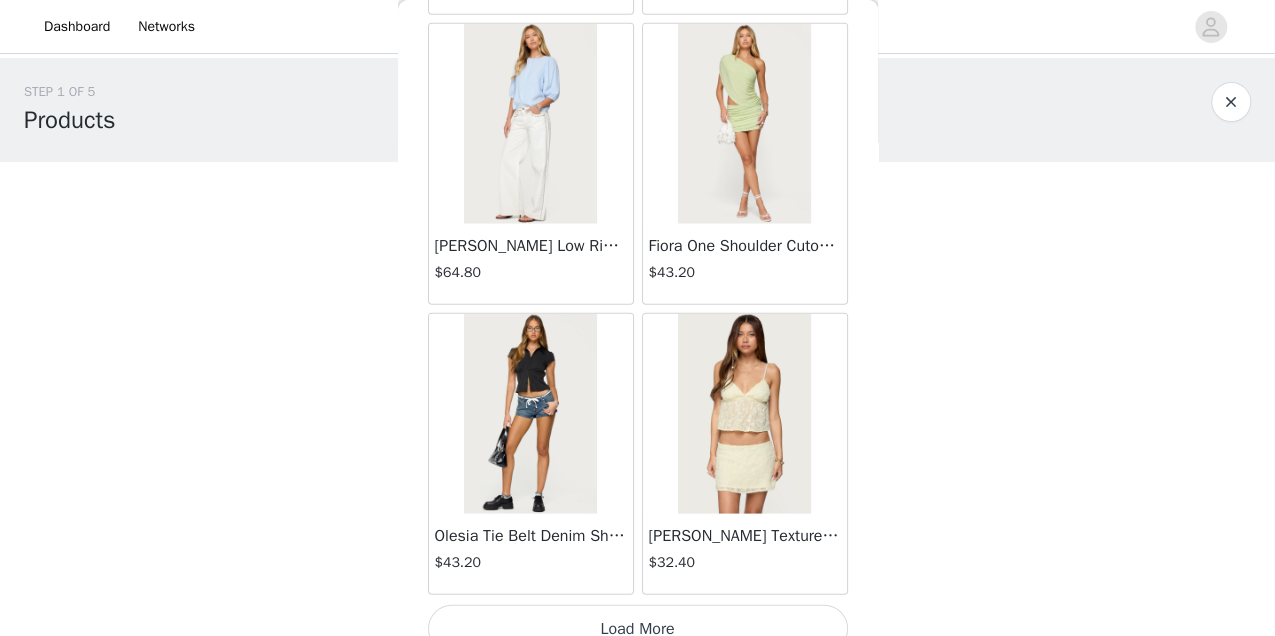 scroll, scrollTop: 2417, scrollLeft: 0, axis: vertical 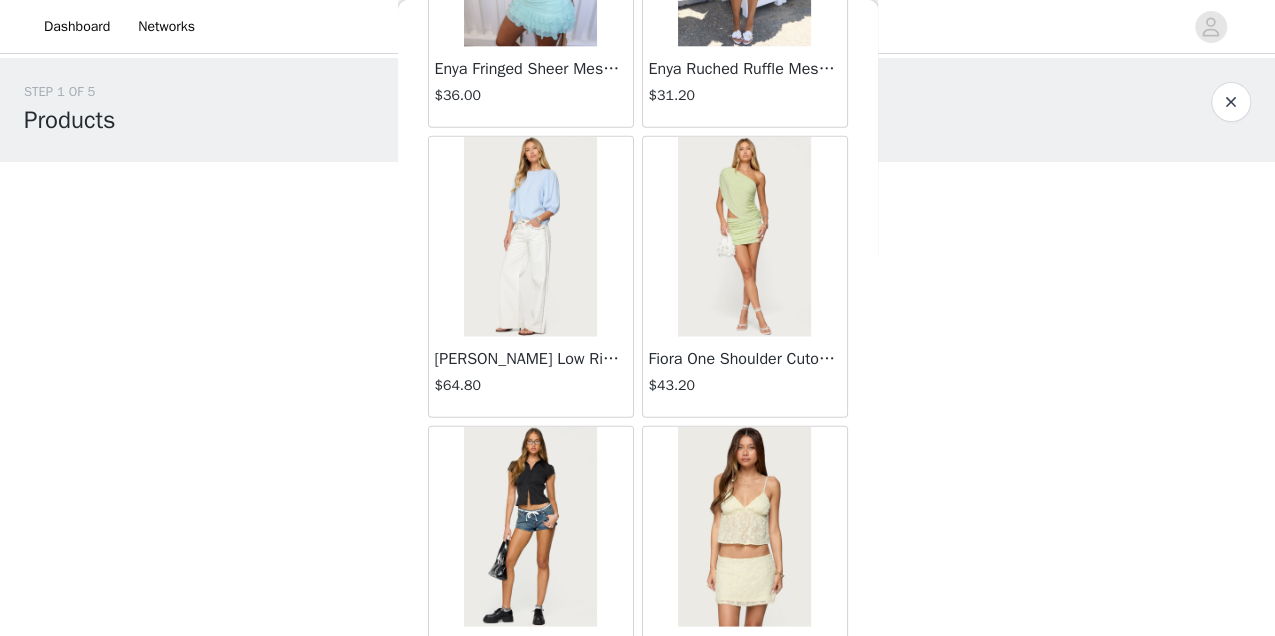 click at bounding box center (744, 237) 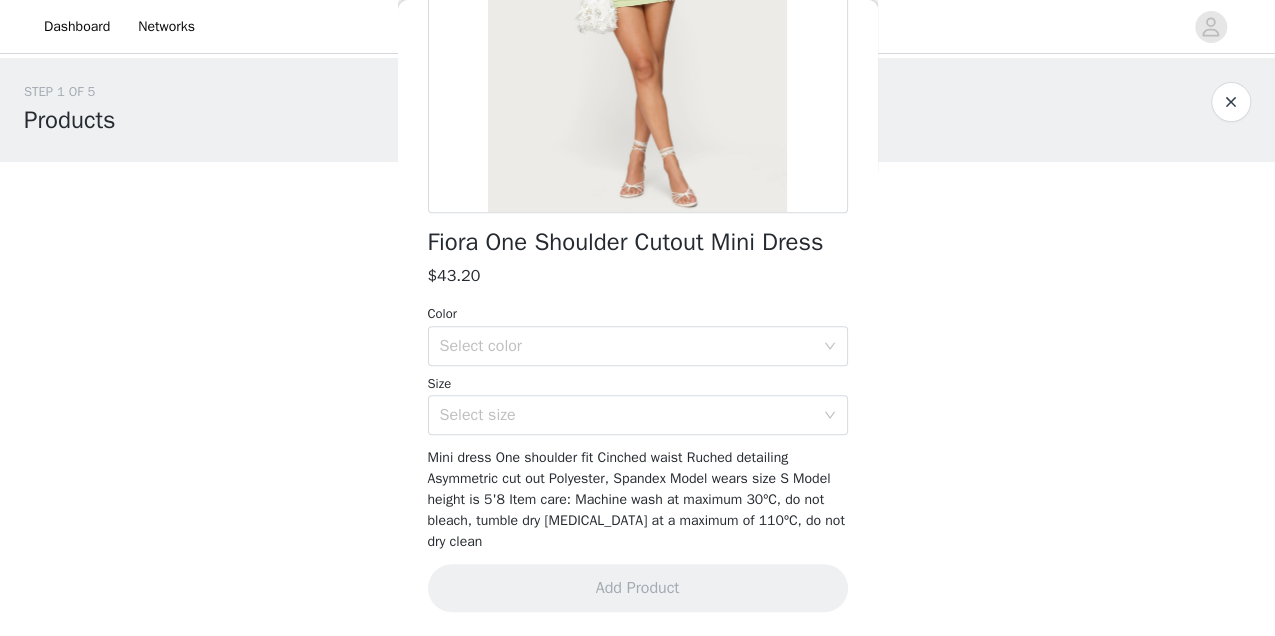 scroll, scrollTop: 364, scrollLeft: 0, axis: vertical 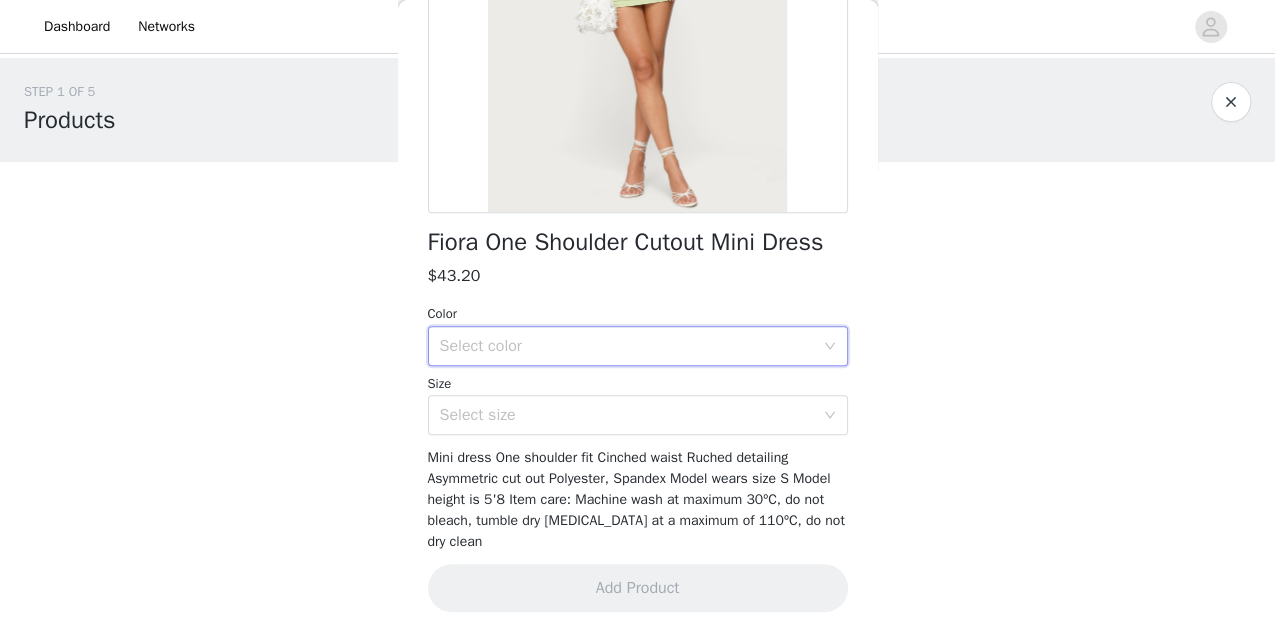click on "Select color" at bounding box center [631, 346] 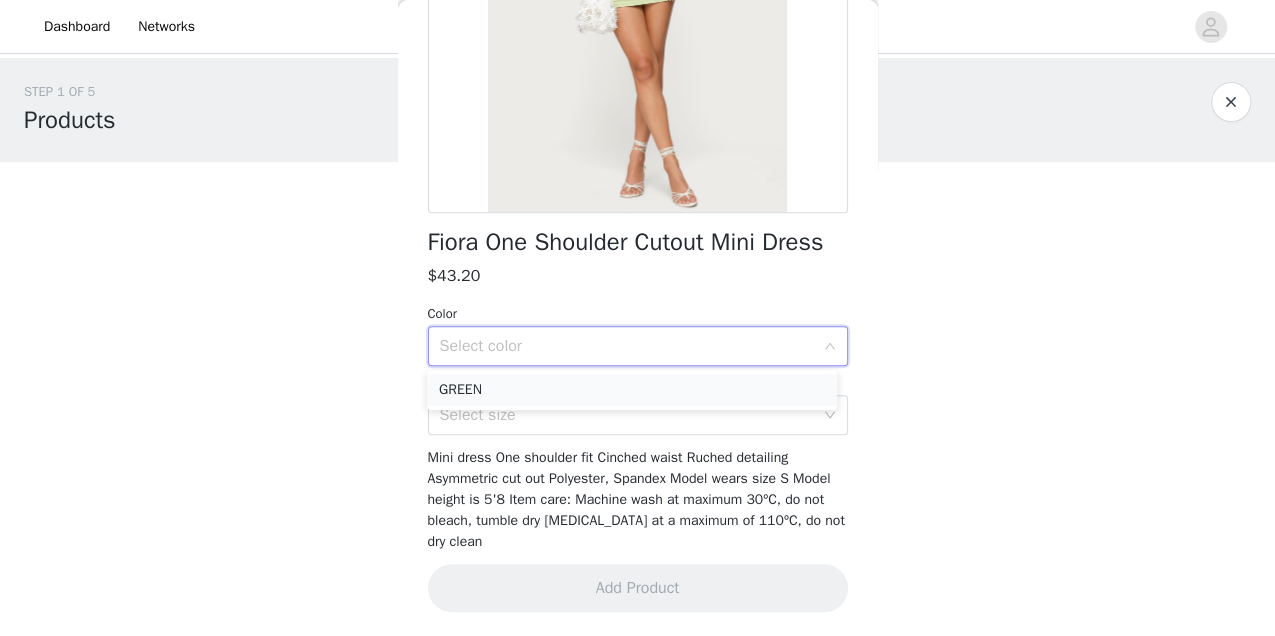 click on "GREEN" at bounding box center [632, 390] 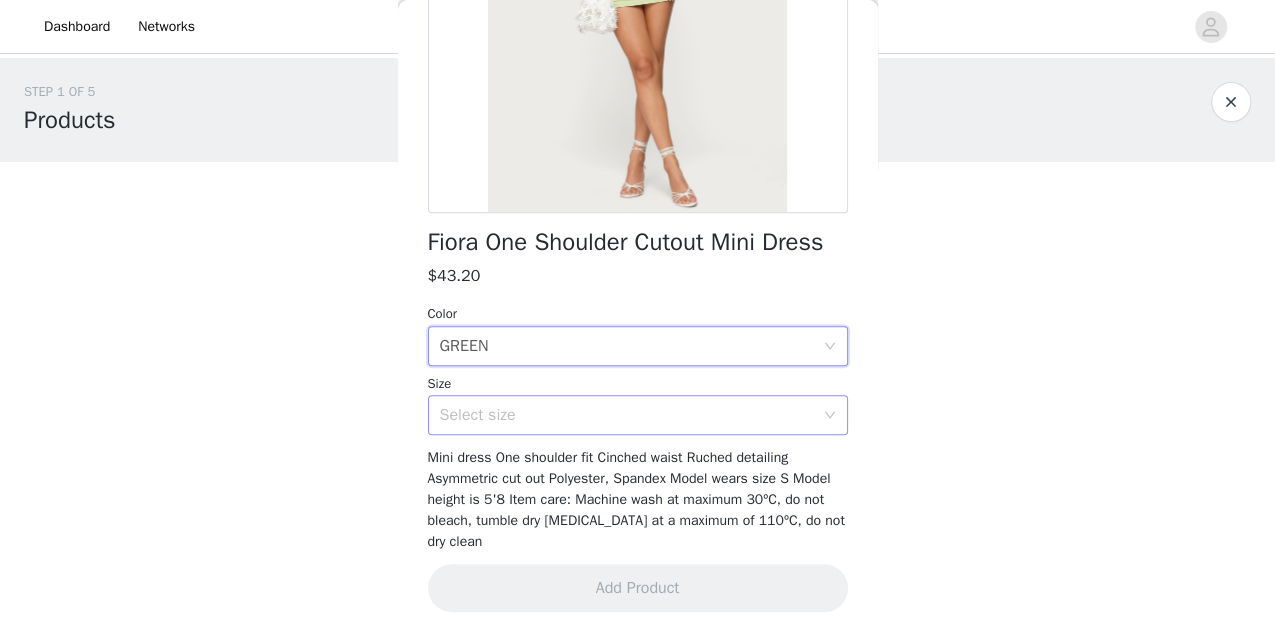 click on "Select size" at bounding box center (627, 415) 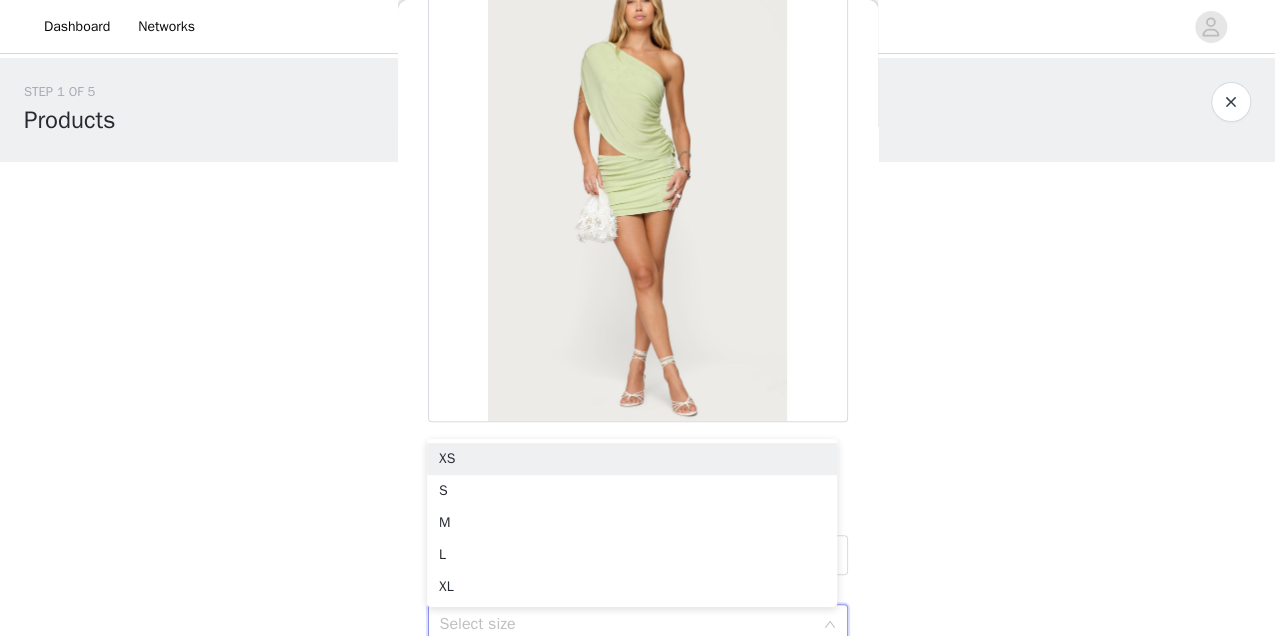 scroll, scrollTop: 230, scrollLeft: 0, axis: vertical 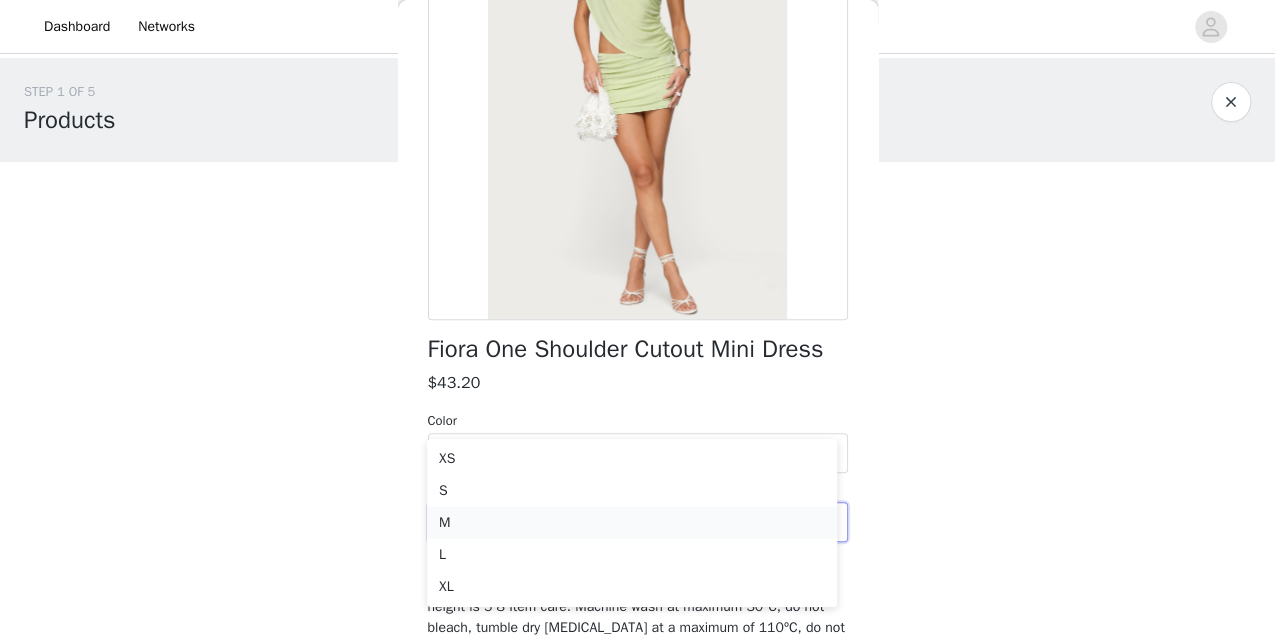 click on "M" at bounding box center [632, 523] 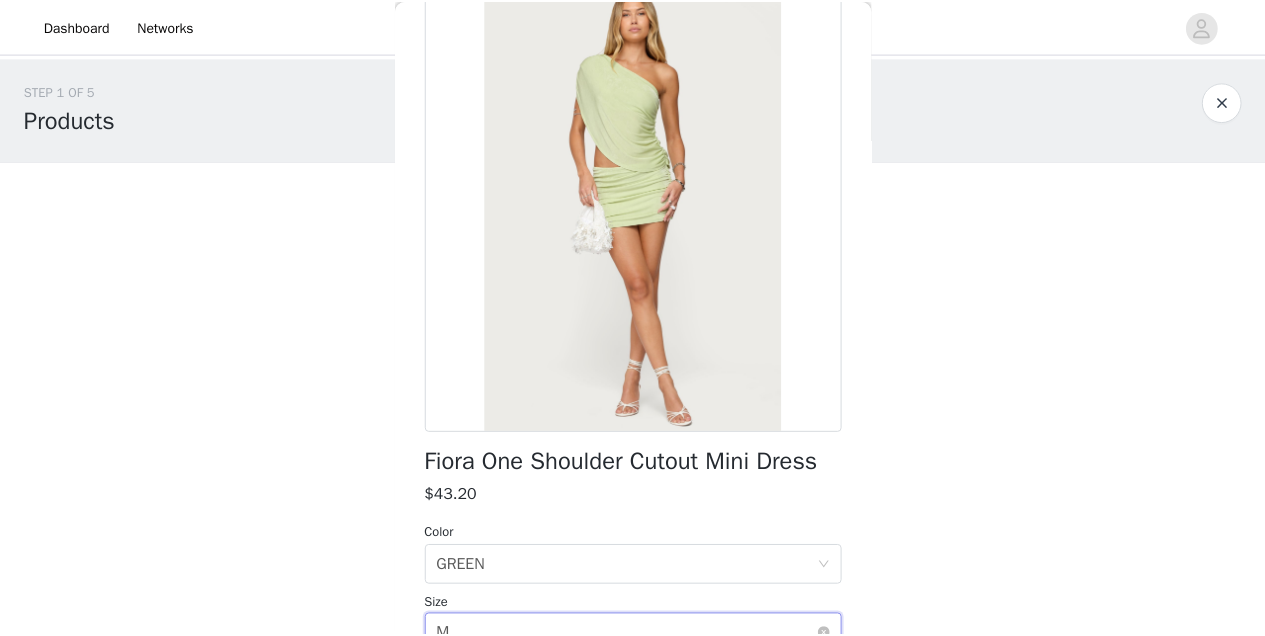 scroll, scrollTop: 364, scrollLeft: 0, axis: vertical 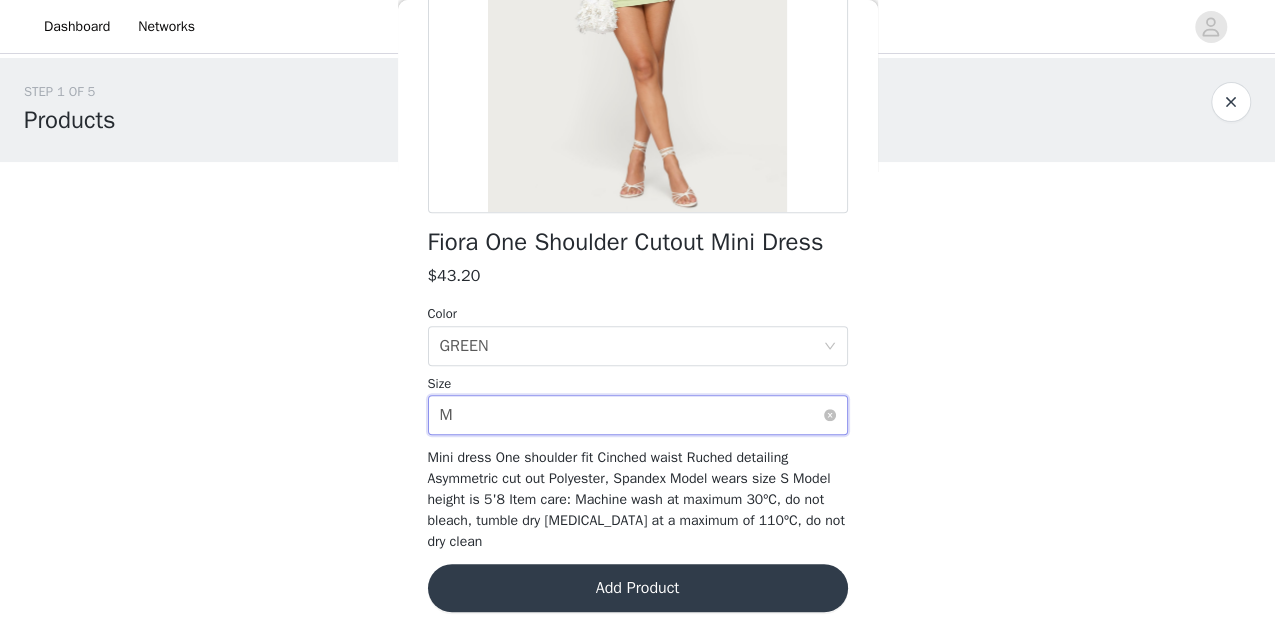 click on "Add Product" at bounding box center (638, 588) 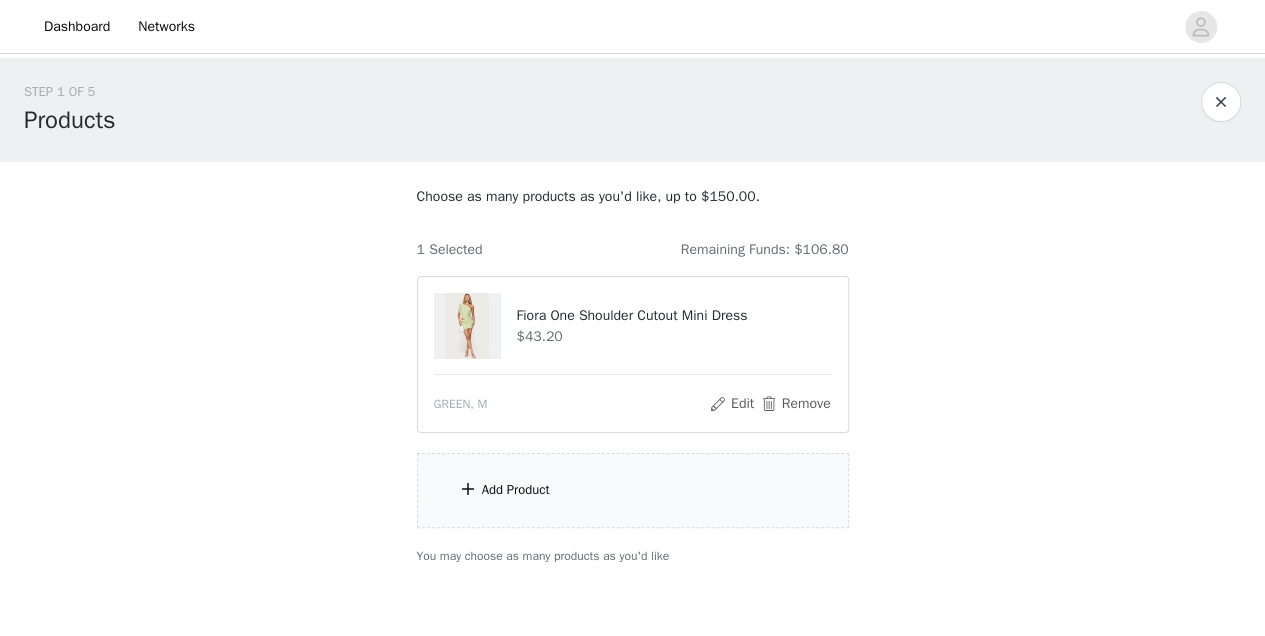 click on "Add Product" at bounding box center [516, 490] 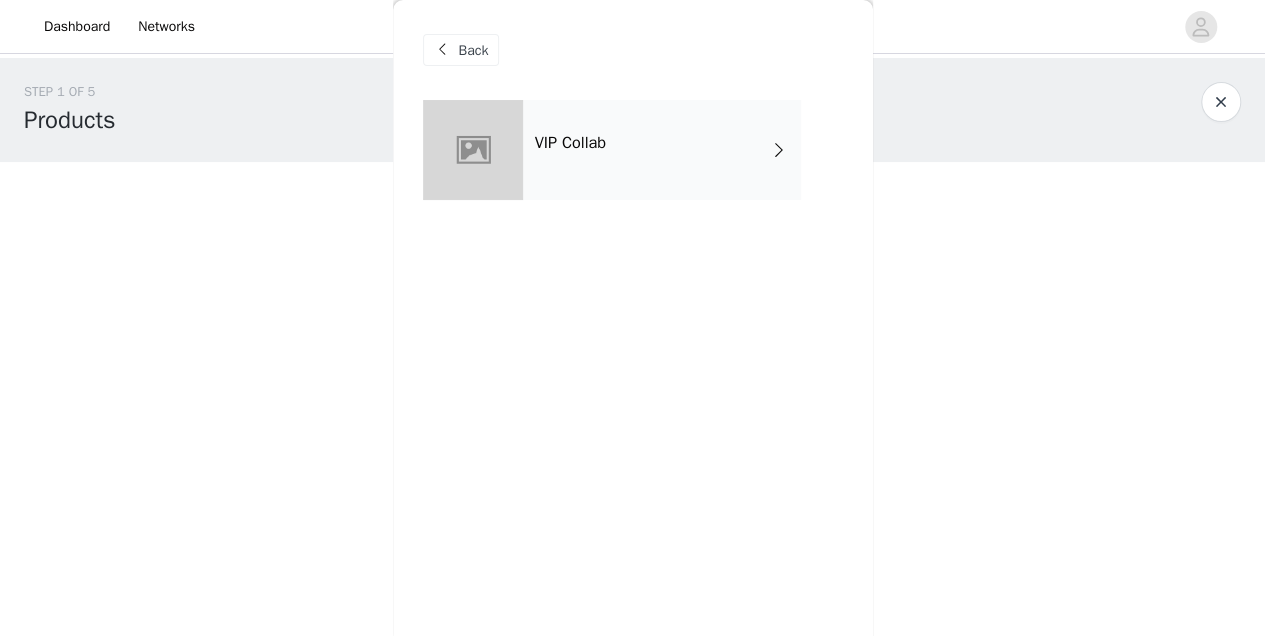 click on "VIP Collab" at bounding box center (662, 150) 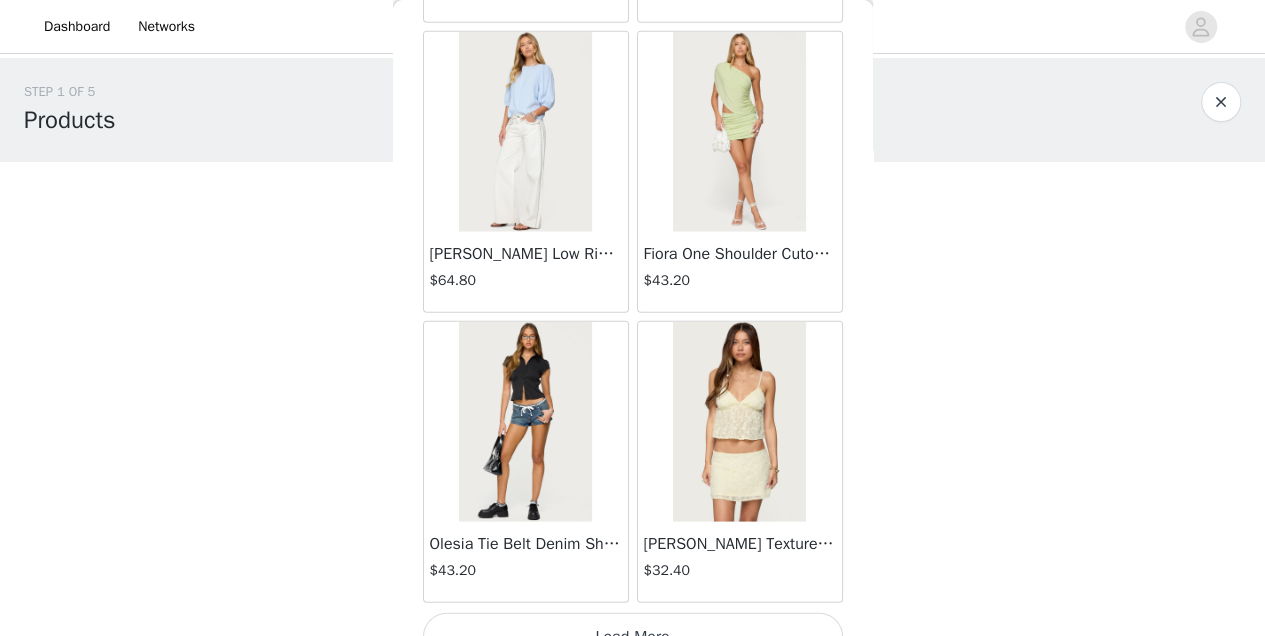 scroll, scrollTop: 2400, scrollLeft: 0, axis: vertical 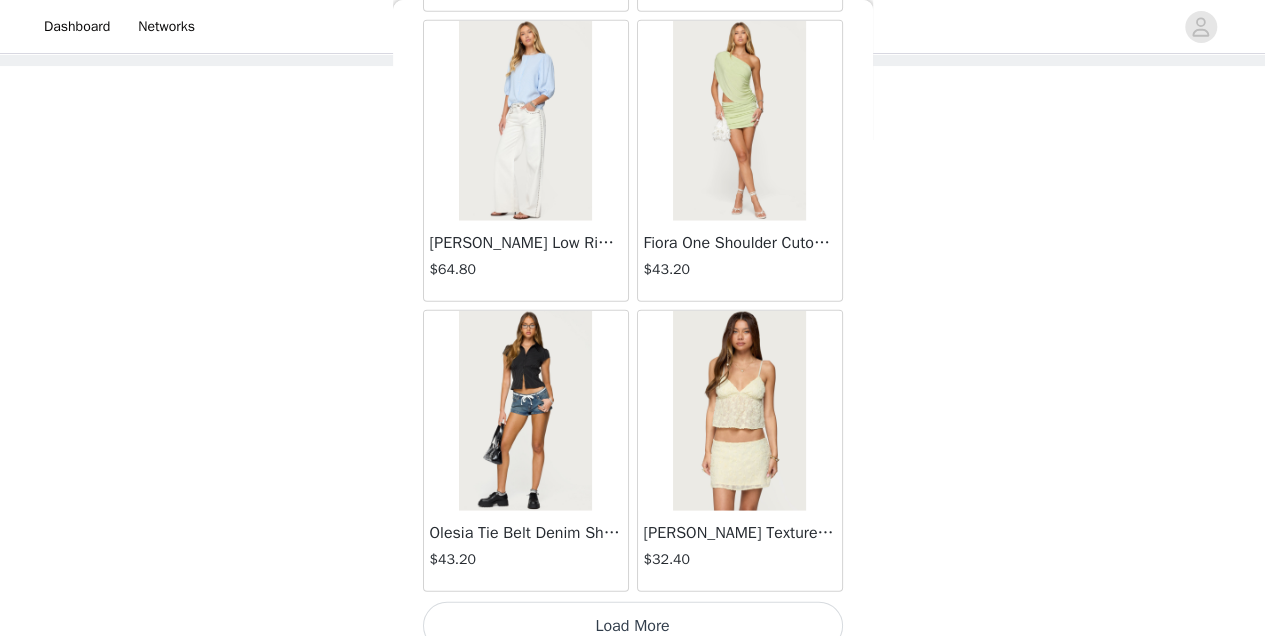 click on "STEP 1 OF 5
Products
Choose as many products as you'd like, up to $150.00.       1 Selected   Remaining Funds: $106.80         Fiora One Shoulder Cutout Mini Dress     $43.20       GREEN, M       Edit   Remove     Add Product     You may choose as many products as you'd like     Back       Frayed Pleated Denim Mini Skort   $16.00       Klay Linen Look Pleated Mini Skort   $14.40       Contrast Lace Asymmetric Off Shoulder Top   $14.40       [PERSON_NAME] Split Front Sheer Mesh Top   $28.80       Zigzag Stripe Shorts   $22.80       Astra Beaded Sheer Strapless Top   $39.60       Beaded Floral Embroidered Tank Top   $38.40       San Diego Oversized T Shirt   $26.40       Talula Eyelet Babydoll Top   $17.60       Talula Eyelet Shorts   $16.80       Polka Dot Tailored Button Up Shirt   $37.20       Tiger Flower Off Shoulder Top   $25.20       Tiger Flower Mini Skort   $27.60       [PERSON_NAME] Off Shoulder Chiffon Romper   $54.00" at bounding box center [632, 227] 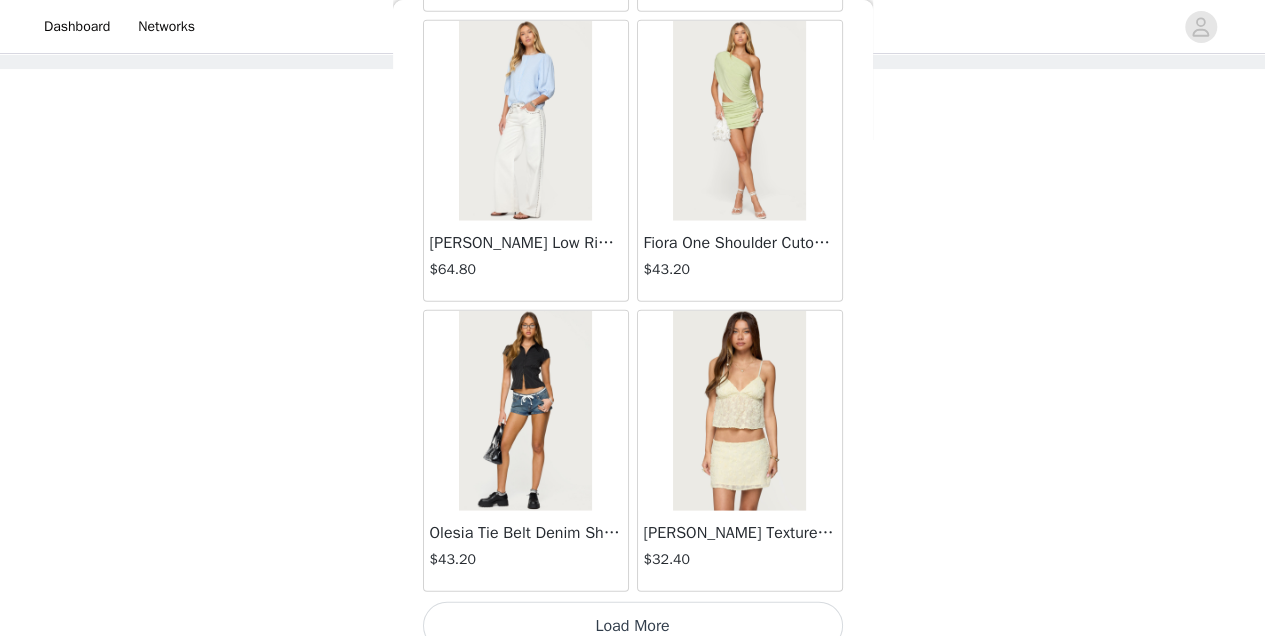 scroll, scrollTop: 96, scrollLeft: 0, axis: vertical 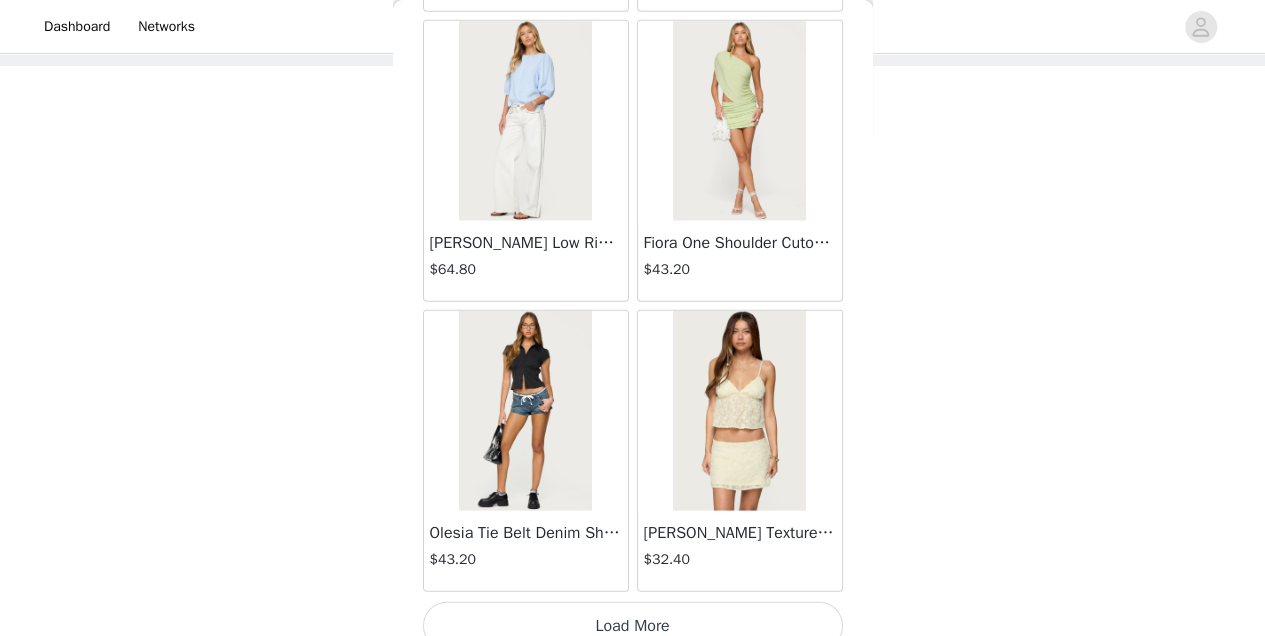 click on "Load More" at bounding box center (633, 626) 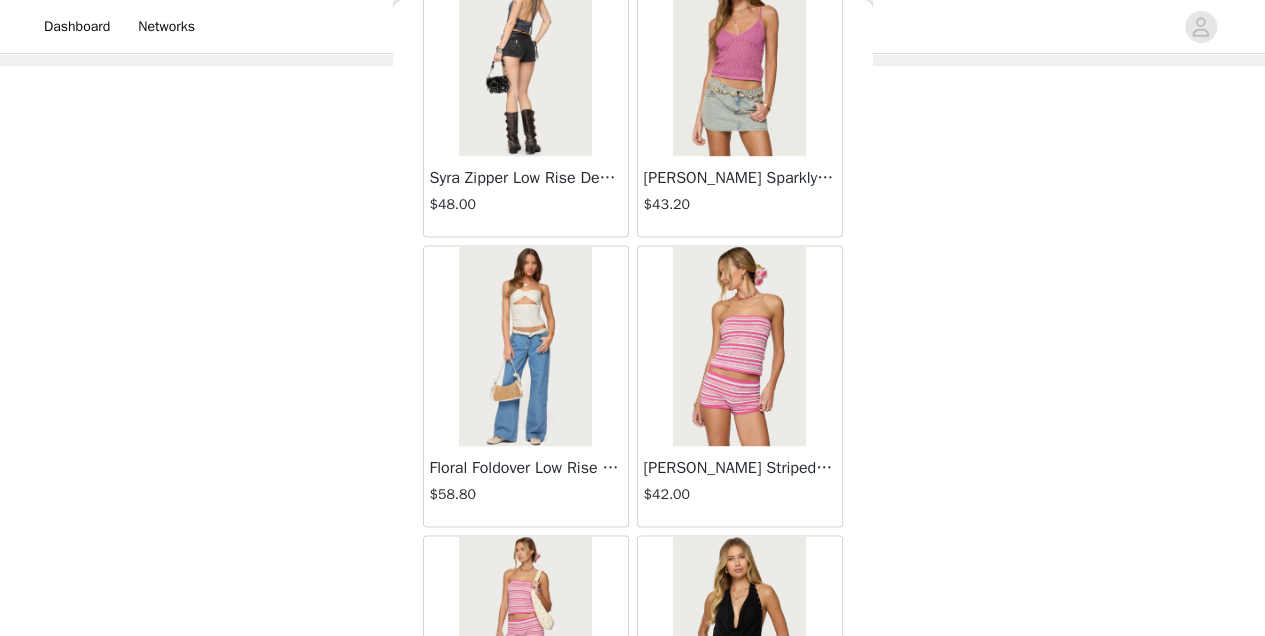 scroll, scrollTop: 5310, scrollLeft: 0, axis: vertical 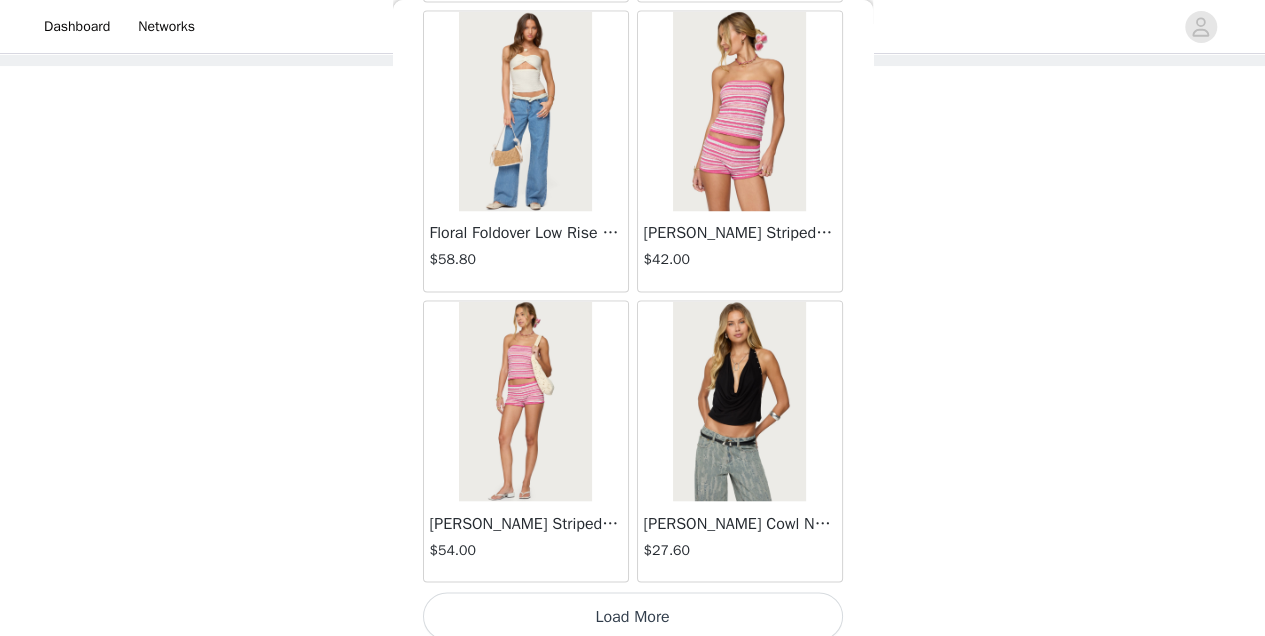 click on "Load More" at bounding box center (633, 616) 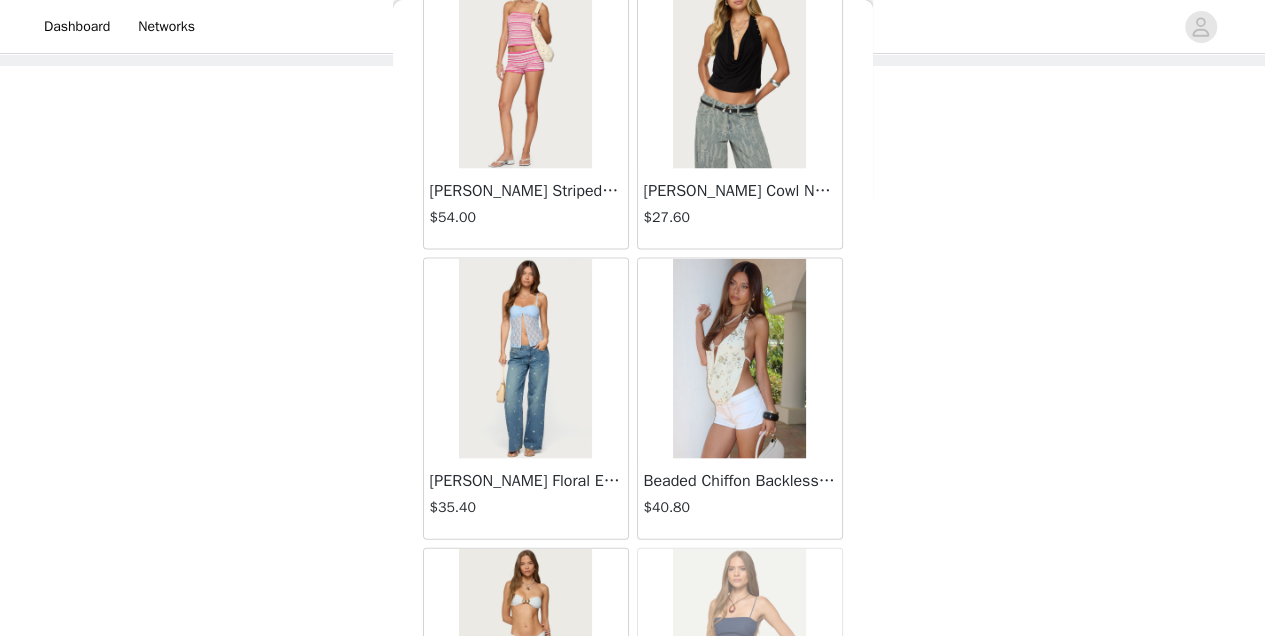 scroll, scrollTop: 5644, scrollLeft: 0, axis: vertical 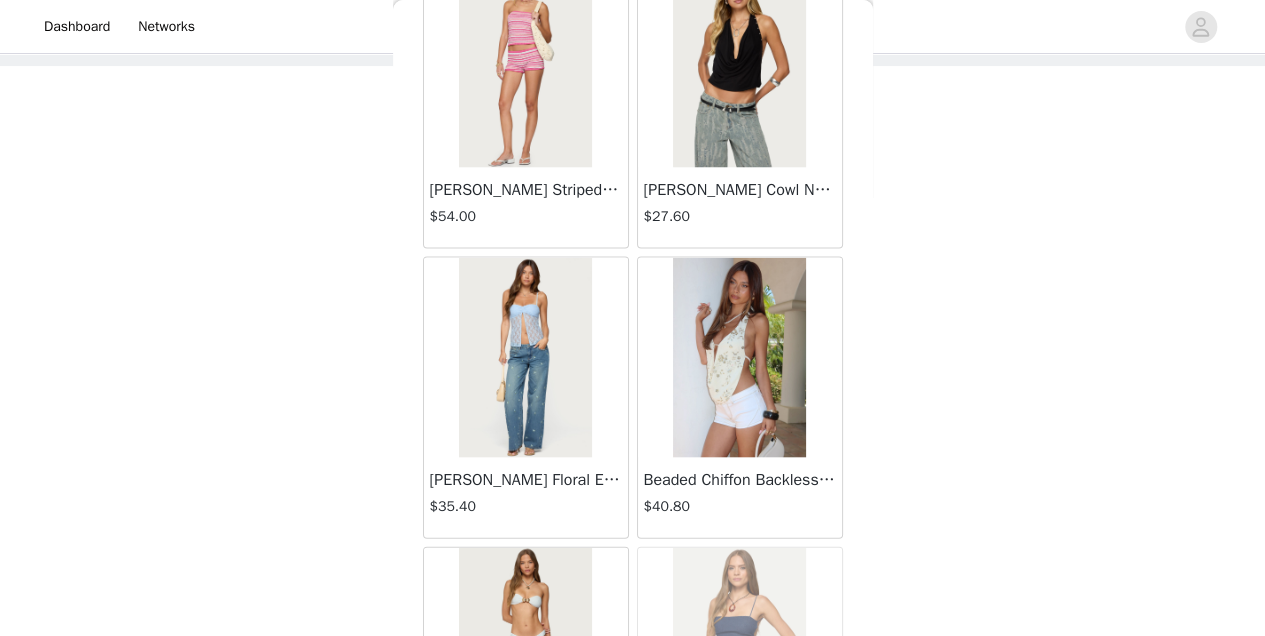 click at bounding box center [739, 357] 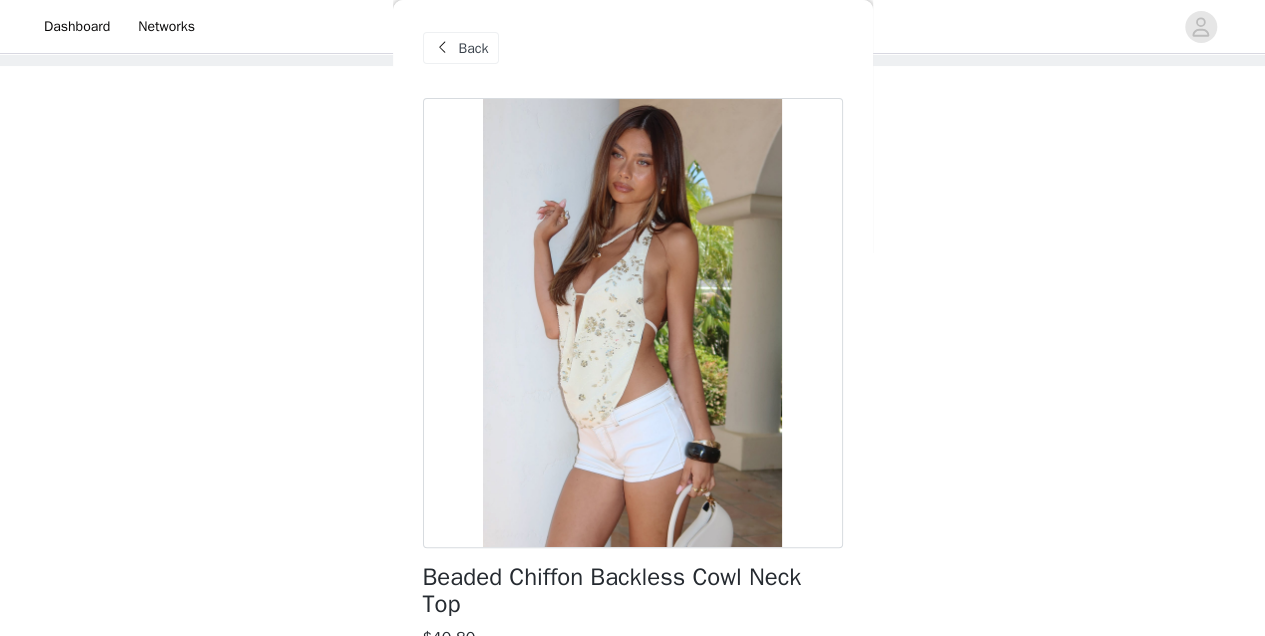 scroll, scrollTop: 0, scrollLeft: 0, axis: both 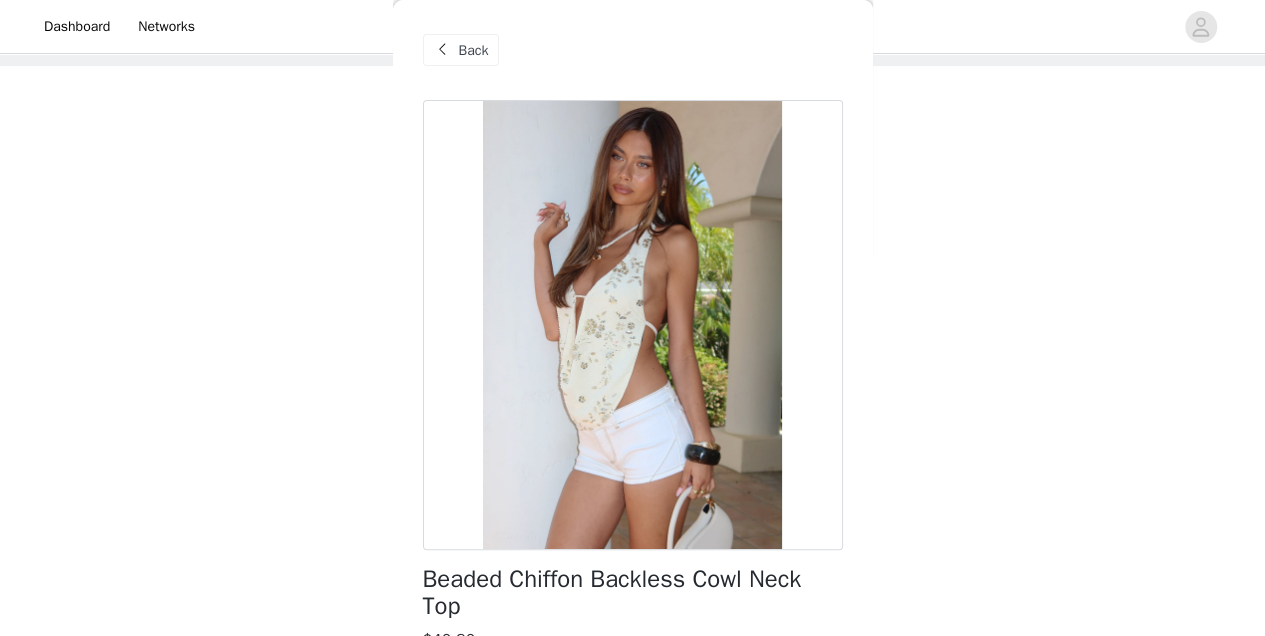 click on "Back" at bounding box center (461, 50) 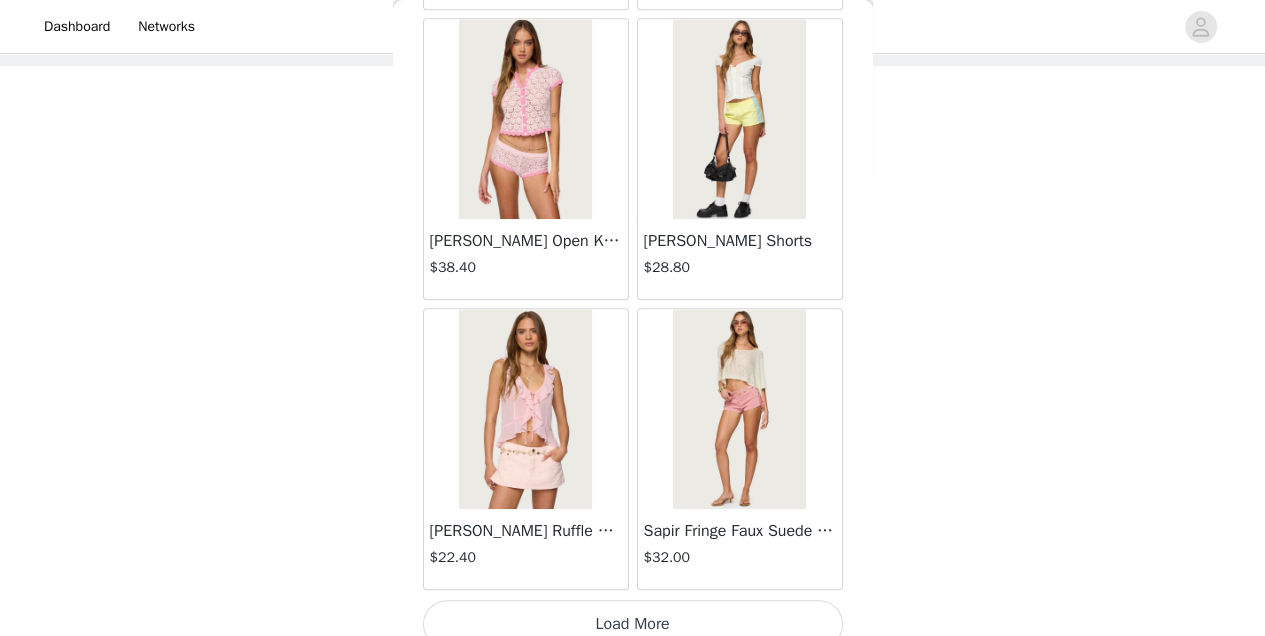 scroll, scrollTop: 8204, scrollLeft: 0, axis: vertical 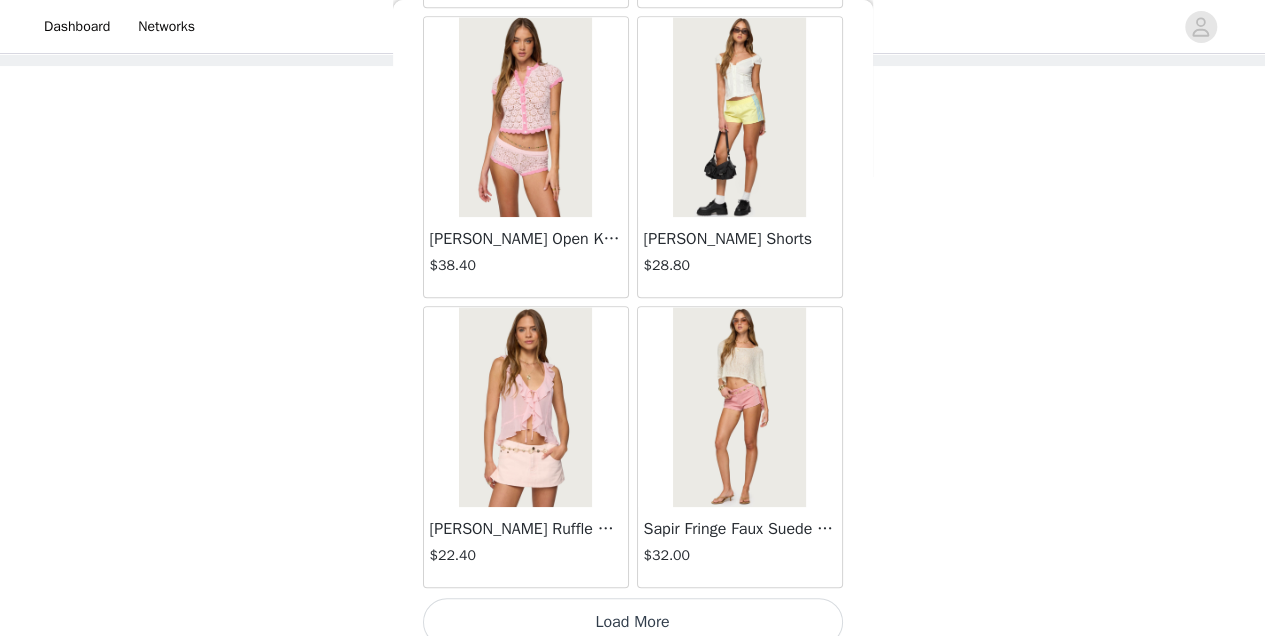 click on "Load More" at bounding box center (633, 622) 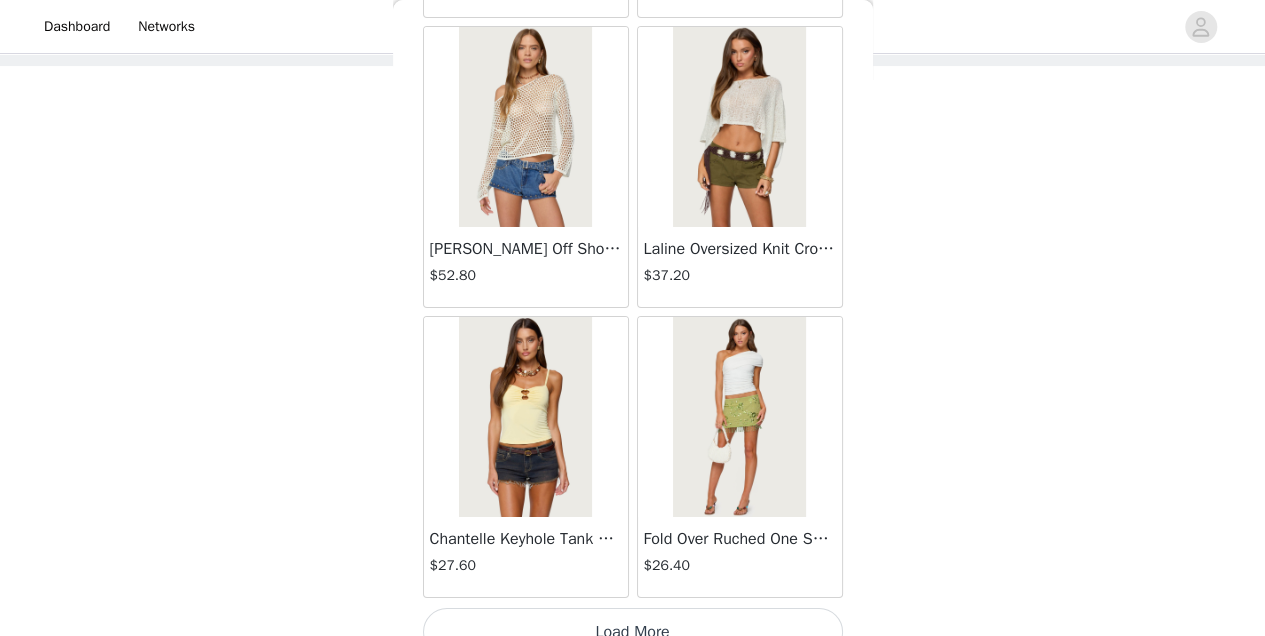 scroll, scrollTop: 11097, scrollLeft: 0, axis: vertical 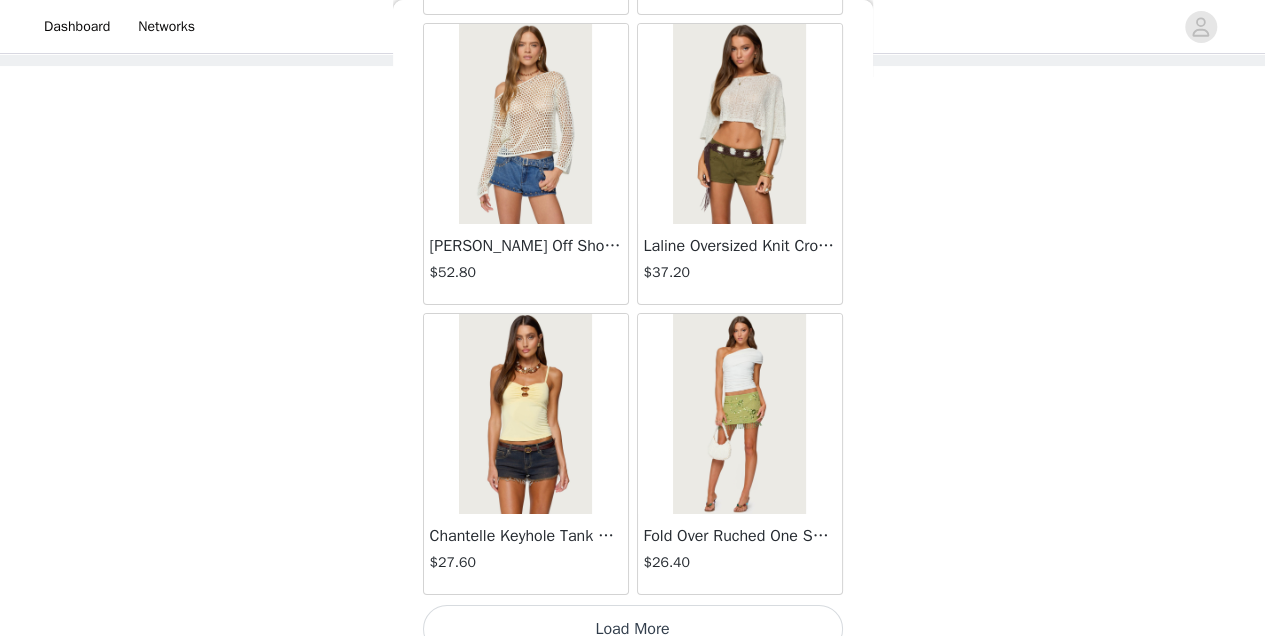 click on "Load More" at bounding box center (633, 629) 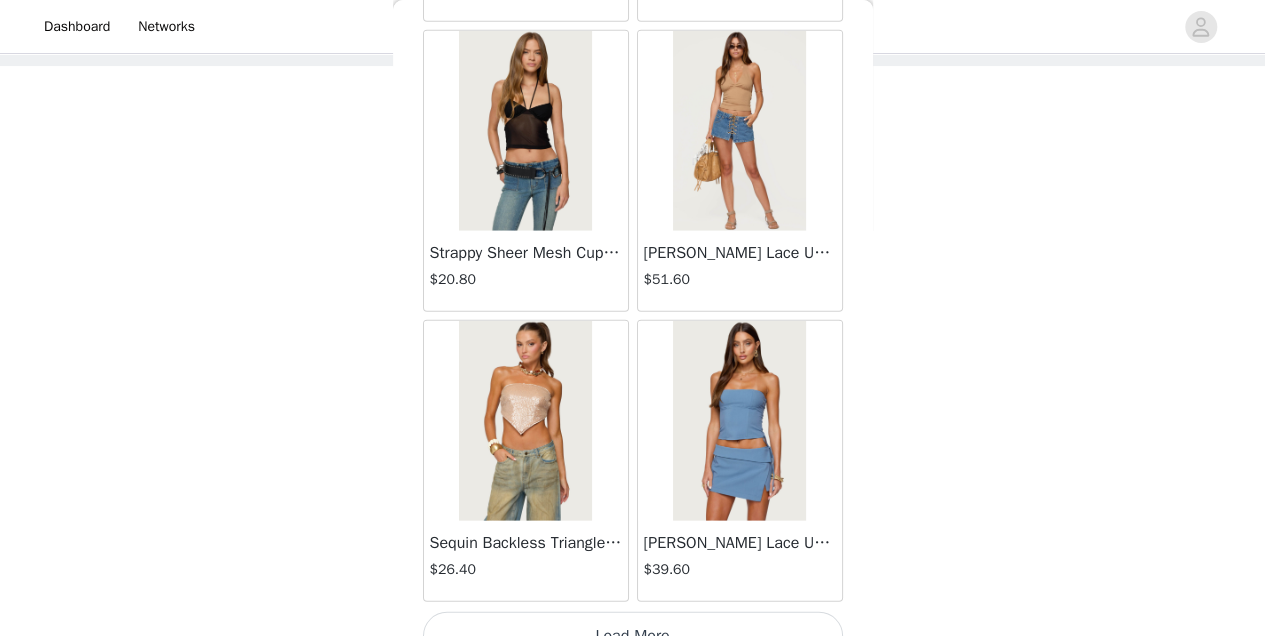 scroll, scrollTop: 13990, scrollLeft: 0, axis: vertical 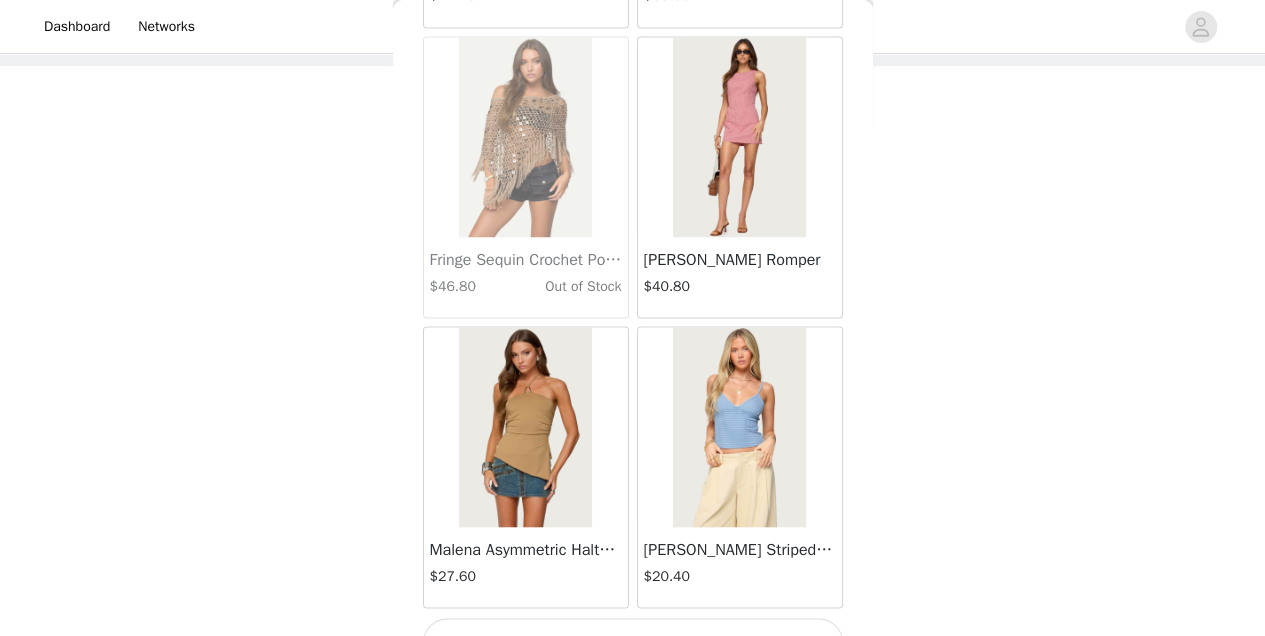 click on "Load More" at bounding box center (633, 642) 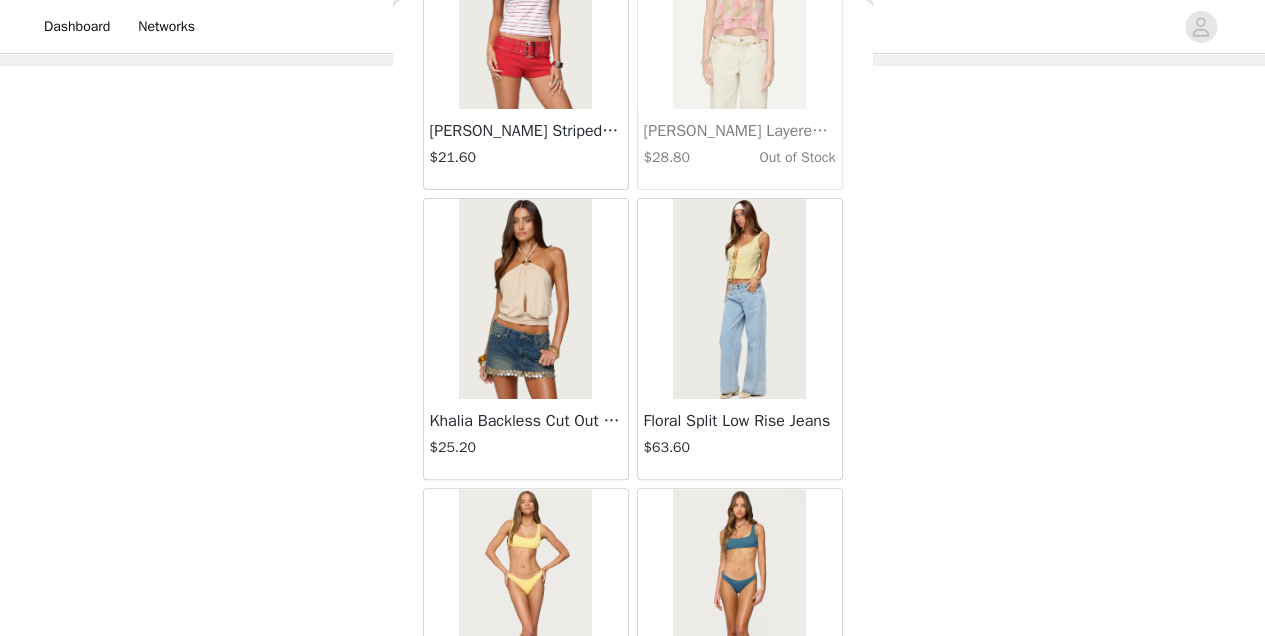 scroll, scrollTop: 19084, scrollLeft: 0, axis: vertical 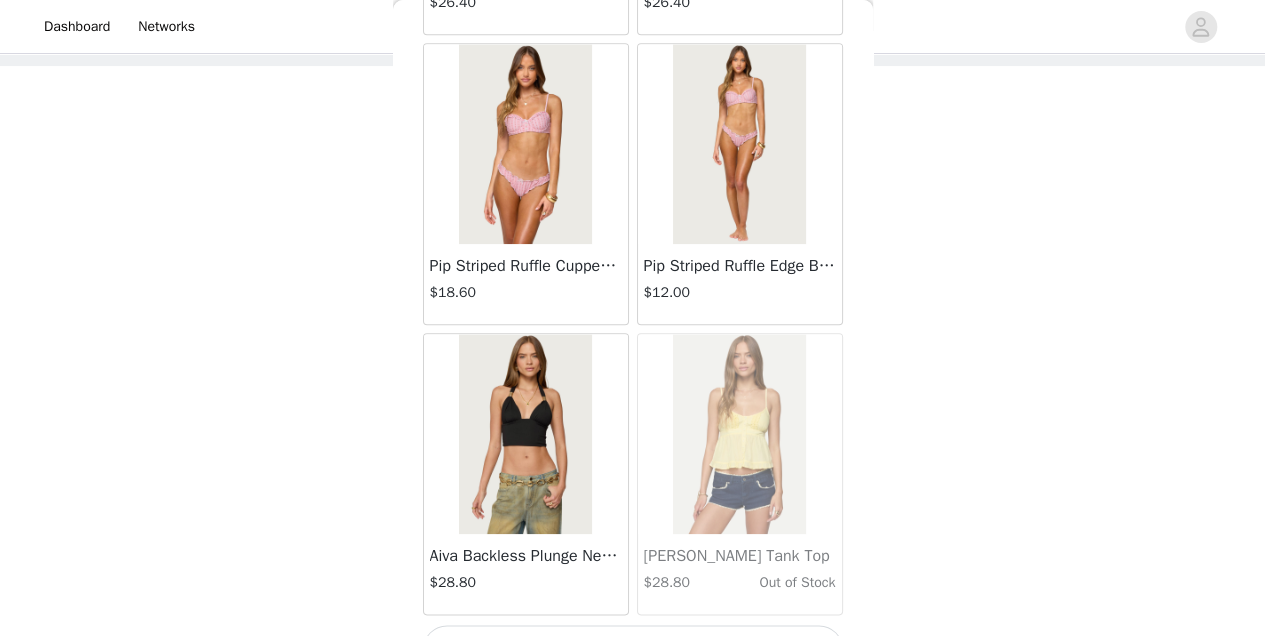 click on "Load More" at bounding box center [633, 649] 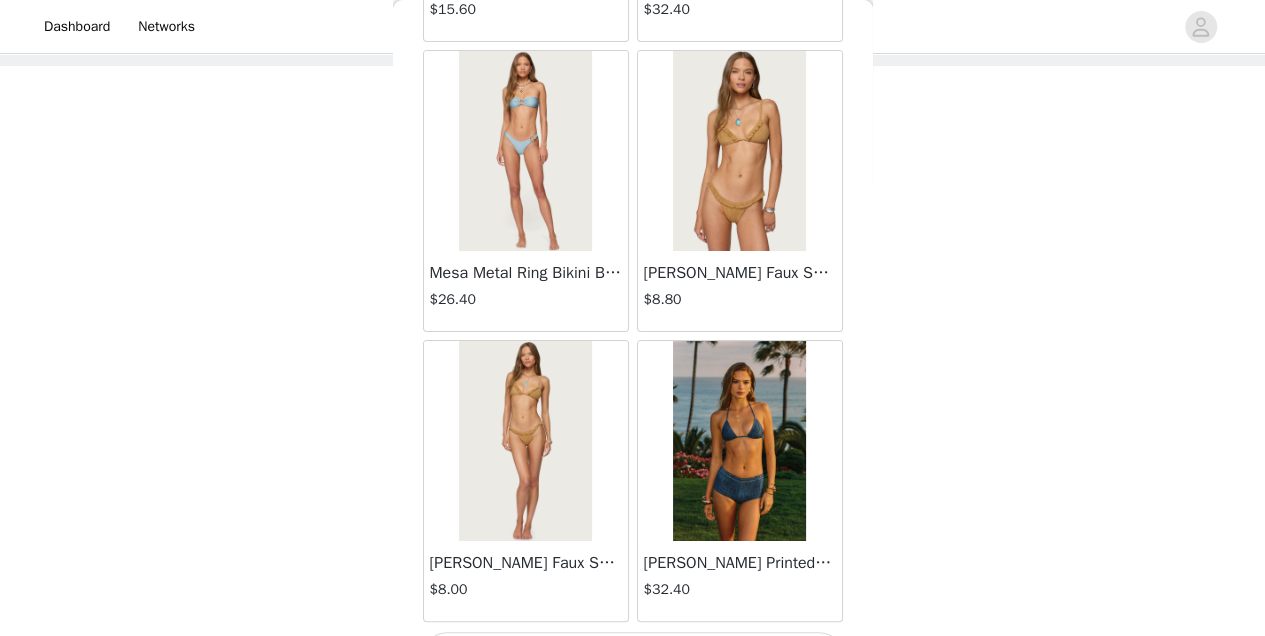 scroll, scrollTop: 22670, scrollLeft: 0, axis: vertical 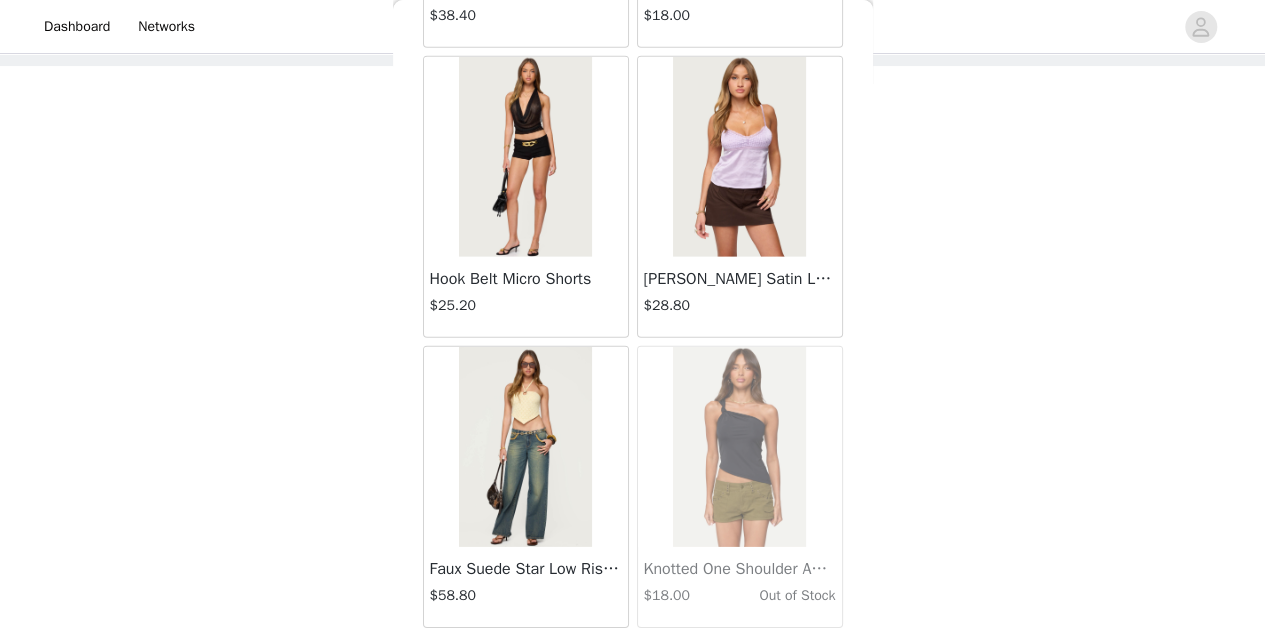 click on "Load More" at bounding box center (633, 662) 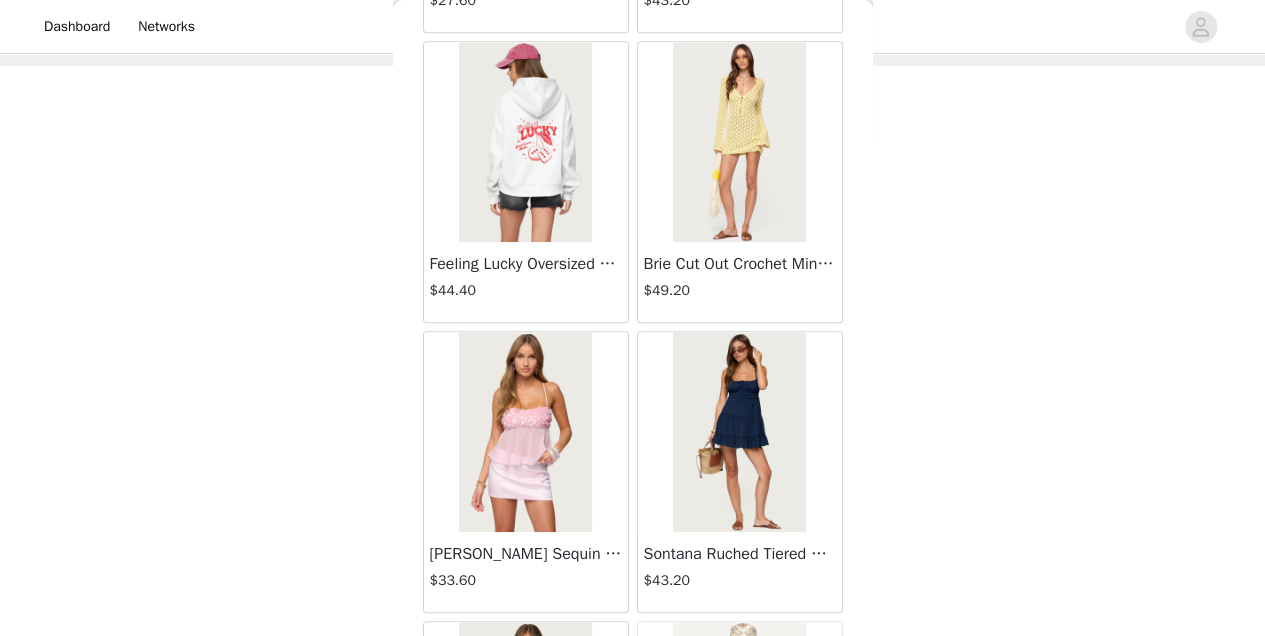 scroll, scrollTop: 27030, scrollLeft: 0, axis: vertical 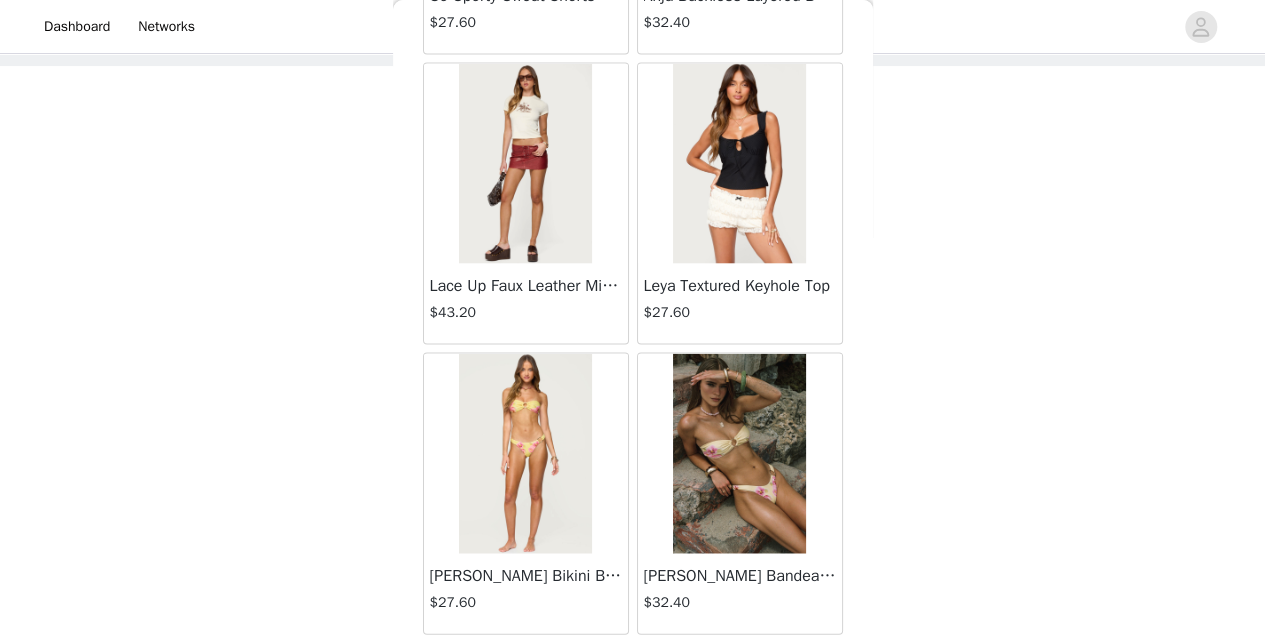 click on "Load More" at bounding box center [633, 669] 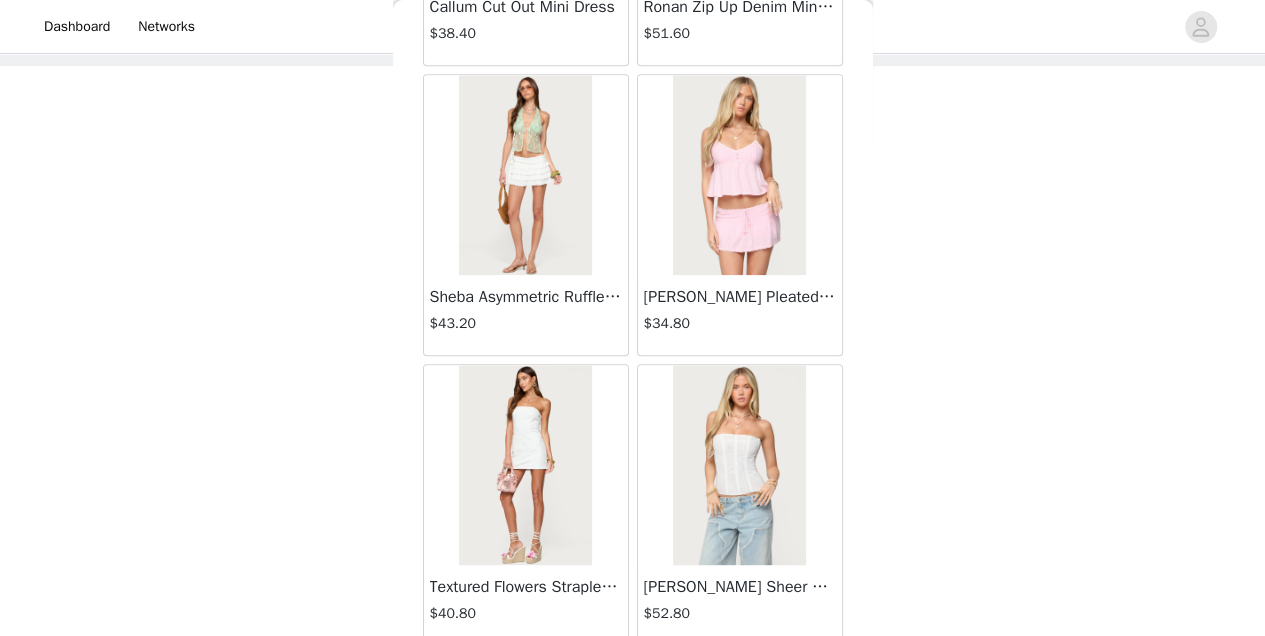 scroll, scrollTop: 31350, scrollLeft: 0, axis: vertical 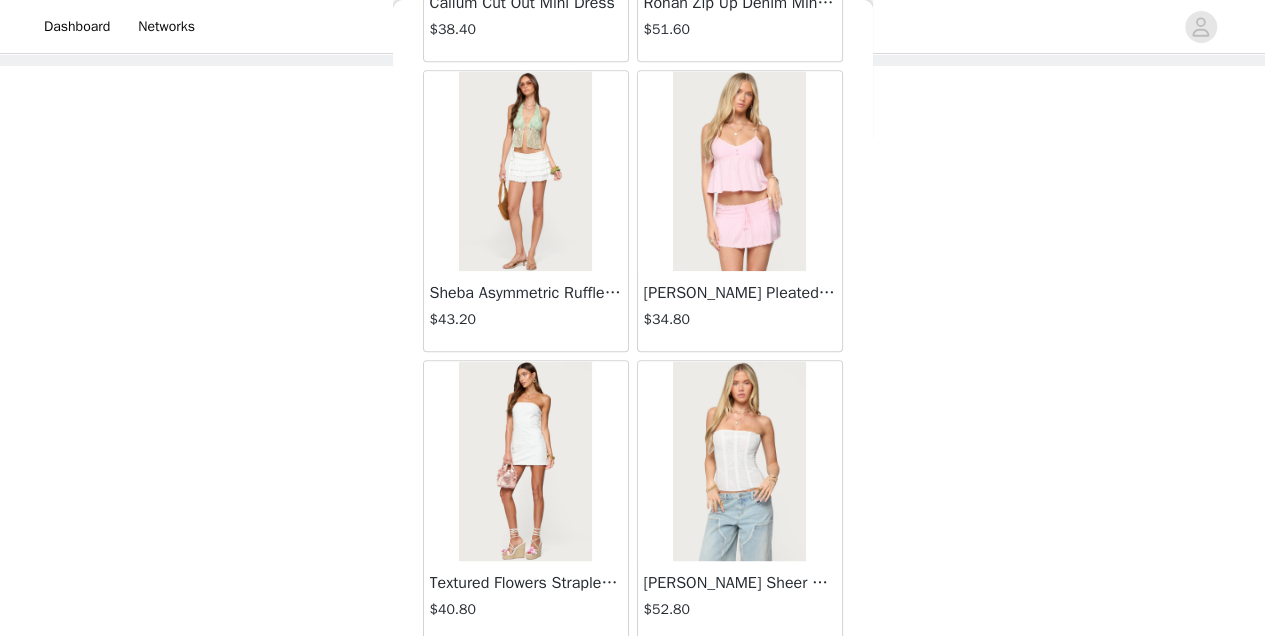 click on "Load More" at bounding box center (633, 676) 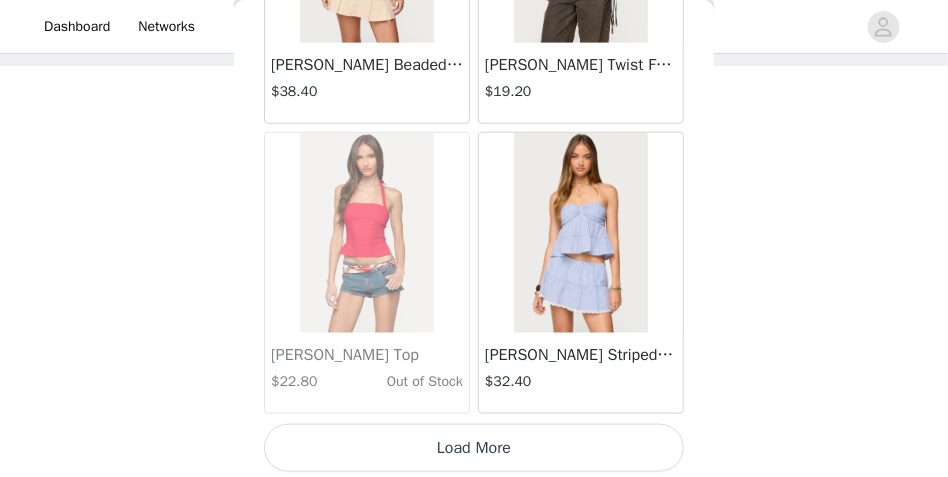 scroll, scrollTop: 34483, scrollLeft: 0, axis: vertical 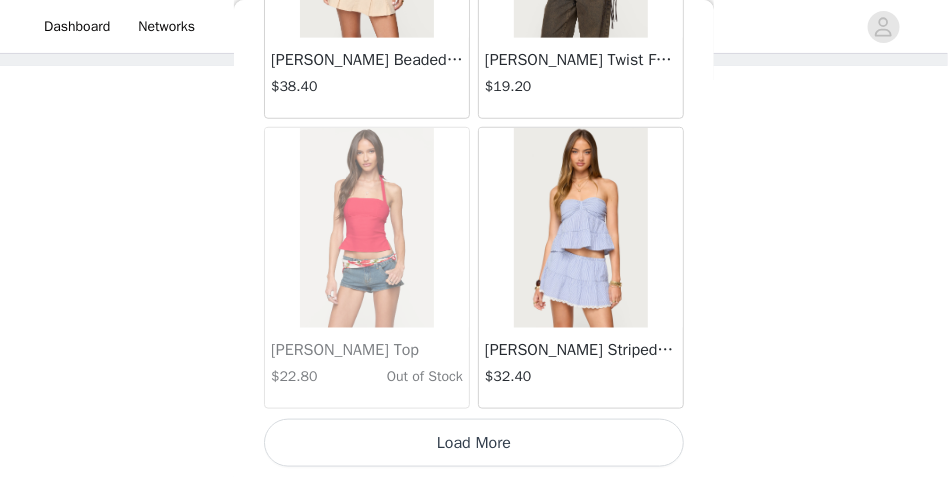 click on "Load More" at bounding box center [474, 443] 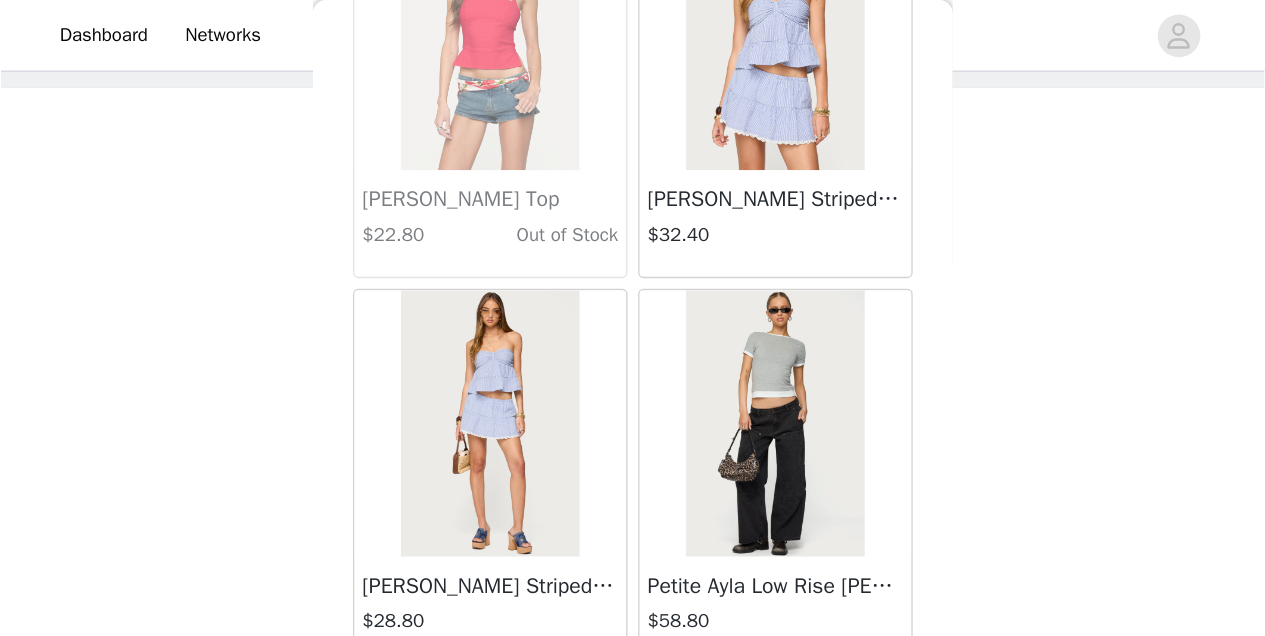 scroll, scrollTop: 34682, scrollLeft: 0, axis: vertical 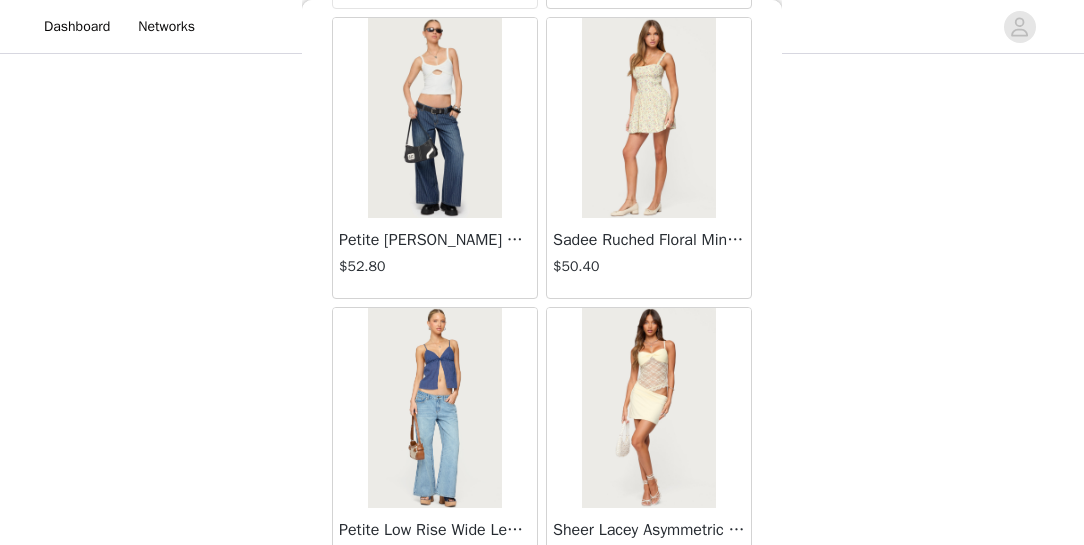 click on "Load More" at bounding box center (542, 623) 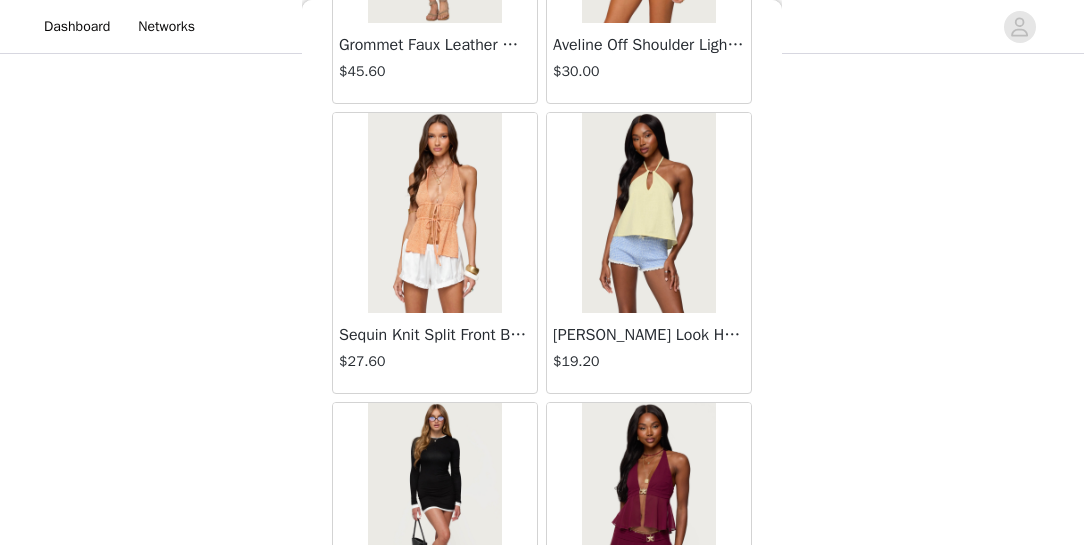 scroll, scrollTop: 40094, scrollLeft: 0, axis: vertical 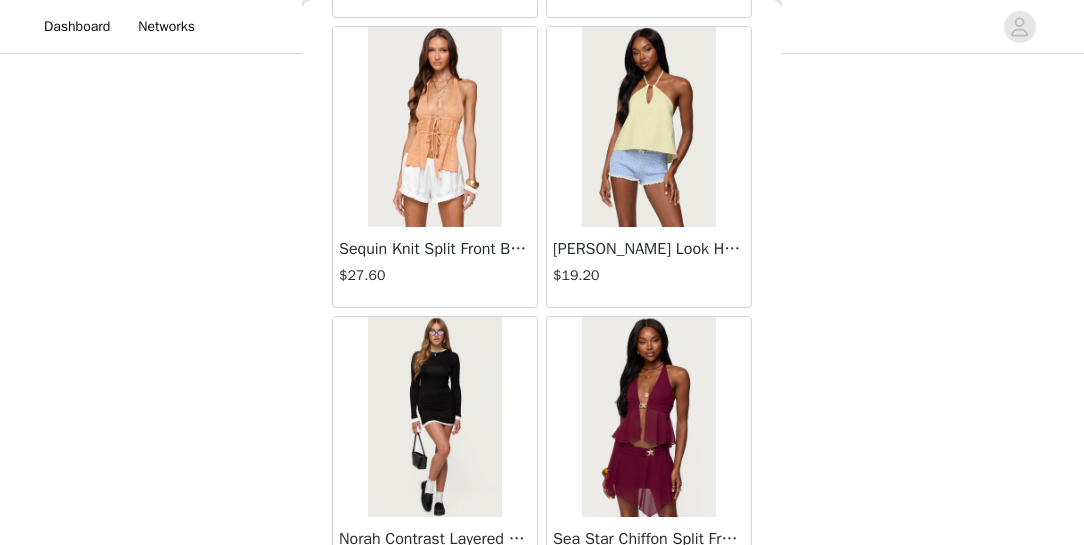 click on "Load More" at bounding box center [542, 632] 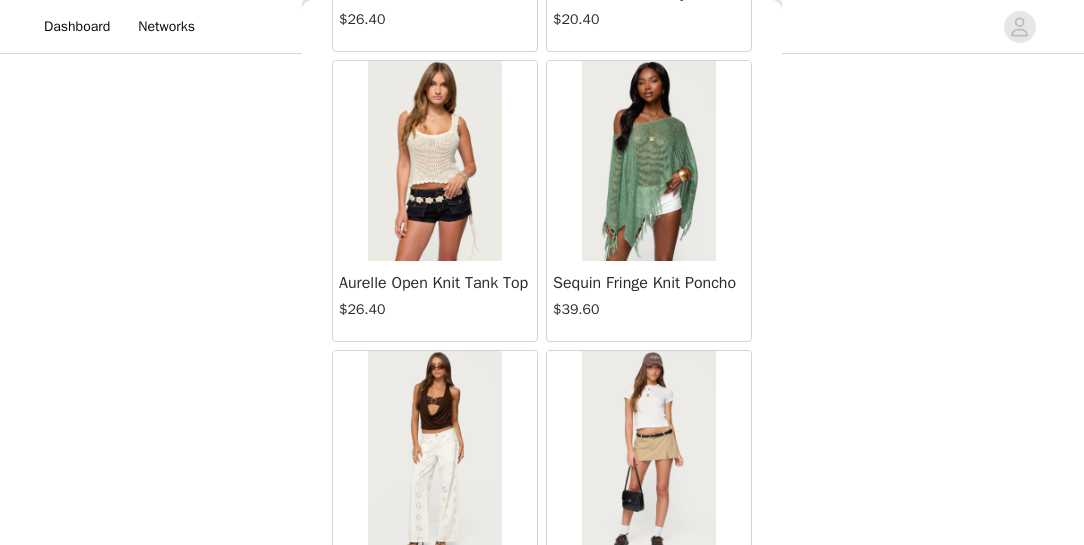 scroll, scrollTop: 41523, scrollLeft: 0, axis: vertical 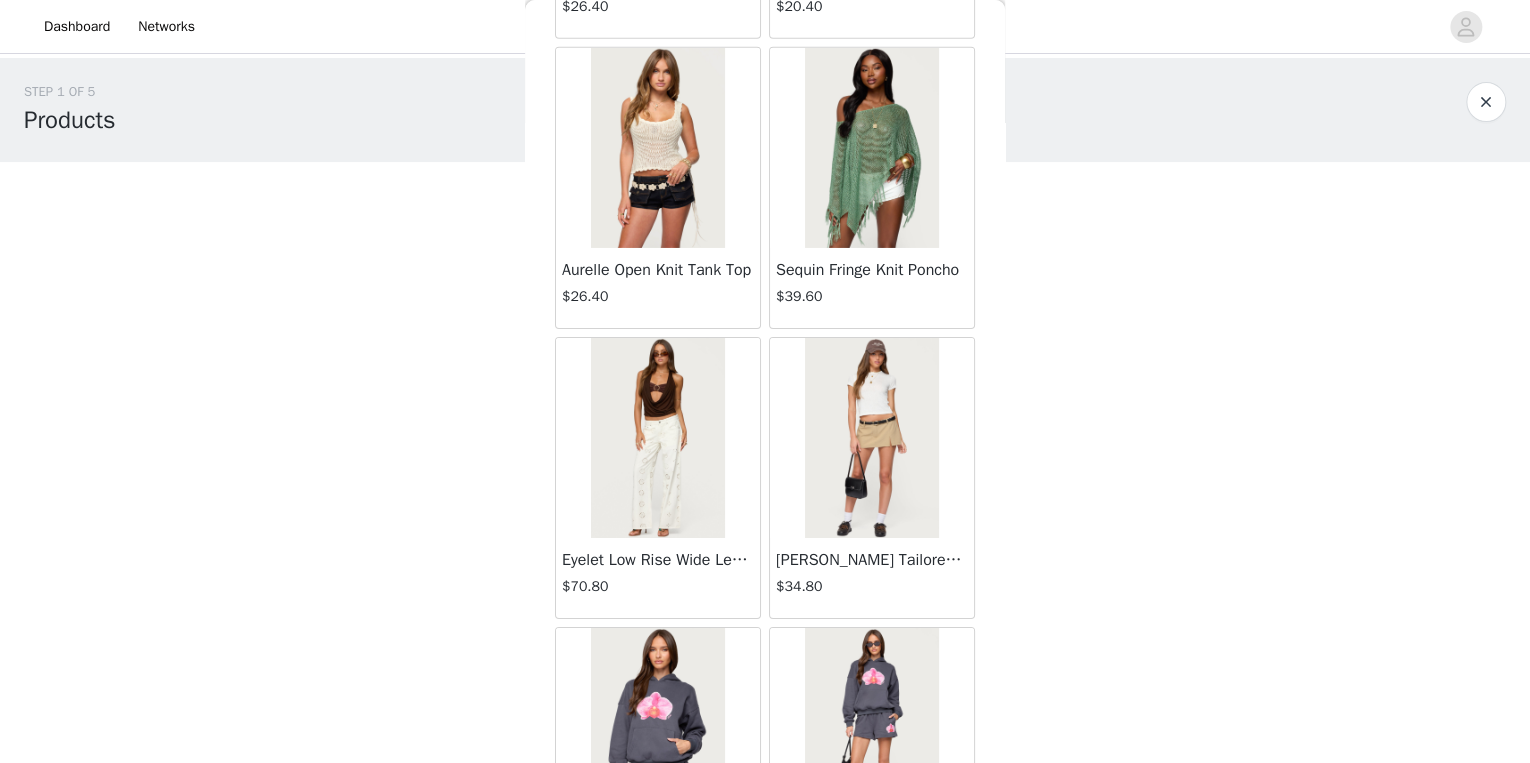 click on "STEP 1 OF 5
Products
Choose as many products as you'd like, up to $150.00.       1 Selected   Remaining Funds: $106.80         Fiora One Shoulder Cutout Mini Dress     $43.20       GREEN, M       Edit   Remove     Add Product     You may choose as many products as you'd like     Back       Frayed Pleated Denim Mini Skort   $16.00       Klay Linen Look Pleated Mini Skort   $14.40       Contrast Lace Asymmetric Off Shoulder Top   $14.40       [PERSON_NAME] Split Front Sheer Mesh Top   $28.80       Zigzag Stripe Shorts   $22.80       Astra Beaded Sheer Strapless Top   $39.60       Beaded Floral Embroidered Tank Top   $38.40       San Diego Oversized T Shirt   $26.40       Talula Eyelet Babydoll Top   $17.60       Talula Eyelet Shorts   $16.80       Polka Dot Tailored Button Up Shirt   $37.20       Tiger Flower Off Shoulder Top   $25.20       Tiger Flower Mini Skort   $27.60       [PERSON_NAME] Off Shoulder Chiffon Romper   $54.00" at bounding box center [765, 323] 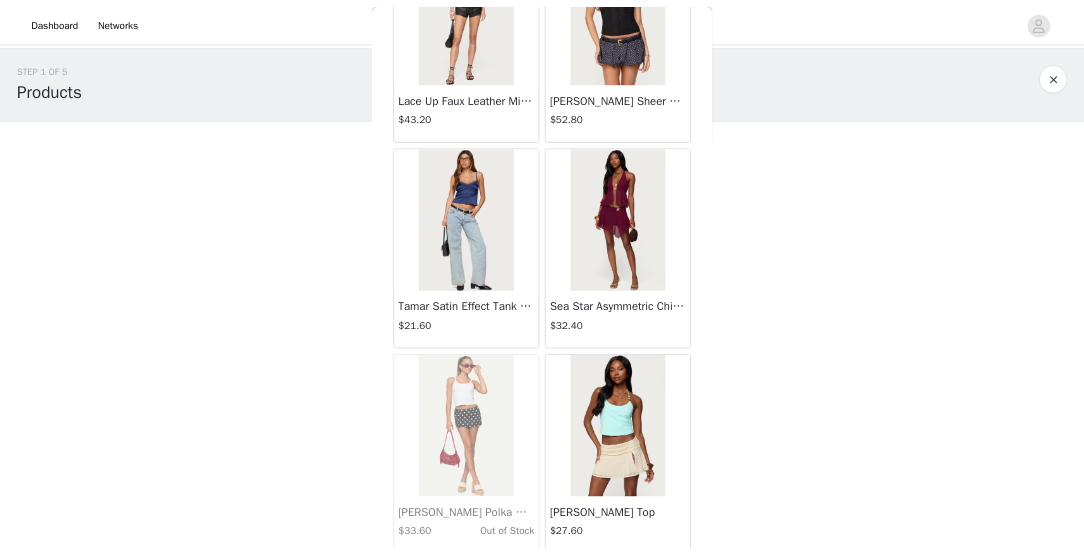 scroll, scrollTop: 42836, scrollLeft: 0, axis: vertical 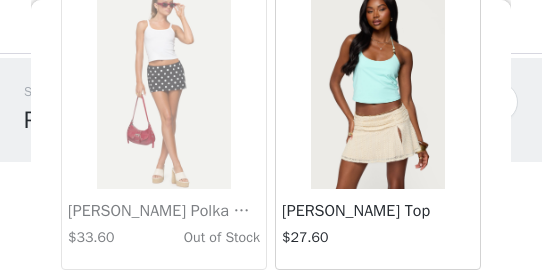 click on "Load More" at bounding box center [271, 304] 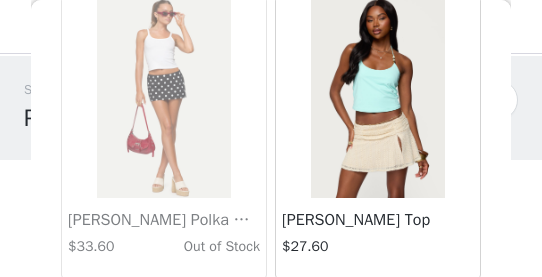 scroll, scrollTop: 59, scrollLeft: 0, axis: vertical 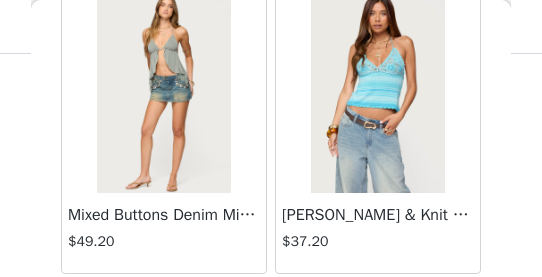 click on "Load More" at bounding box center (271, 308) 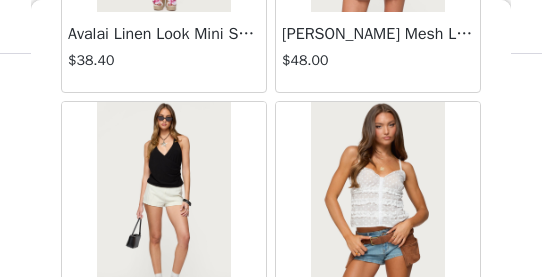 scroll, scrollTop: 49114, scrollLeft: 0, axis: vertical 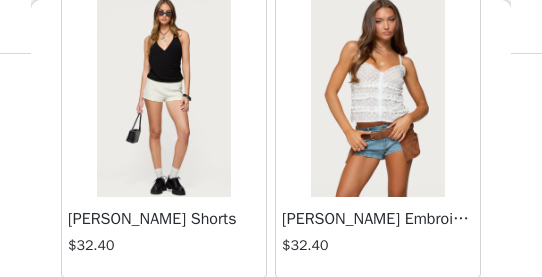 click on "Load More" at bounding box center [271, 312] 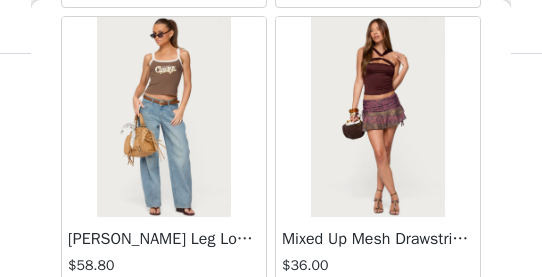 scroll, scrollTop: 52010, scrollLeft: 0, axis: vertical 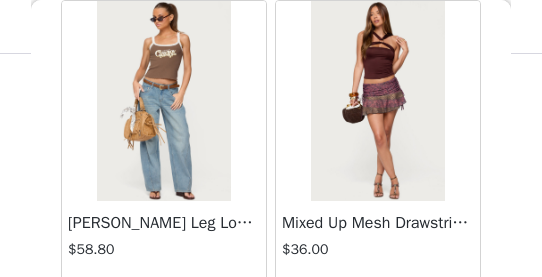 click on "Load More" at bounding box center [271, 316] 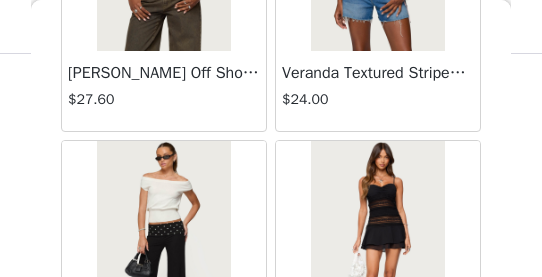 scroll, scrollTop: 54906, scrollLeft: 0, axis: vertical 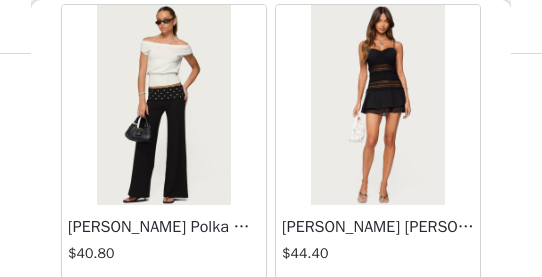 click on "Load More" at bounding box center (271, 320) 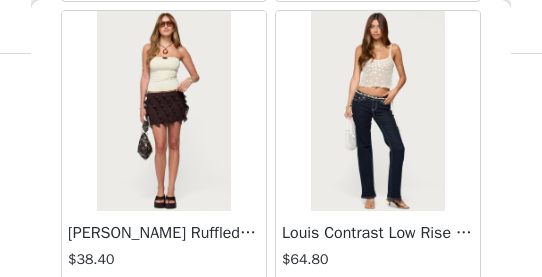 scroll, scrollTop: 57802, scrollLeft: 0, axis: vertical 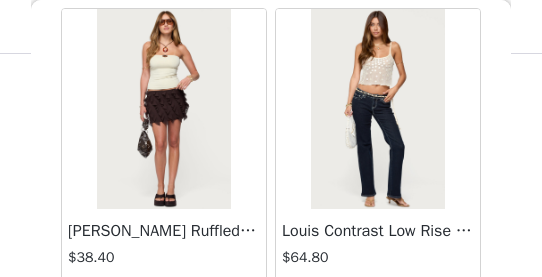 click on "Load More" at bounding box center [271, 324] 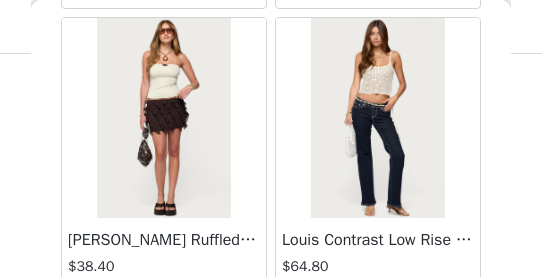 scroll, scrollTop: 200, scrollLeft: 0, axis: vertical 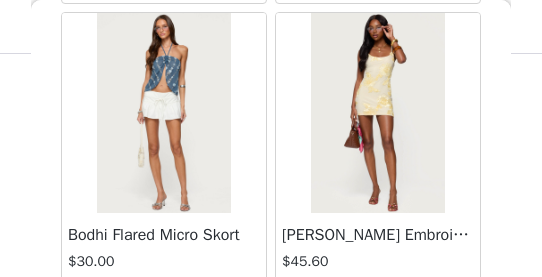 drag, startPoint x: 302, startPoint y: 238, endPoint x: 310, endPoint y: 226, distance: 14.422205 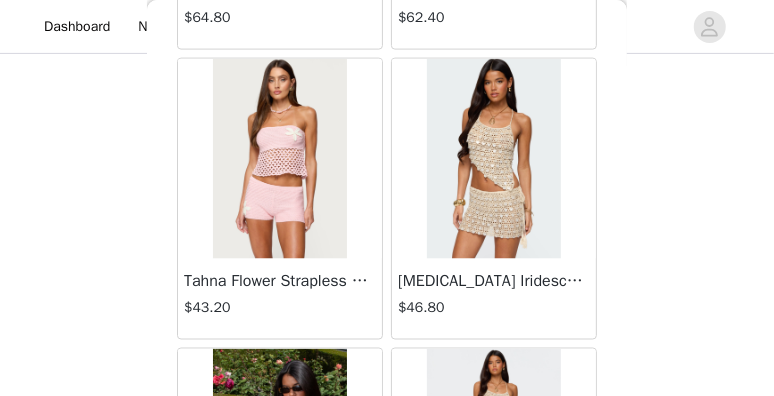 scroll, scrollTop: 52502, scrollLeft: 0, axis: vertical 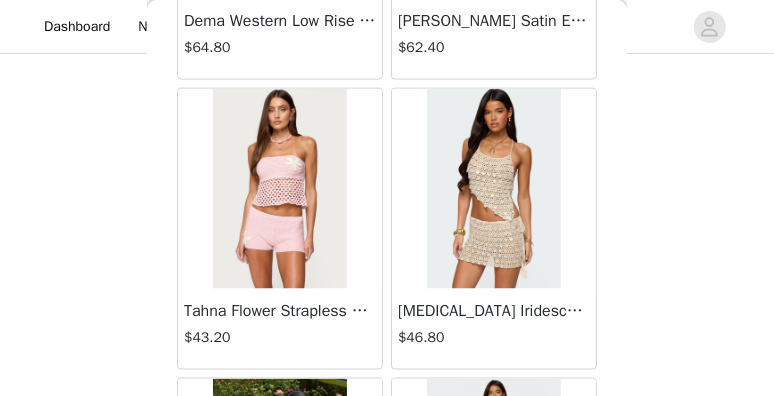 click at bounding box center (493, 189) 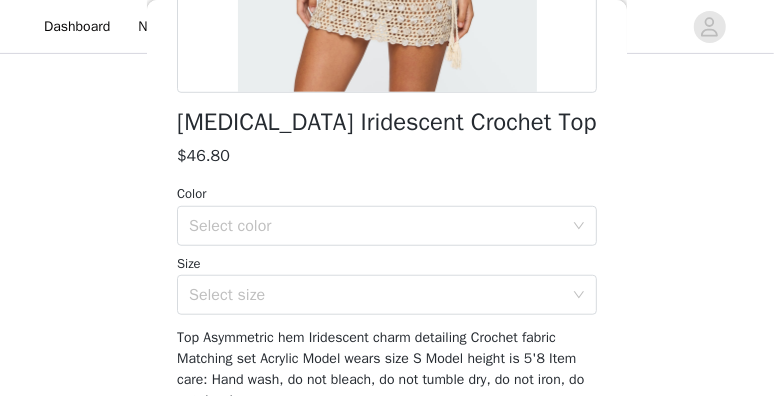 scroll, scrollTop: 555, scrollLeft: 0, axis: vertical 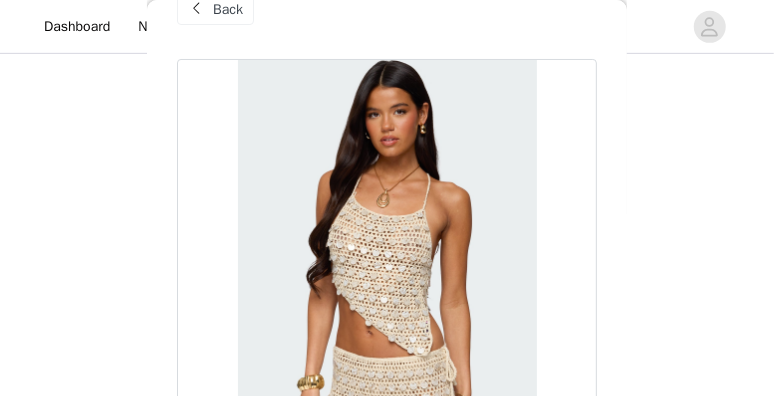 click at bounding box center (387, 284) 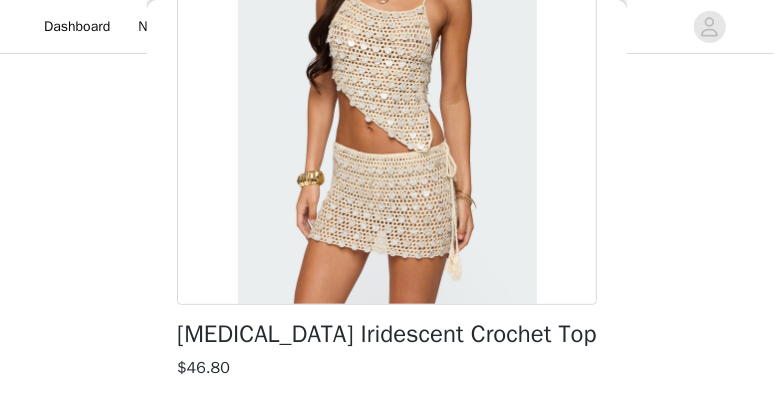 scroll, scrollTop: 269, scrollLeft: 0, axis: vertical 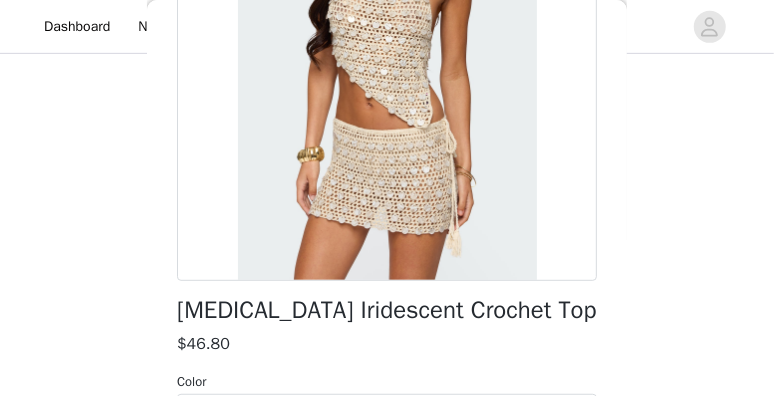 drag, startPoint x: 474, startPoint y: 150, endPoint x: 353, endPoint y: 150, distance: 121 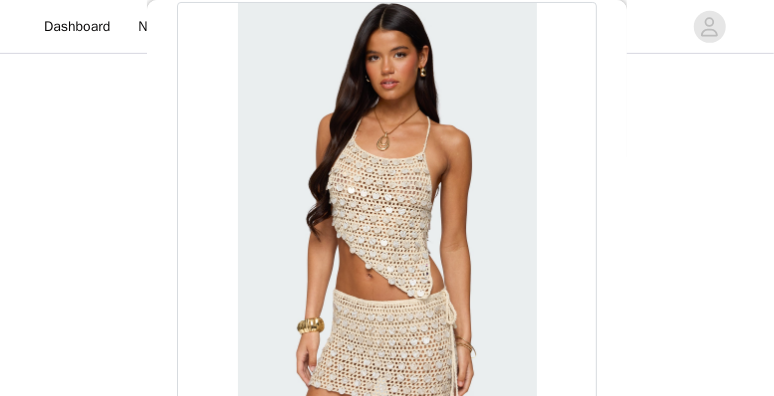 scroll, scrollTop: 98, scrollLeft: 0, axis: vertical 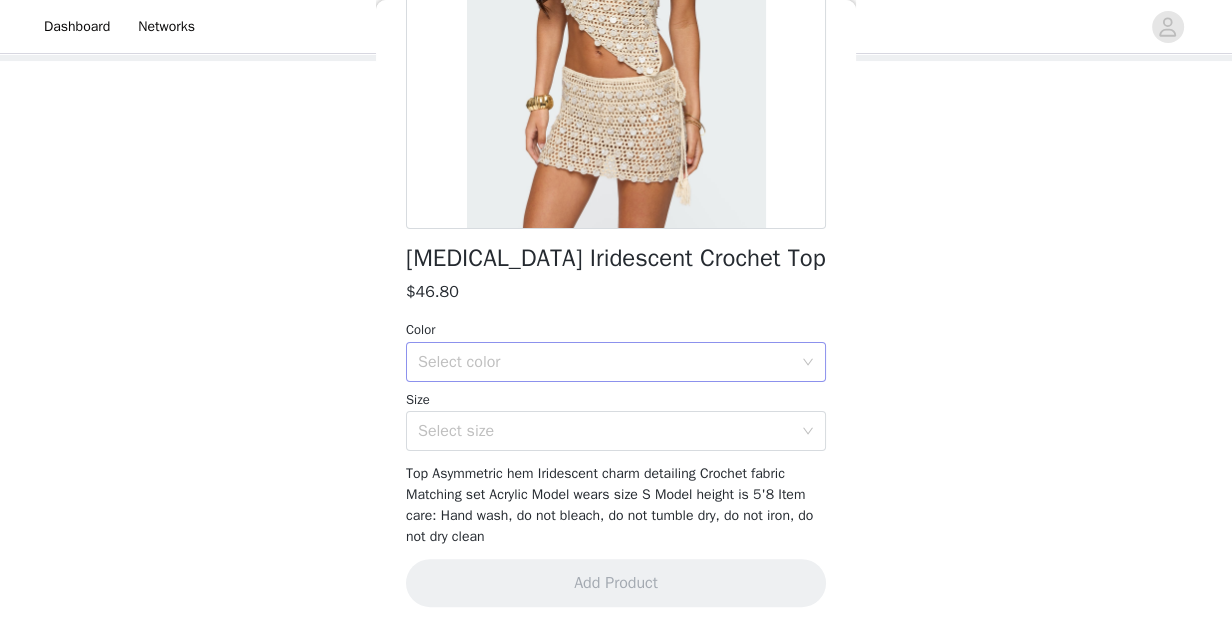click on "Select color" at bounding box center [605, 362] 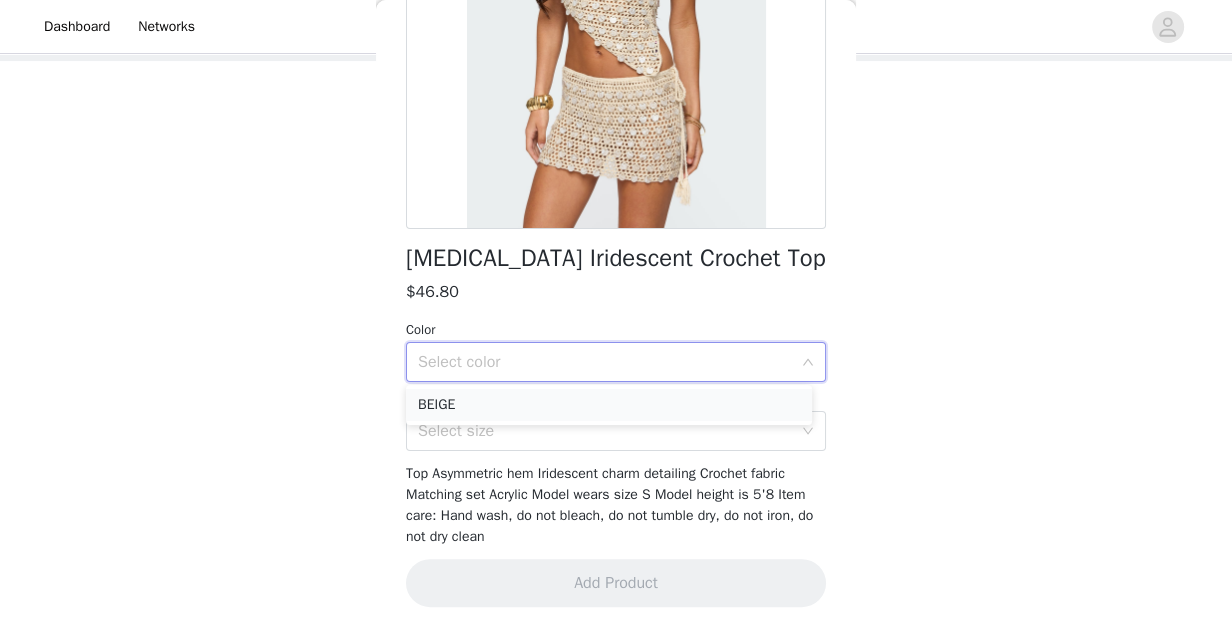 click on "BEIGE" at bounding box center [609, 405] 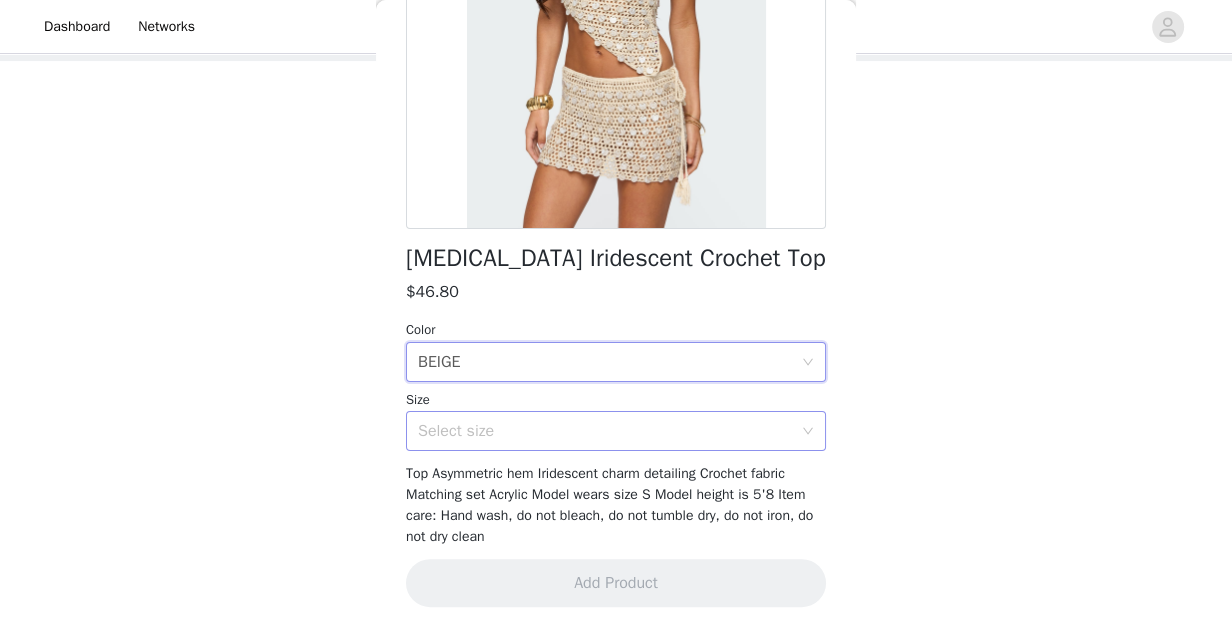 click on "Select size" at bounding box center [605, 431] 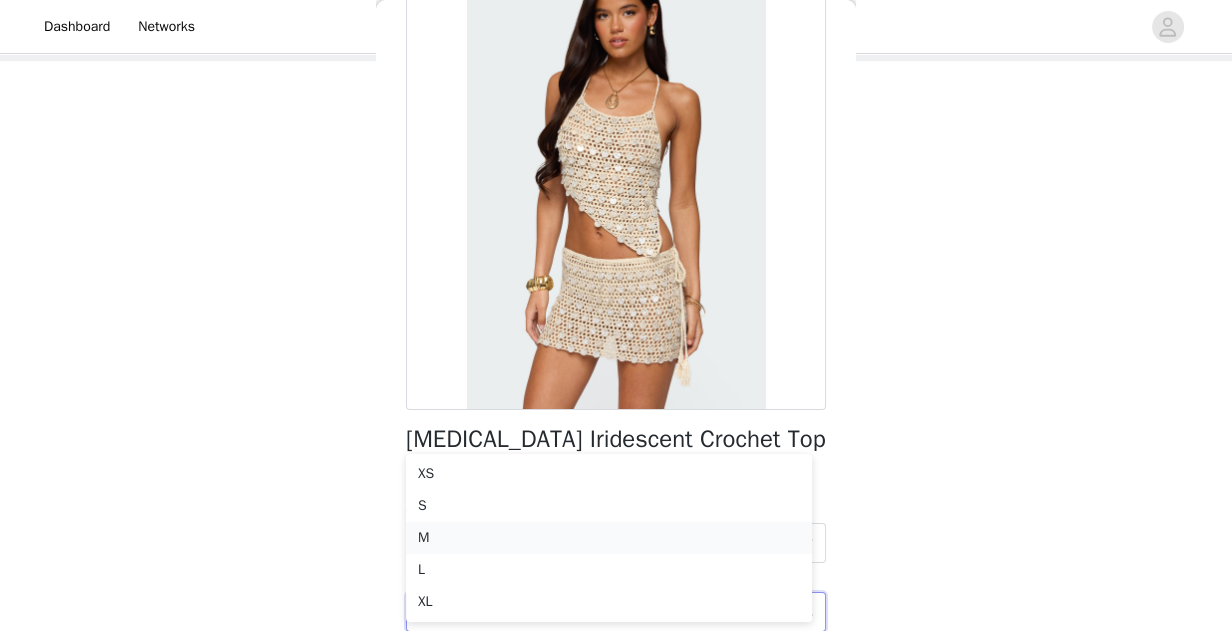 click on "M" at bounding box center [609, 538] 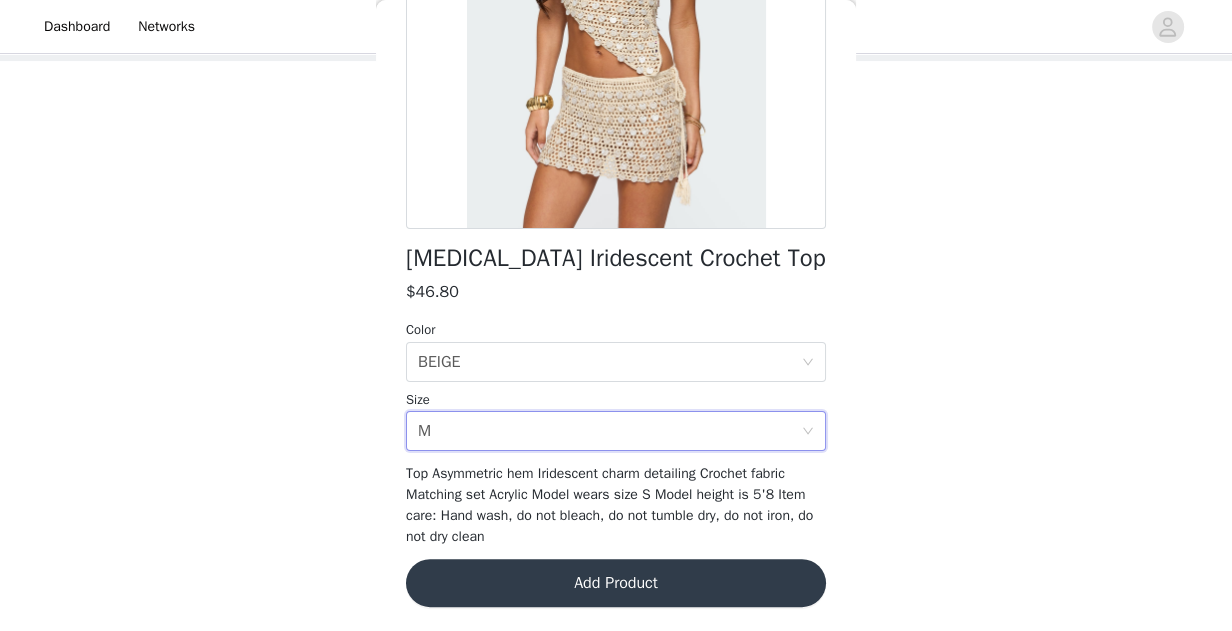 click on "Add Product" at bounding box center (616, 583) 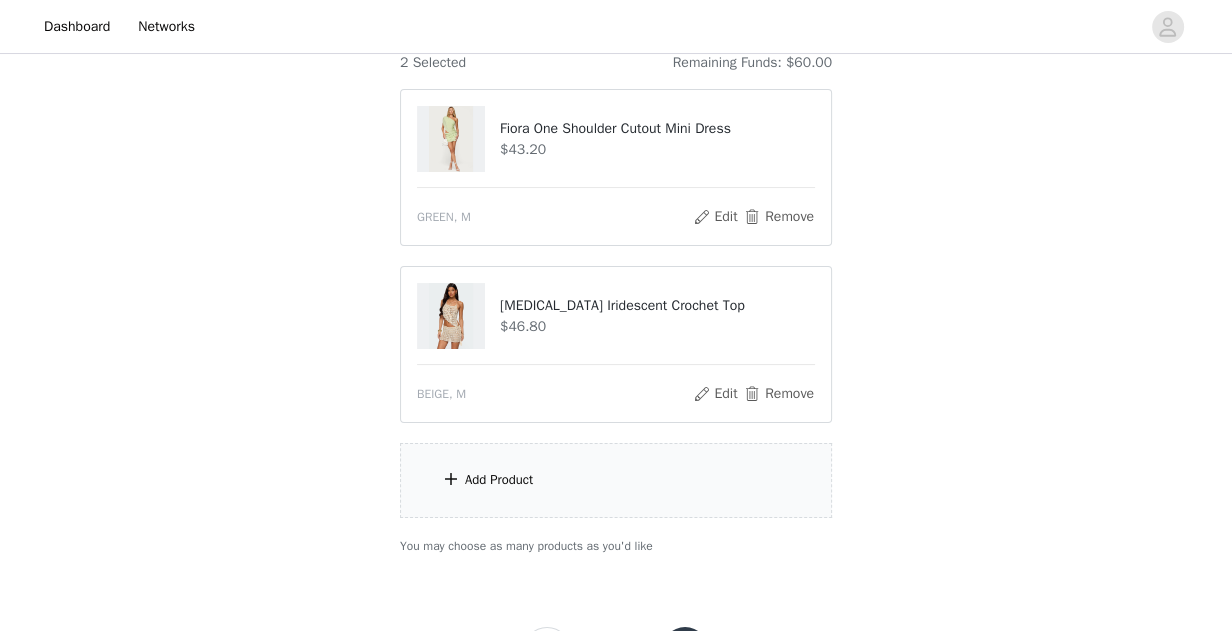 click on "$43.20" at bounding box center (657, 149) 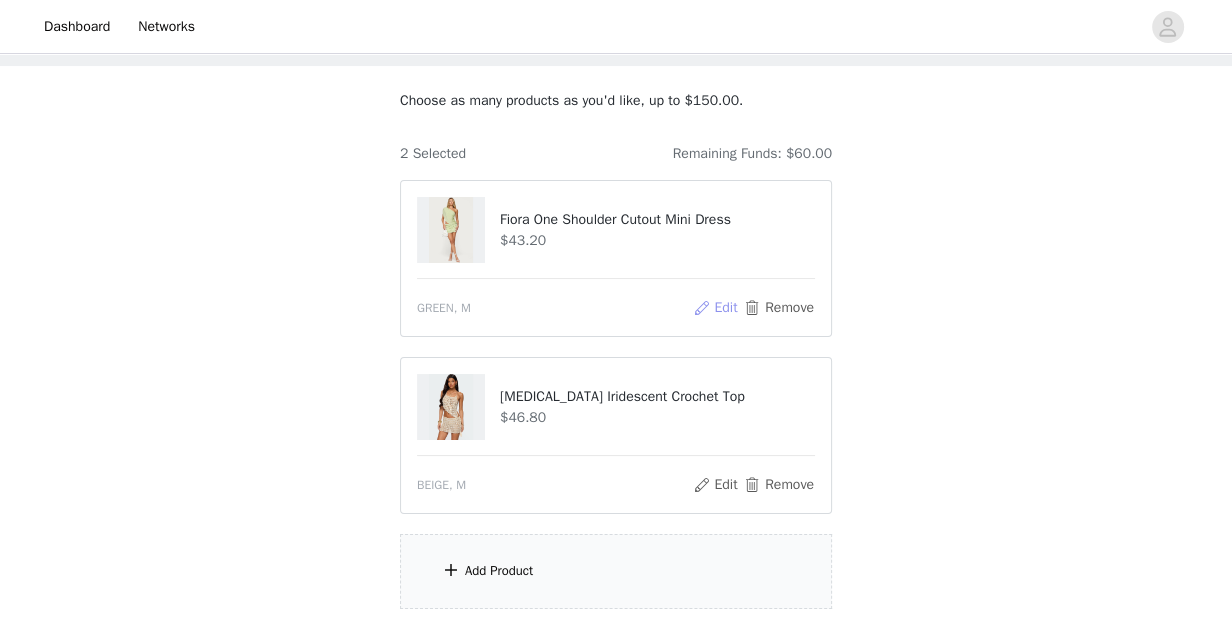 click on "Edit" at bounding box center (715, 308) 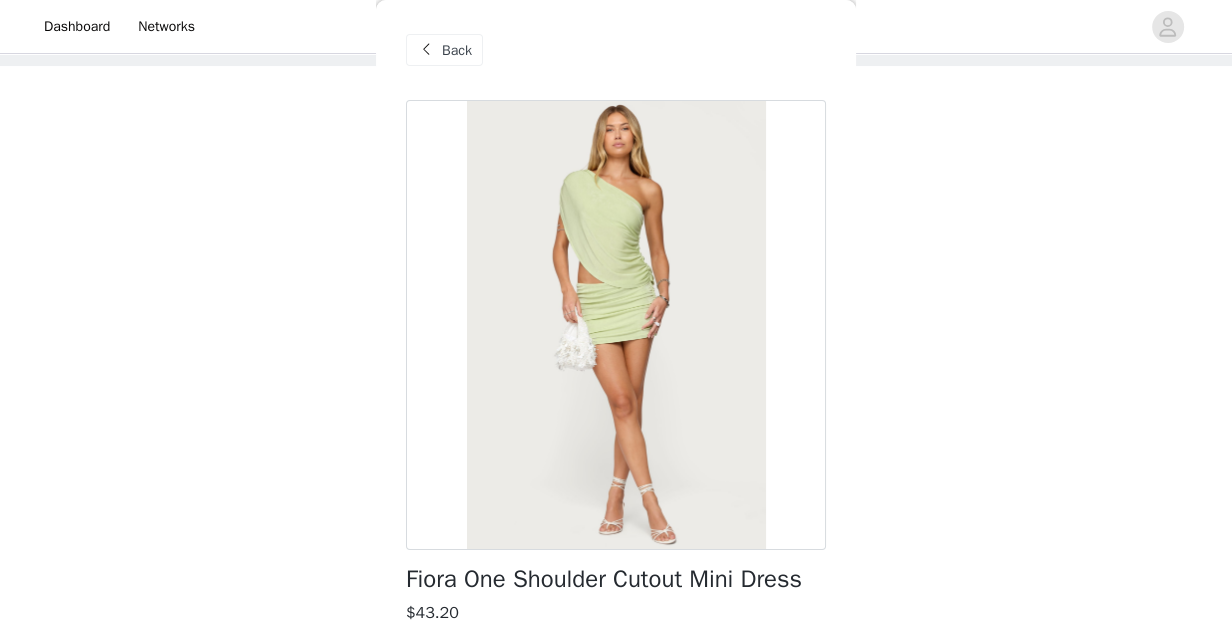 click on "Back" at bounding box center [457, 50] 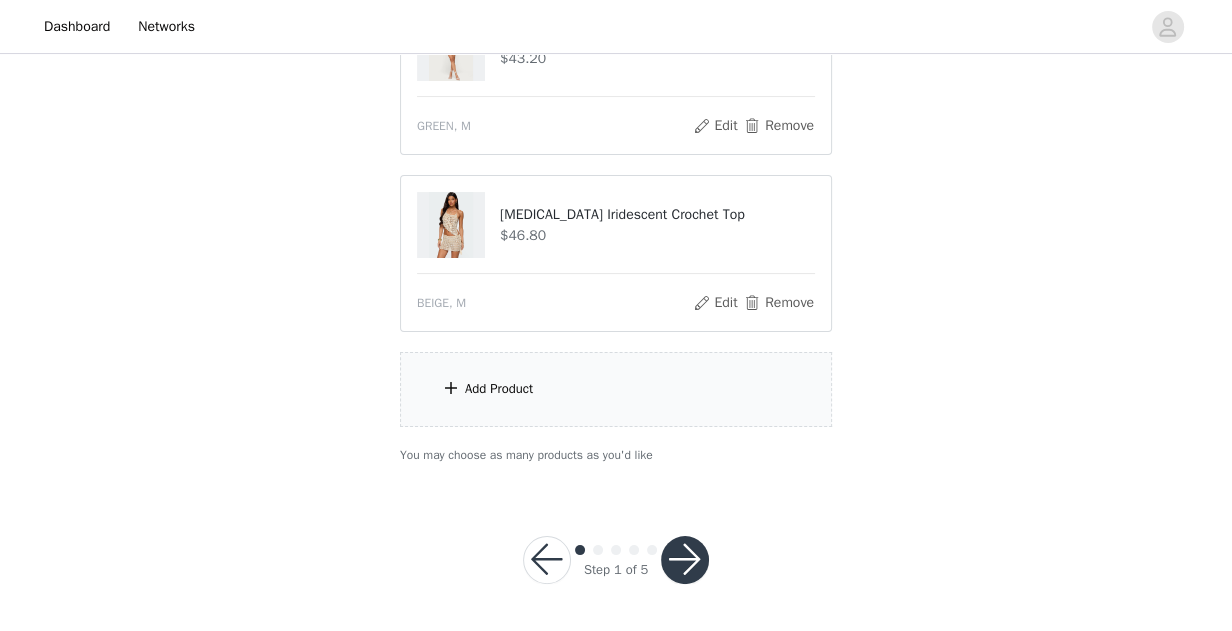 click on "Add Product" at bounding box center (616, 389) 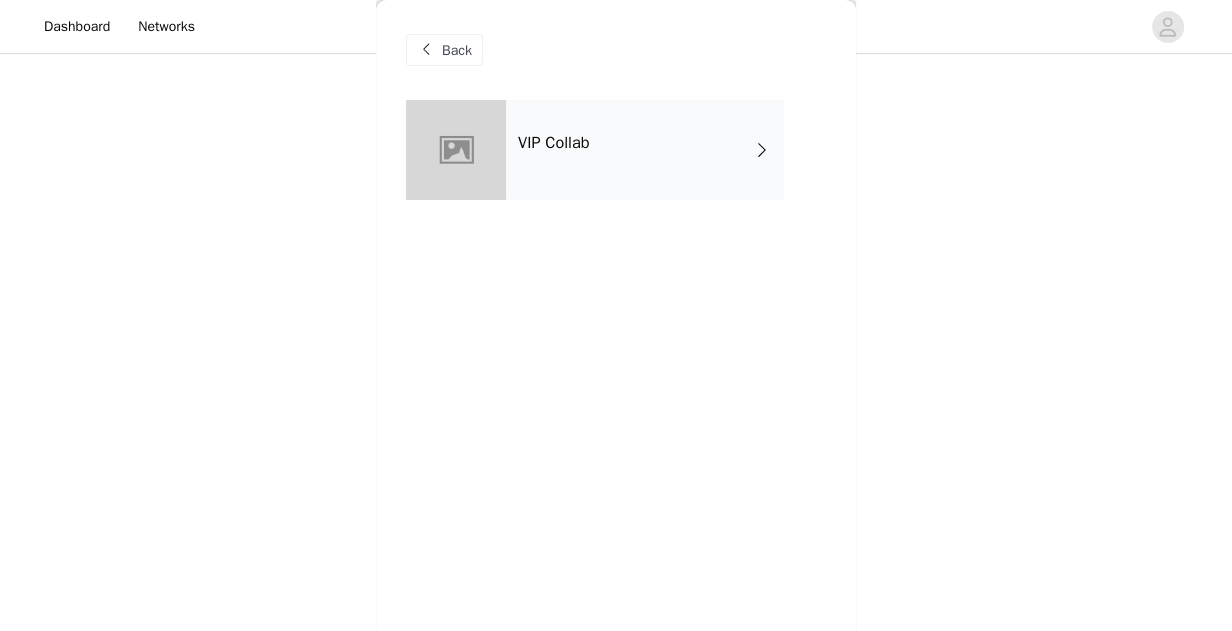 click on "VIP Collab" at bounding box center (553, 143) 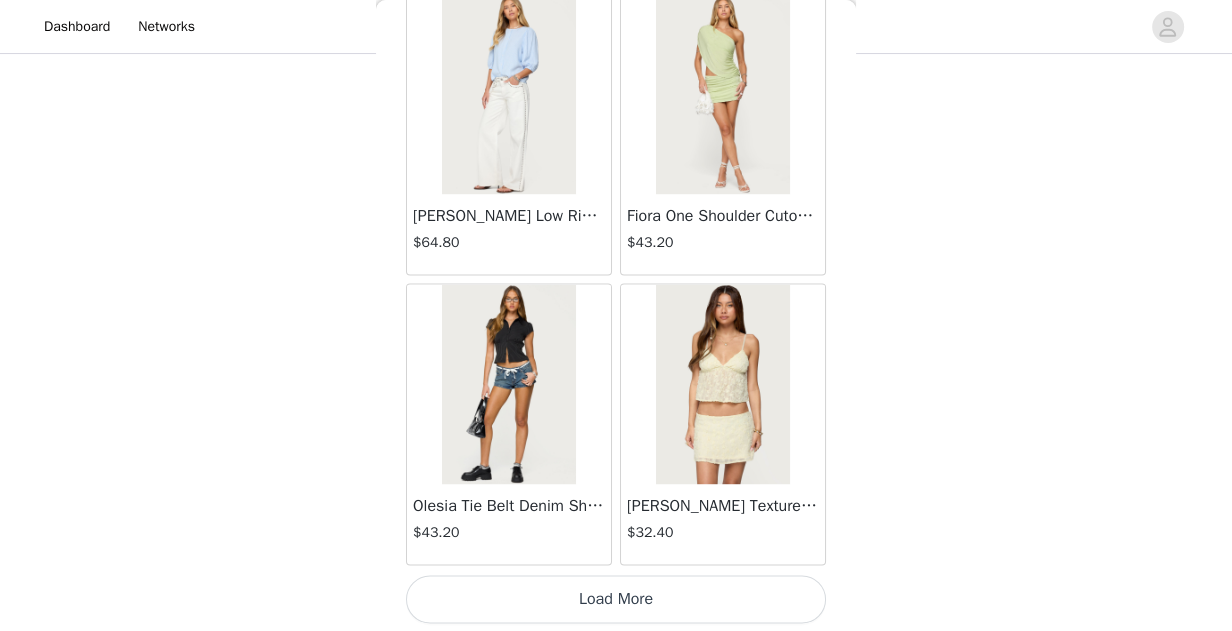 click on "Load More" at bounding box center [616, 599] 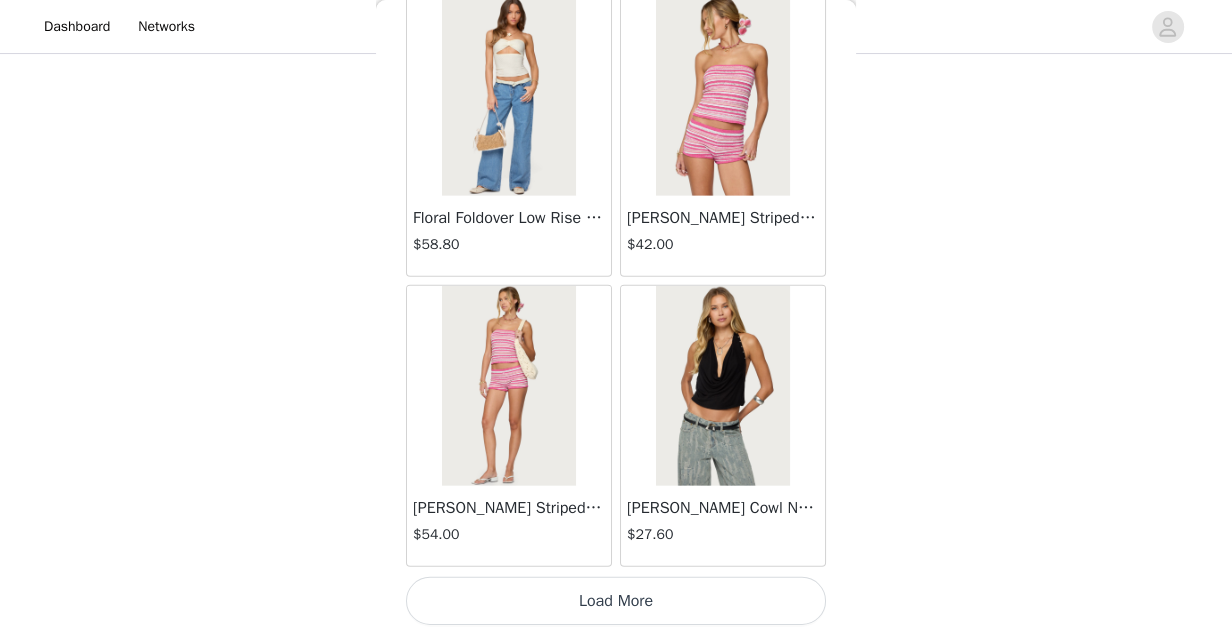 click on "Load More" at bounding box center [616, 601] 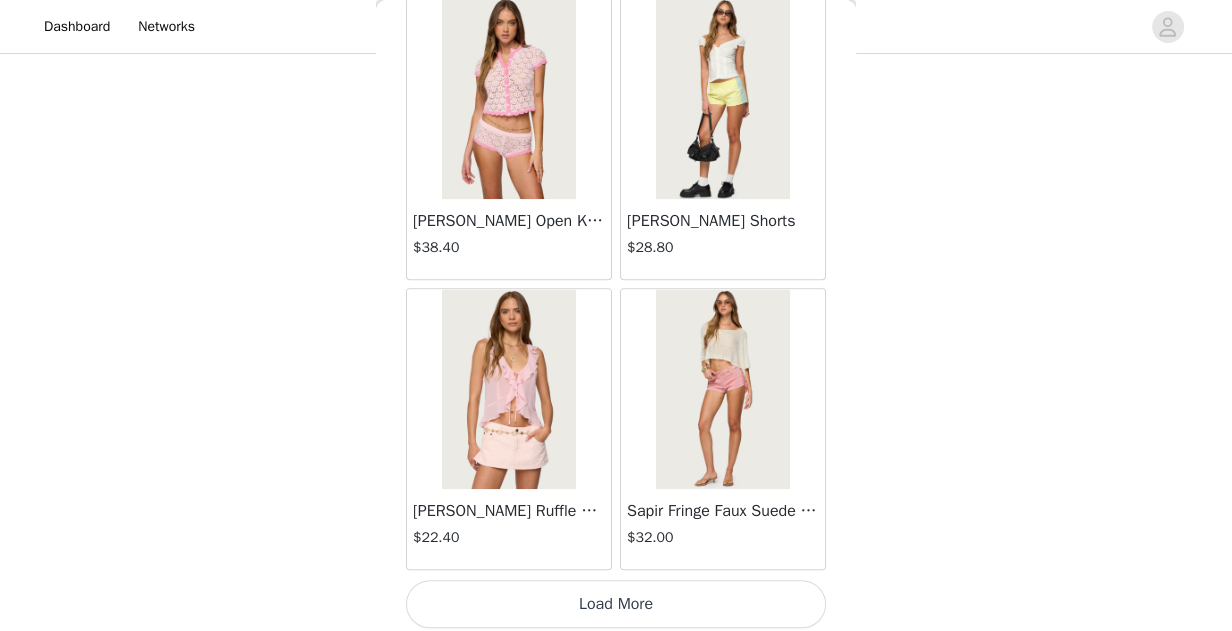 click on "Load More" at bounding box center [616, 604] 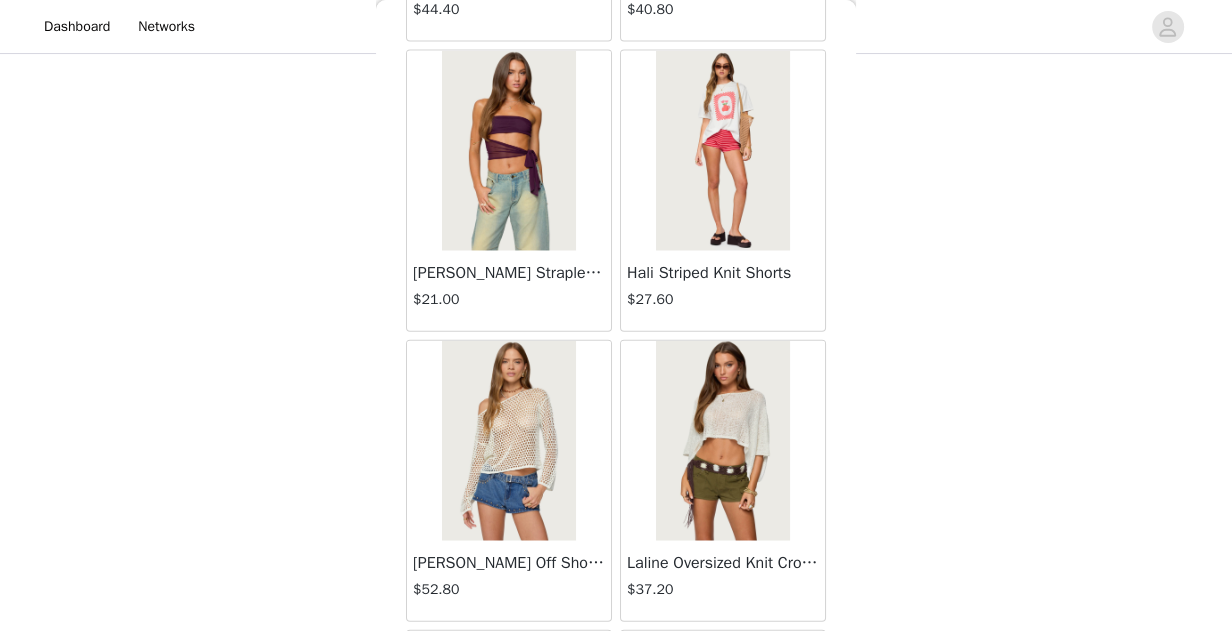 scroll, scrollTop: 11120, scrollLeft: 0, axis: vertical 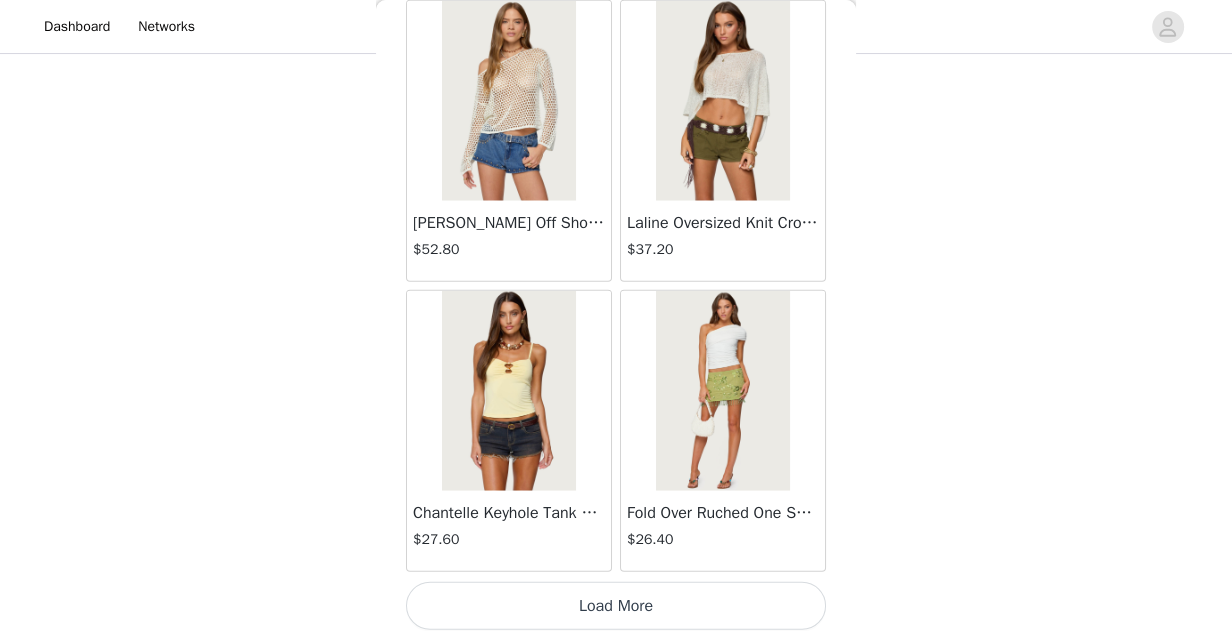 click on "Frayed Pleated Denim Mini Skort   $16.00       Klay Linen Look Pleated Mini Skort   $14.40       Contrast Lace Asymmetric Off Shoulder Top   $14.40       [PERSON_NAME] Split Front Sheer Mesh Top   $28.80       Zigzag Stripe Shorts   $22.80       Astra Beaded Sheer Strapless Top   $39.60       Beaded Floral Embroidered Tank Top   $38.40       [GEOGRAPHIC_DATA] Oversized T Shirt   $26.40       Talula Eyelet Babydoll Top   $17.60       Talula Eyelet Shorts   $16.80       Polka Dot Tailored Button Up Shirt   $37.20       Tiger Flower Off Shoulder Top   $25.20       Tiger Flower Mini Skort   $27.60       [PERSON_NAME] Off Shoulder Chiffon Romper   $54.00       Enya Fringed Sheer Mesh Top   $36.00       Enya Ruched Ruffle Mesh Mini Skirt   $31.20       Quincy Studded Low Rise Jeans   $64.80       Fiora One Shoulder Cutout Mini Dress   $43.20       Olesia Tie Belt Denim Shorts   $43.20       [PERSON_NAME] Textured Floral Babydoll Top   $32.40       [PERSON_NAME] Floral Backless Top   $36.00       [PERSON_NAME] Textured Floral Mini Skirt   $33.60" at bounding box center [616, -5192] 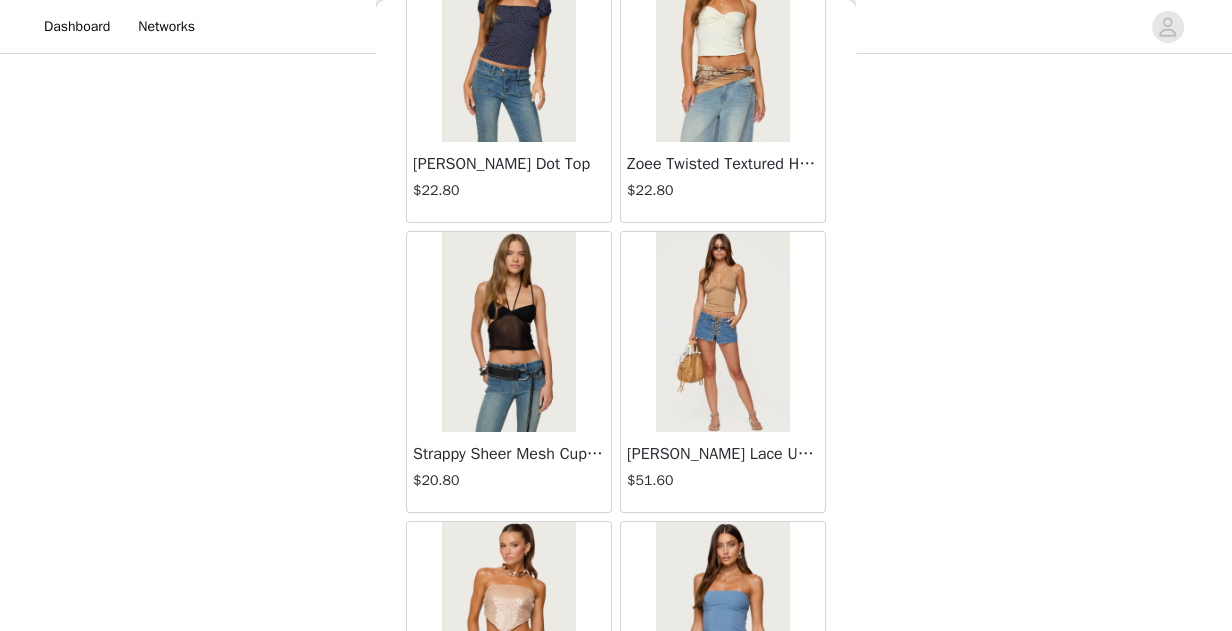 scroll, scrollTop: 14019, scrollLeft: 0, axis: vertical 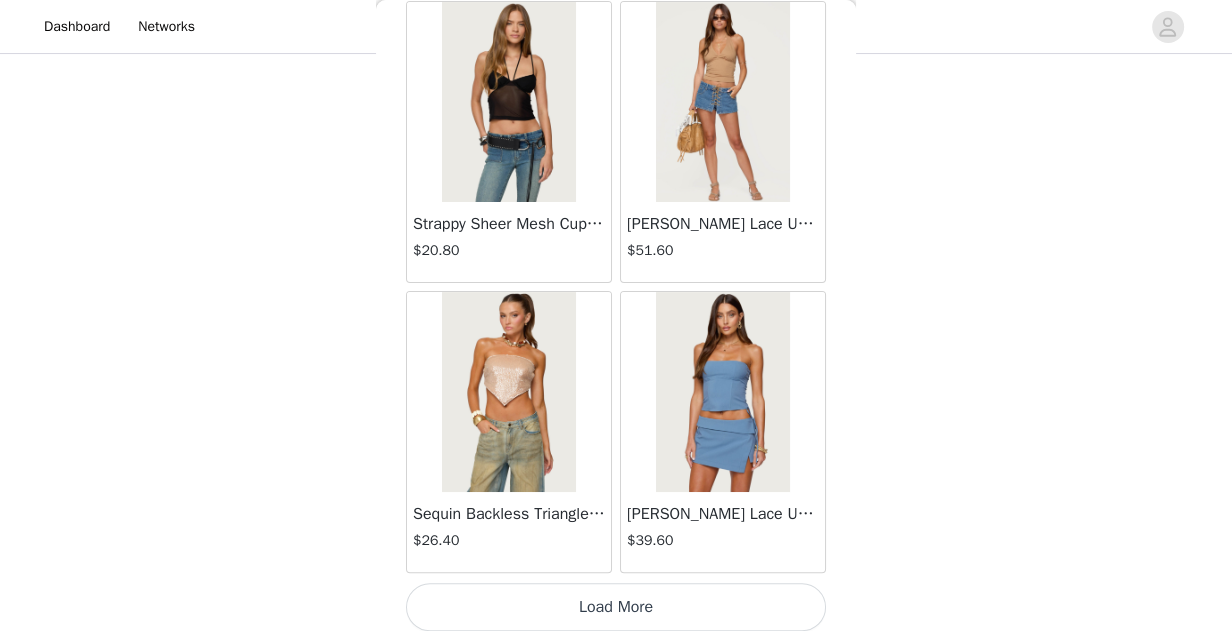 click on "Load More" at bounding box center (616, 607) 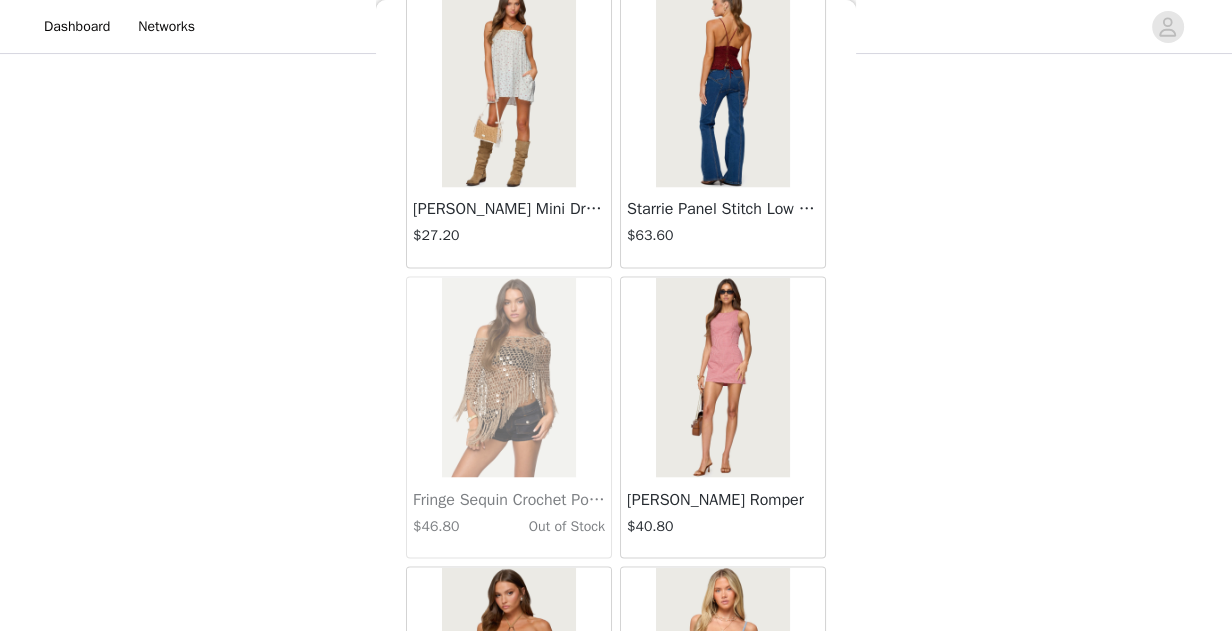 scroll, scrollTop: 16917, scrollLeft: 0, axis: vertical 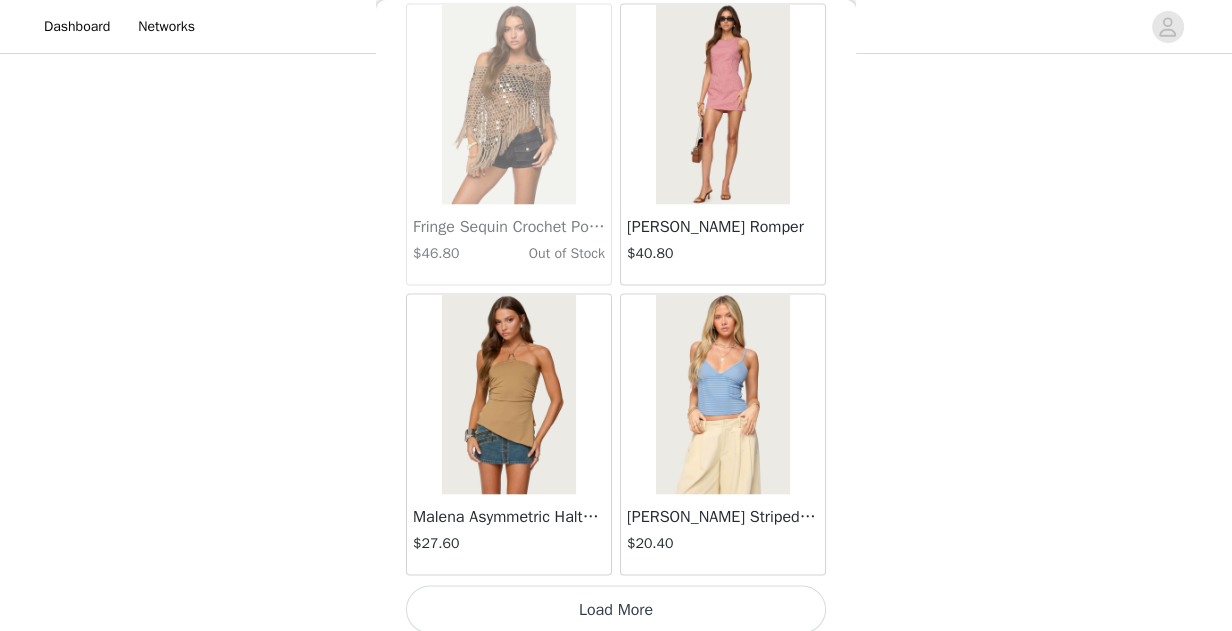 click on "Load More" at bounding box center (616, 609) 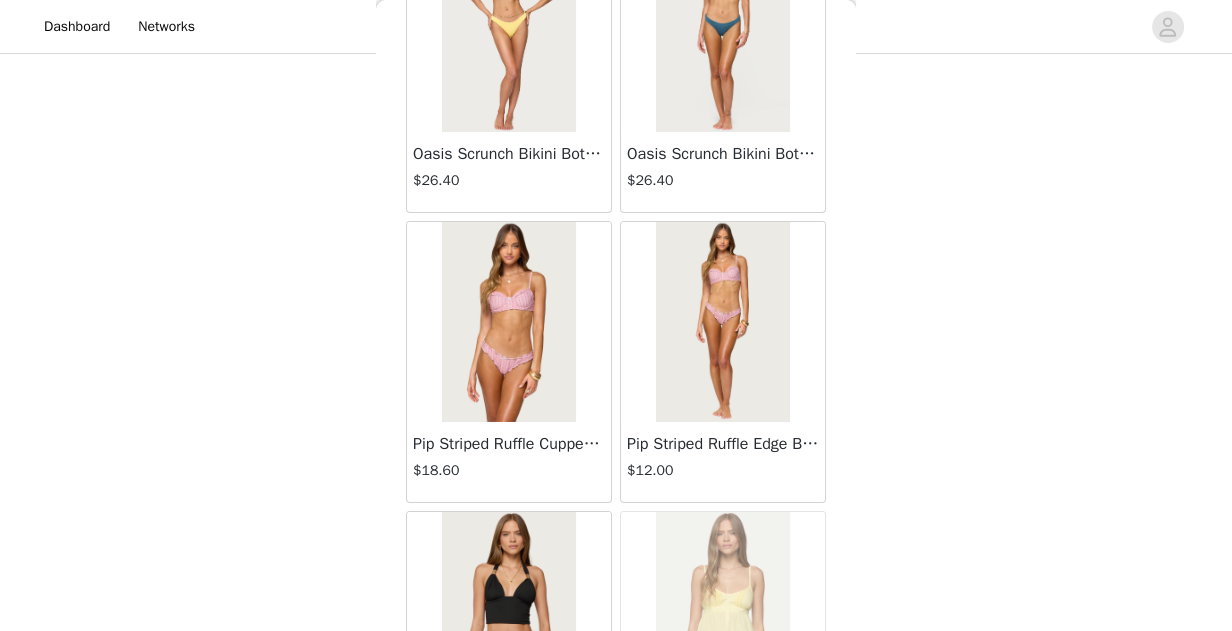 scroll, scrollTop: 19815, scrollLeft: 0, axis: vertical 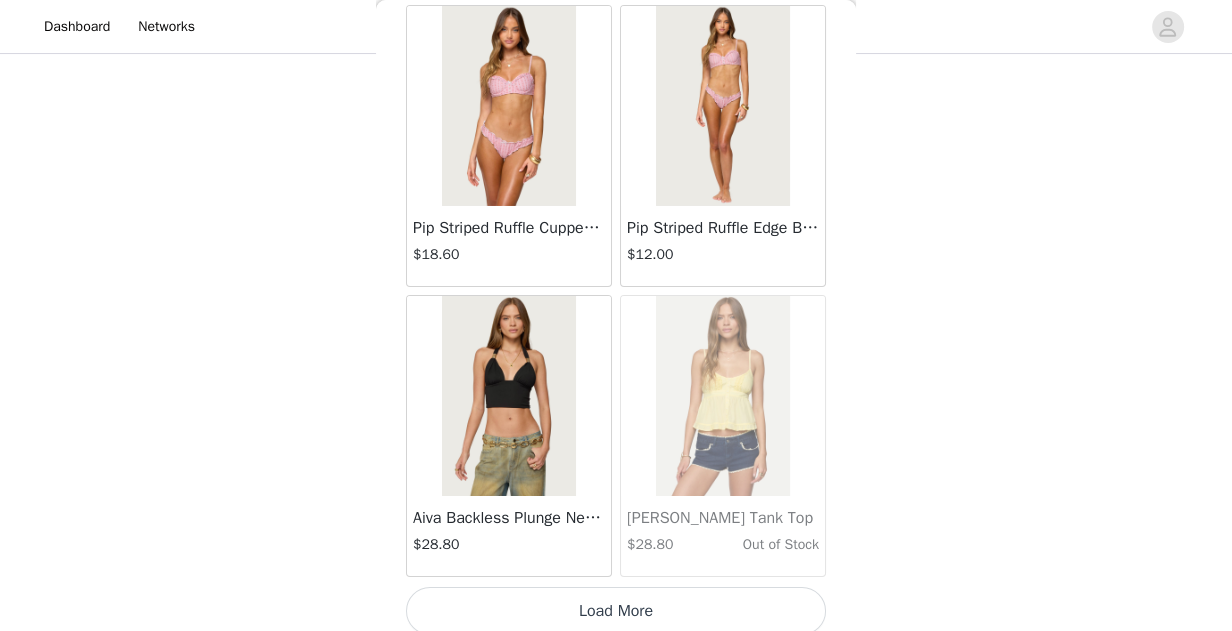 click on "Load More" at bounding box center [616, 611] 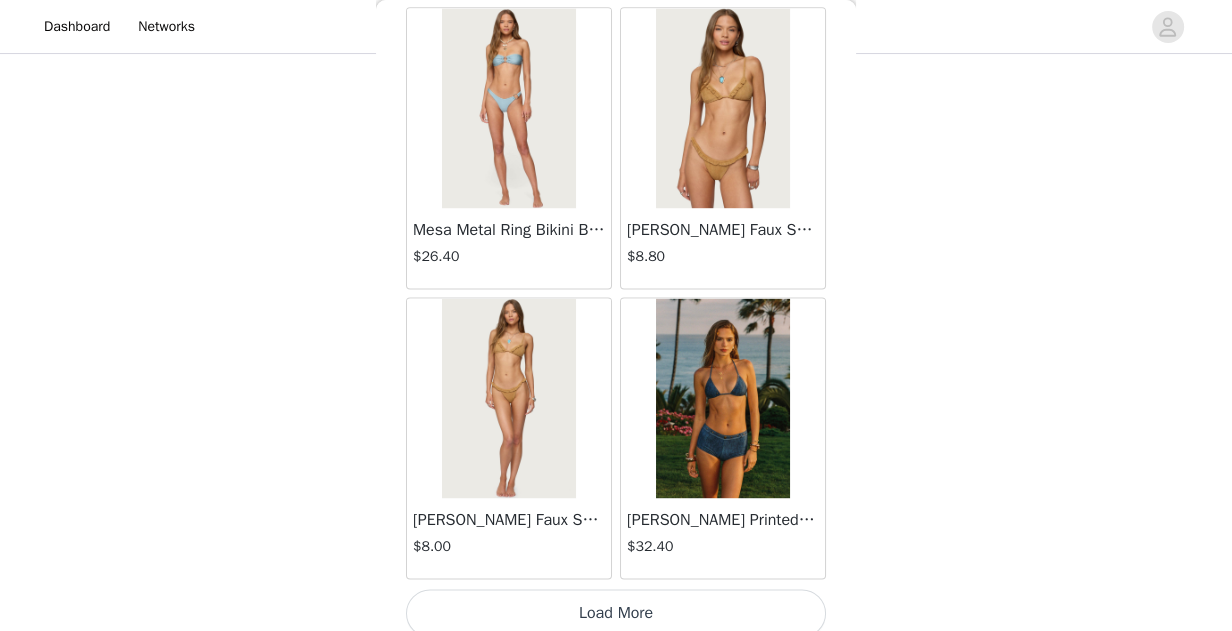 click on "Load More" at bounding box center [616, 613] 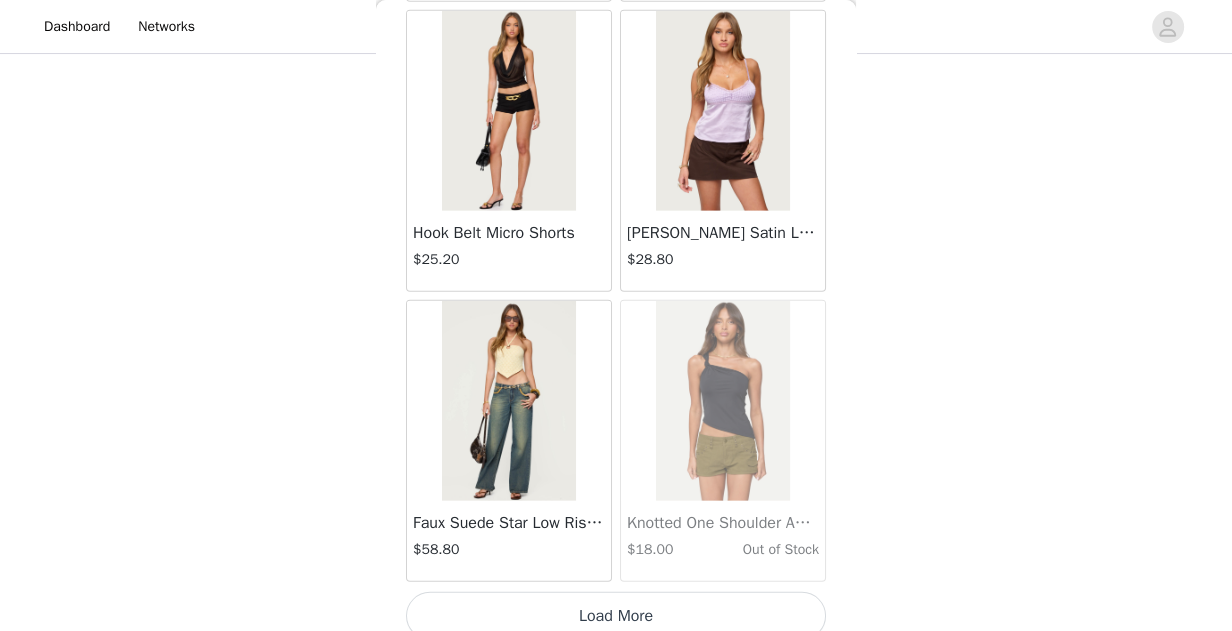 click on "Load More" at bounding box center [616, 616] 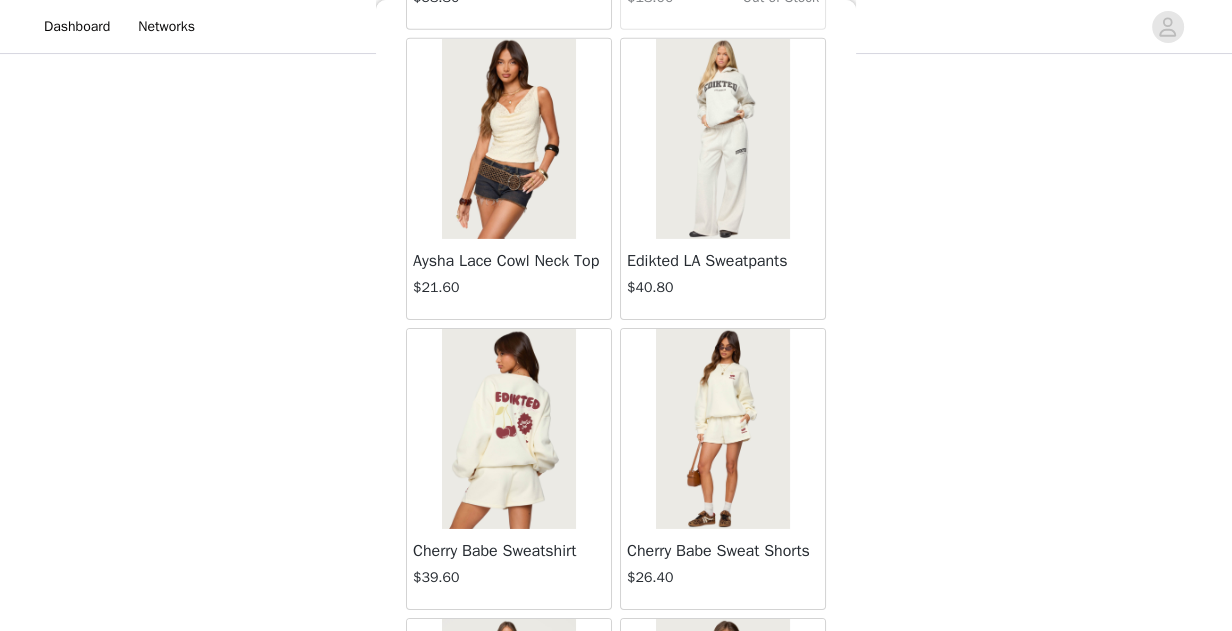 scroll, scrollTop: 26435, scrollLeft: 0, axis: vertical 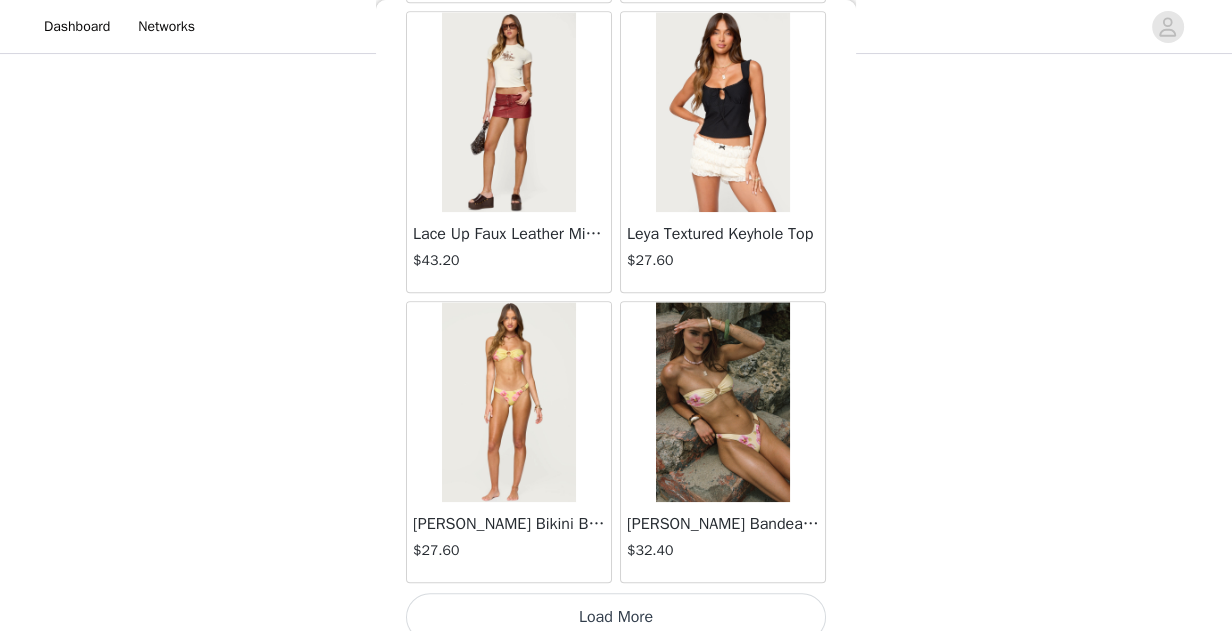 click on "Load More" at bounding box center (616, 617) 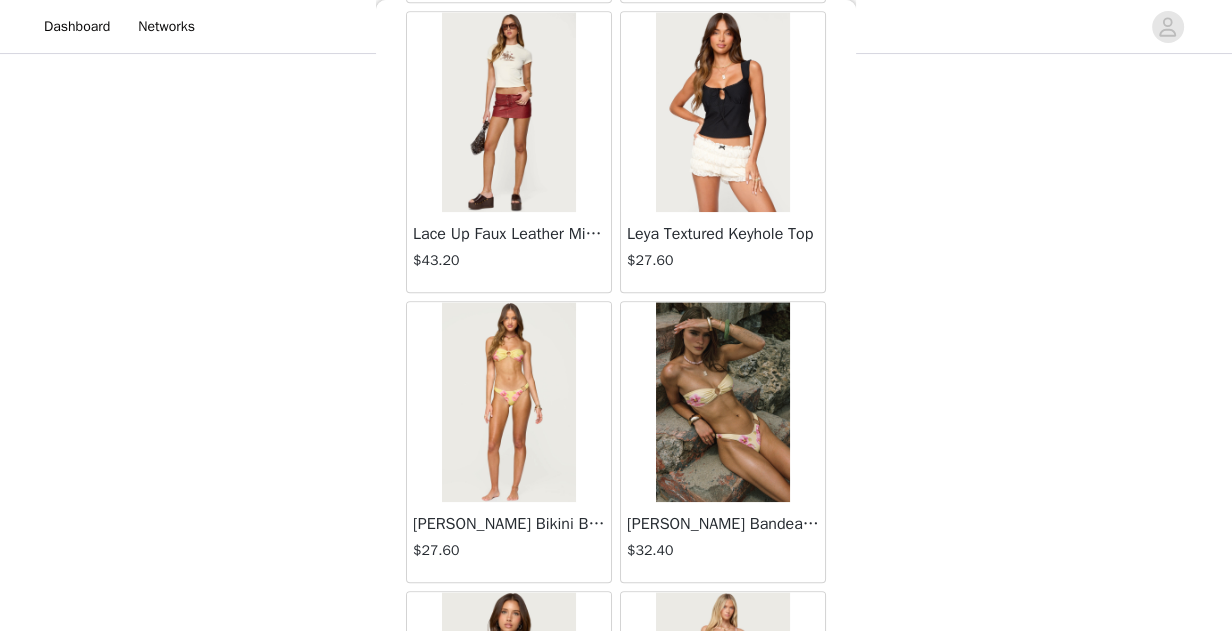 scroll, scrollTop: 31407, scrollLeft: 0, axis: vertical 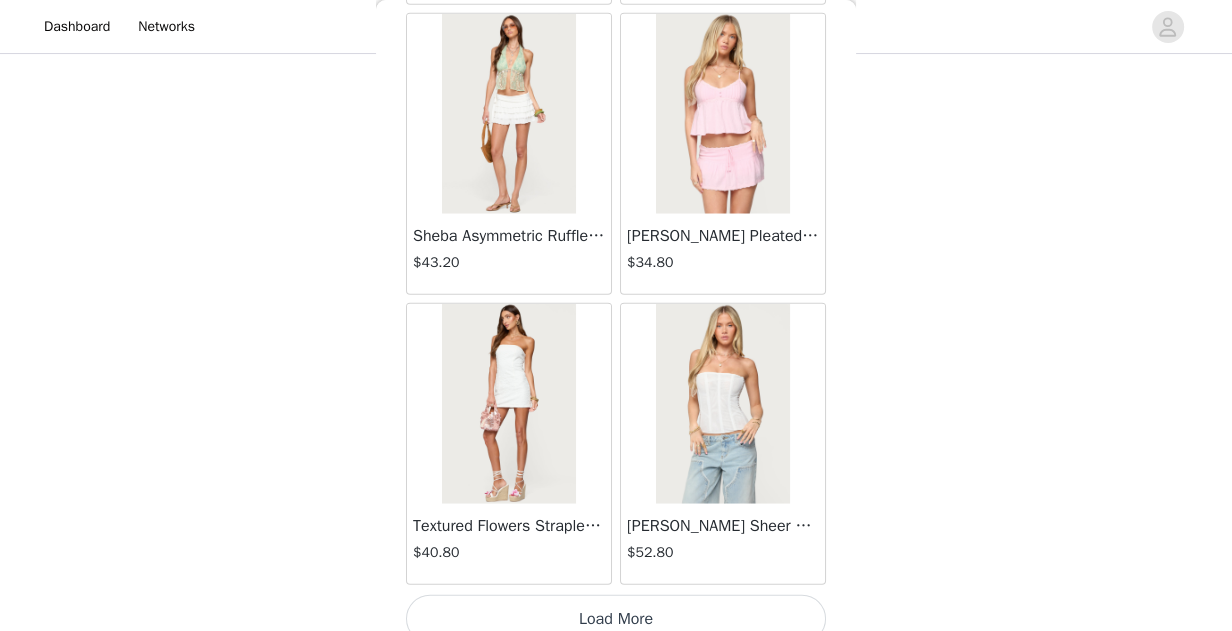 click on "Load More" at bounding box center (616, 619) 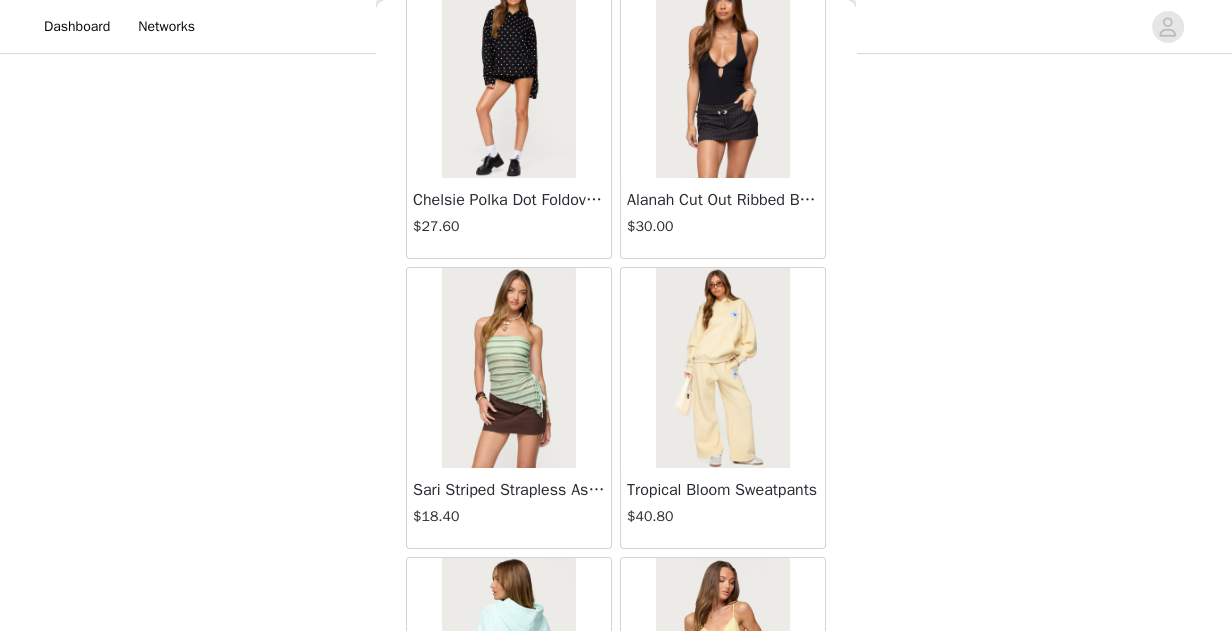 scroll, scrollTop: 34305, scrollLeft: 0, axis: vertical 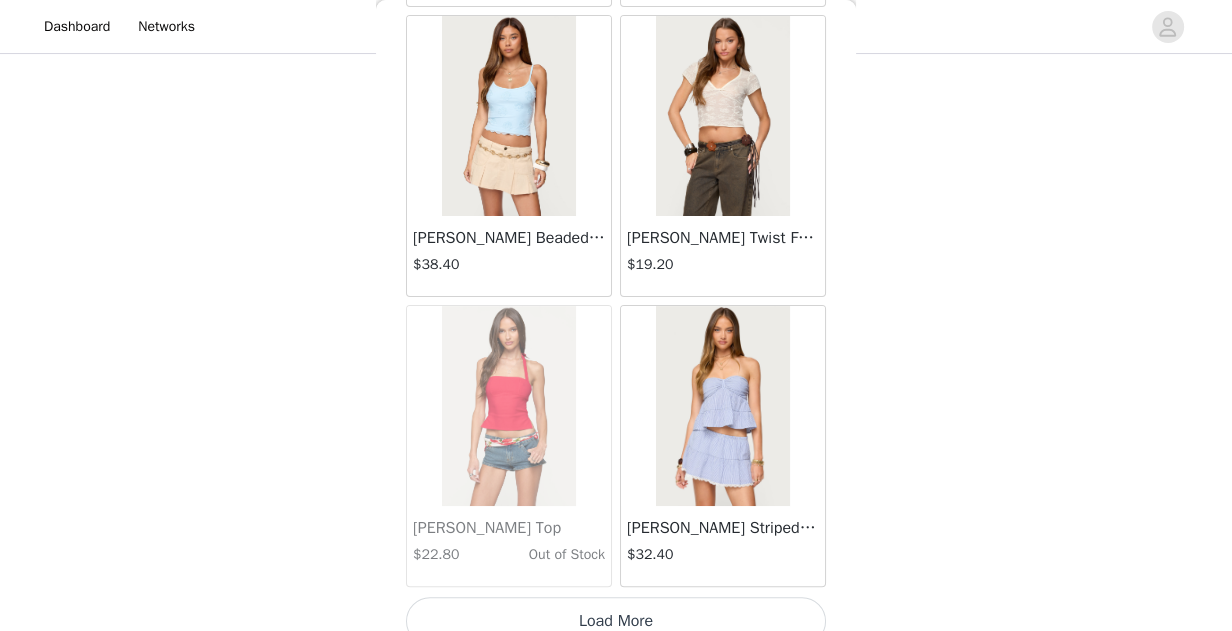 click on "Load More" at bounding box center [616, 621] 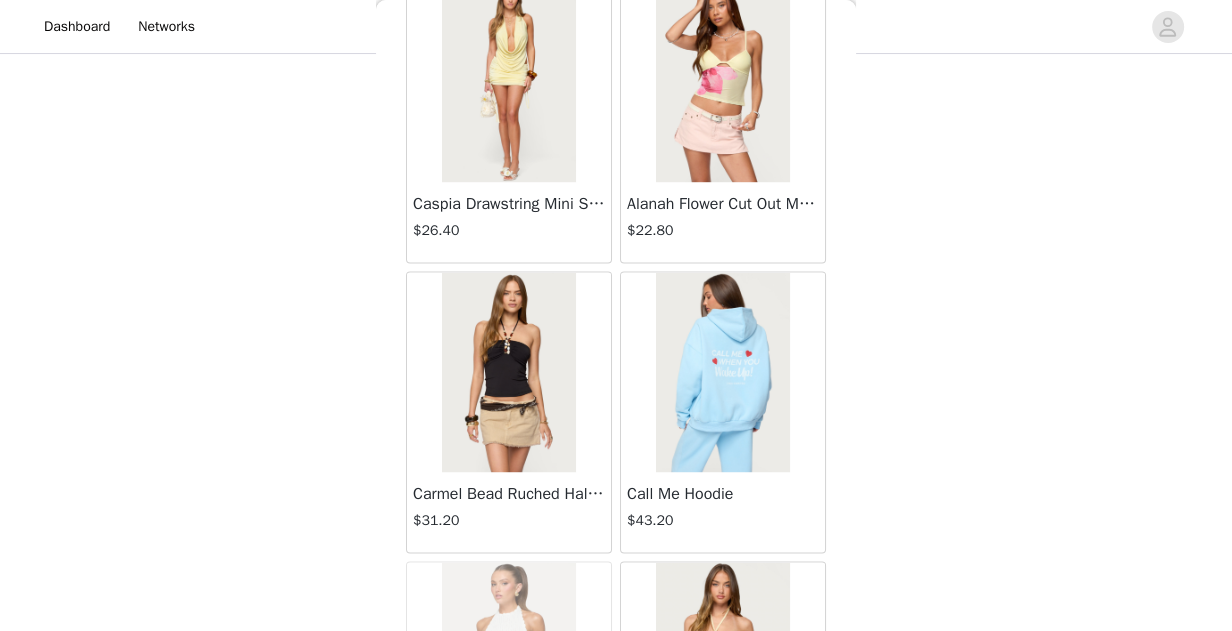 scroll, scrollTop: 37203, scrollLeft: 0, axis: vertical 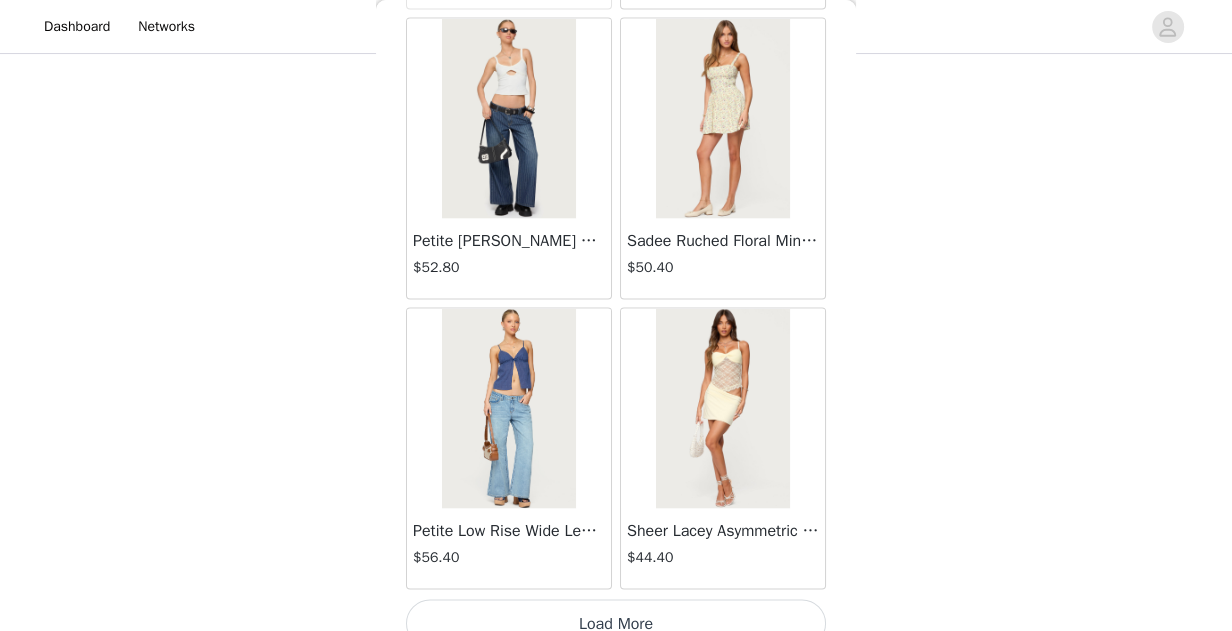 click on "Load More" at bounding box center (616, 623) 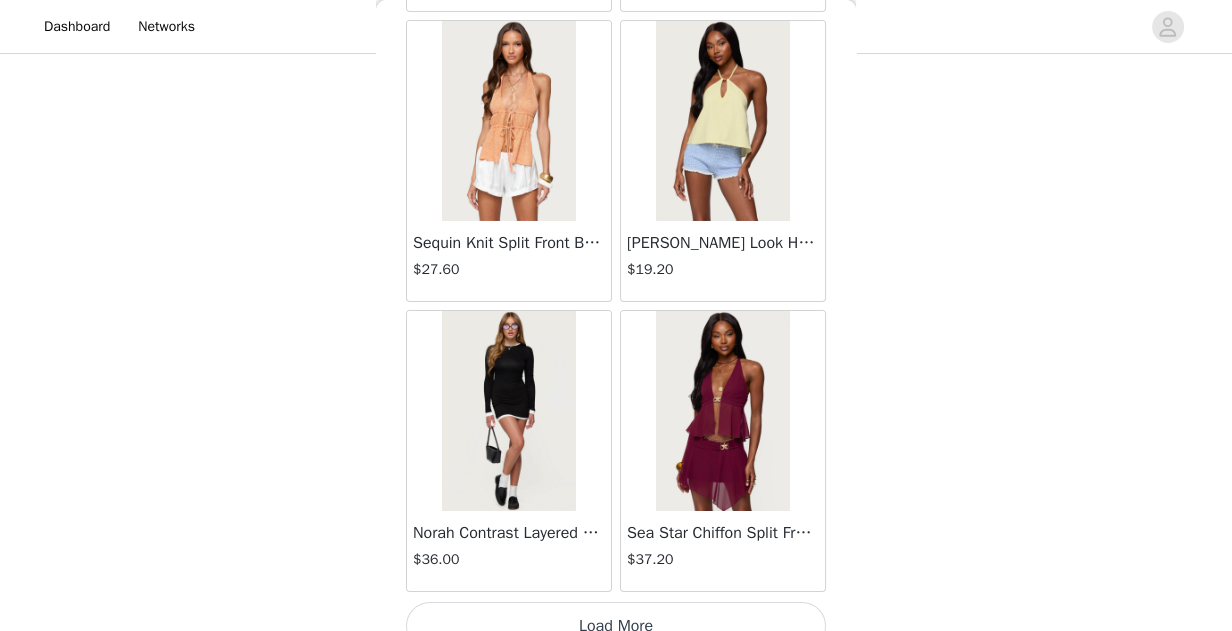 click on "Load More" at bounding box center [616, 626] 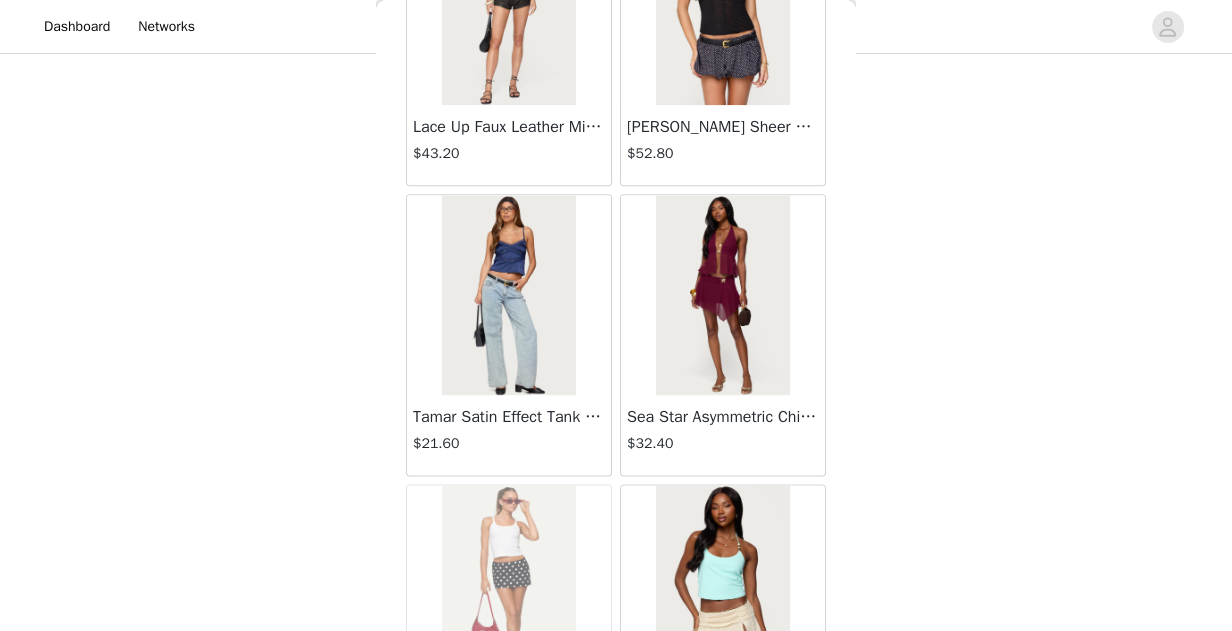 scroll, scrollTop: 42999, scrollLeft: 0, axis: vertical 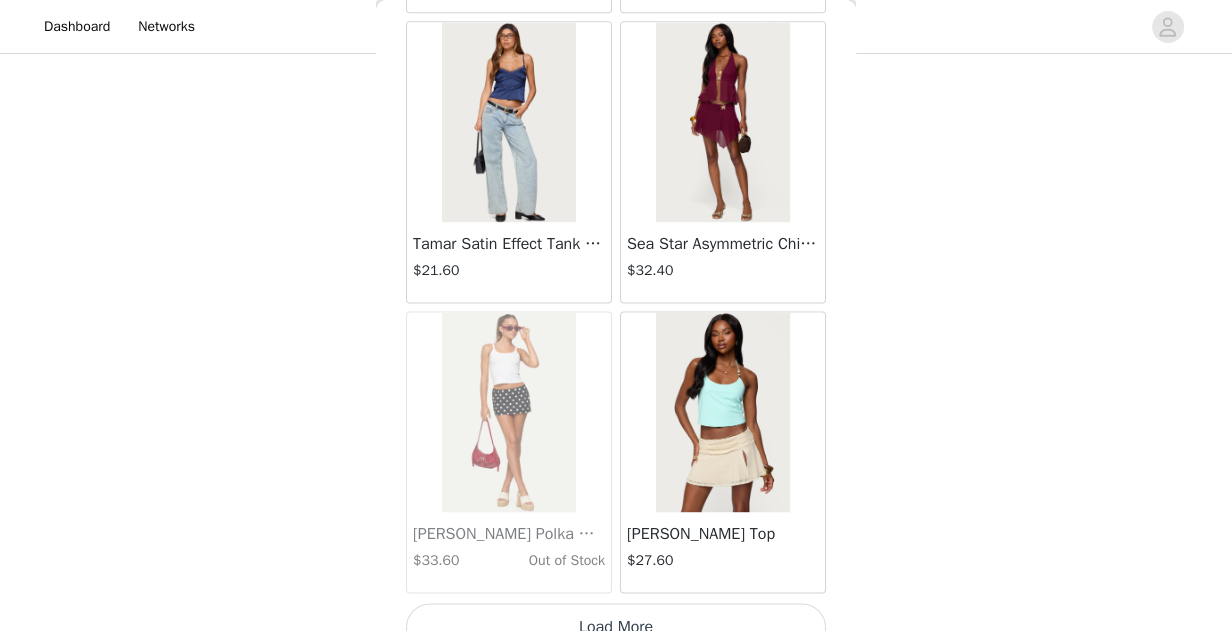 click on "Load More" at bounding box center [616, 627] 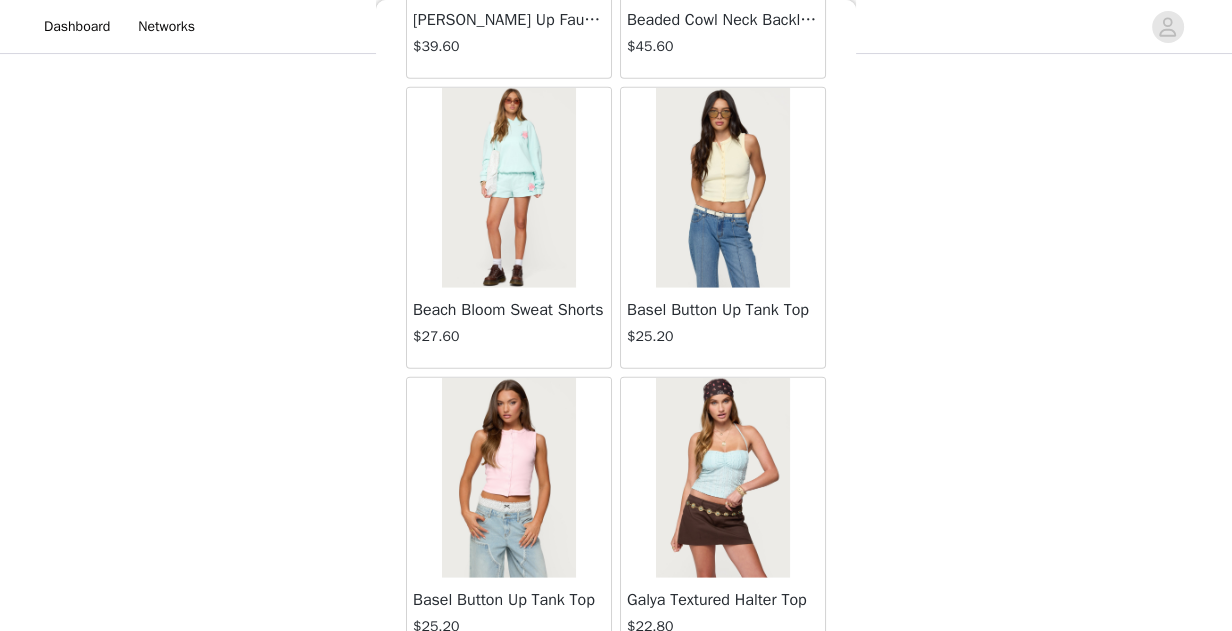 scroll, scrollTop: 45897, scrollLeft: 0, axis: vertical 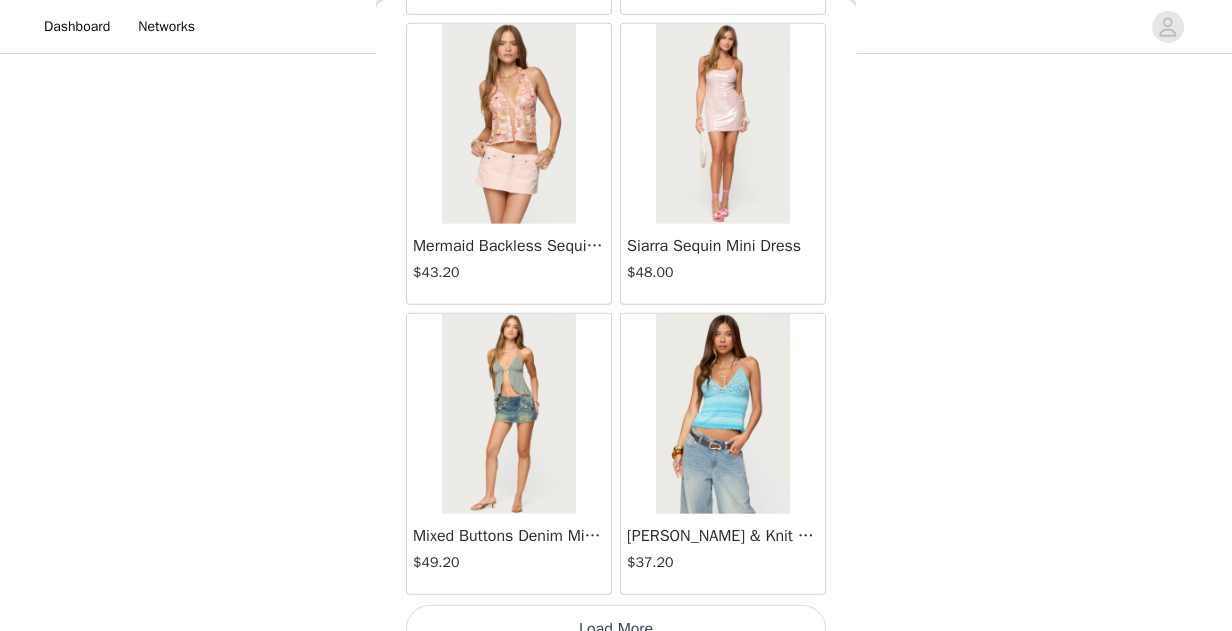 click on "Load More" at bounding box center [616, 629] 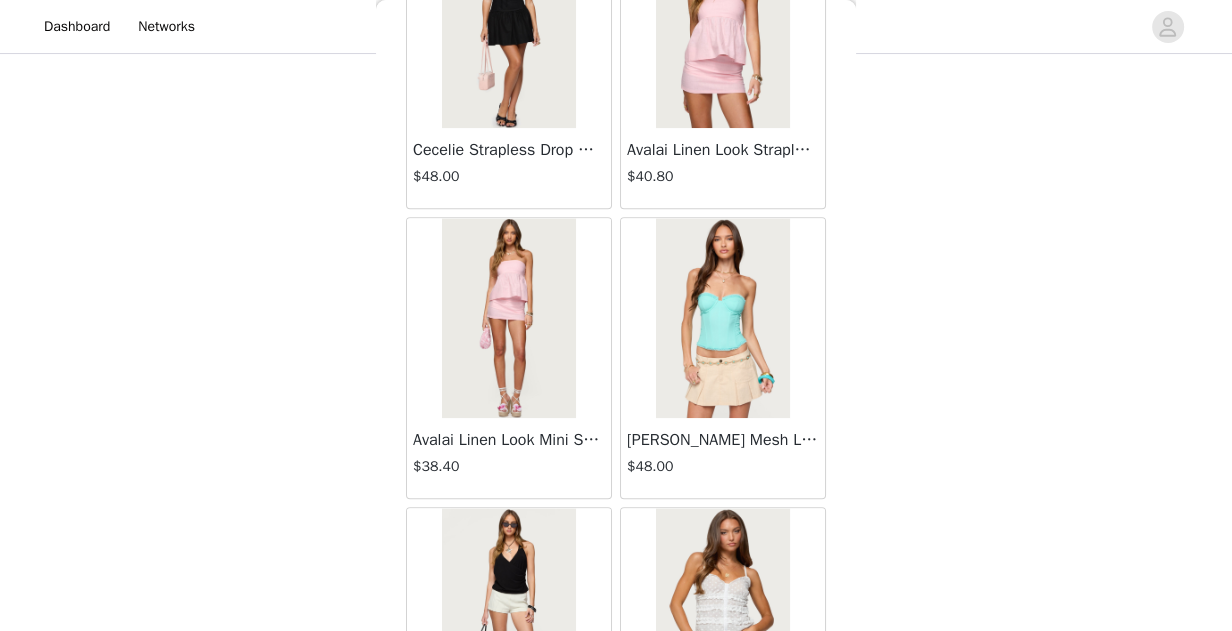 scroll, scrollTop: 48795, scrollLeft: 0, axis: vertical 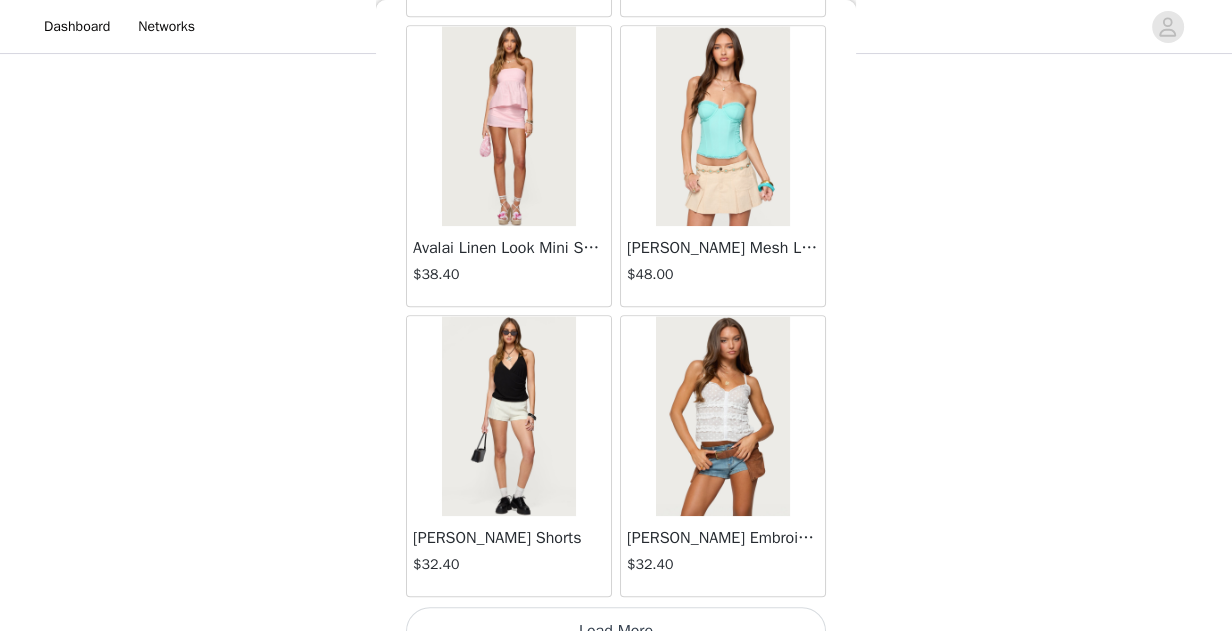 click on "Load More" at bounding box center [616, 631] 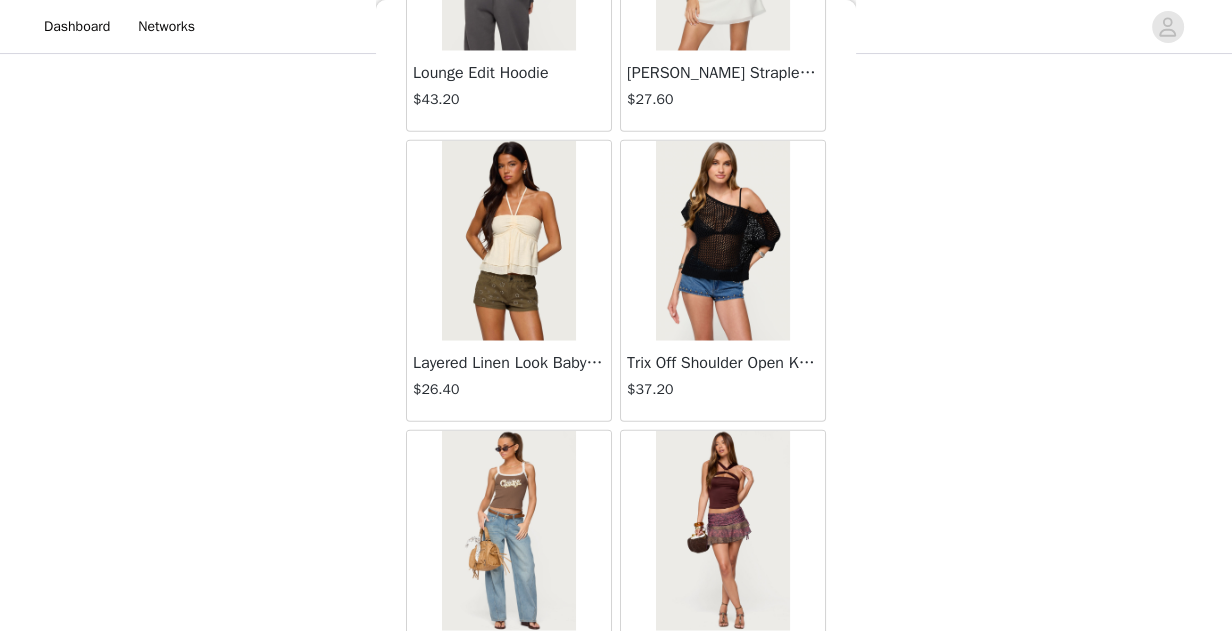 scroll, scrollTop: 51693, scrollLeft: 0, axis: vertical 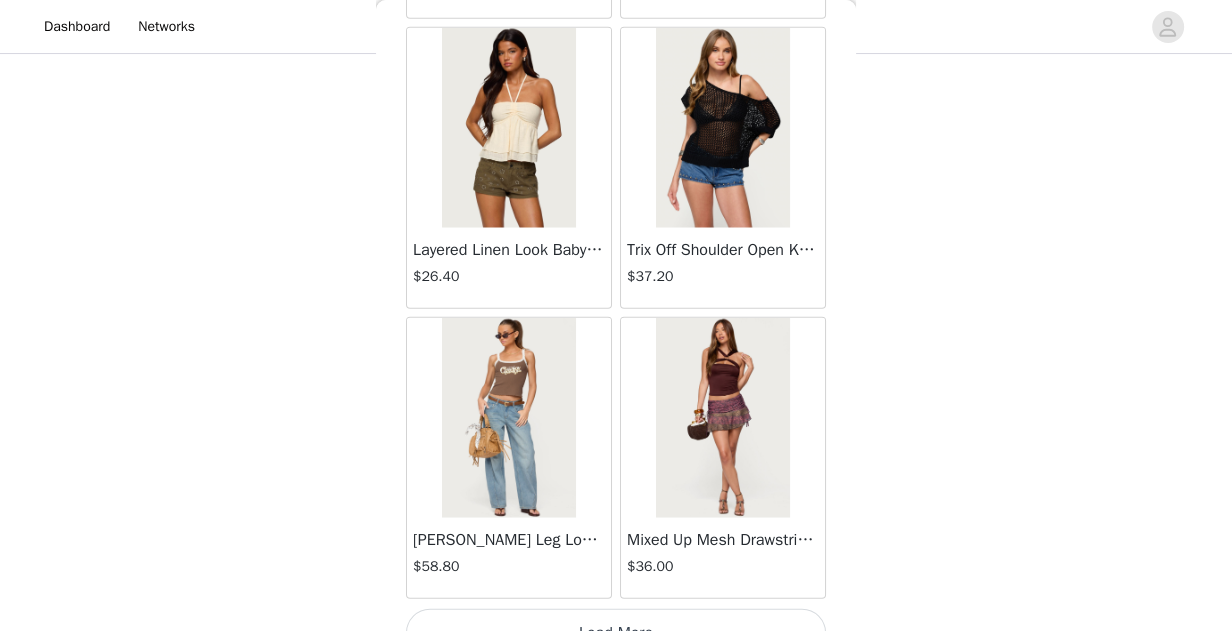 click on "Load More" at bounding box center [616, 633] 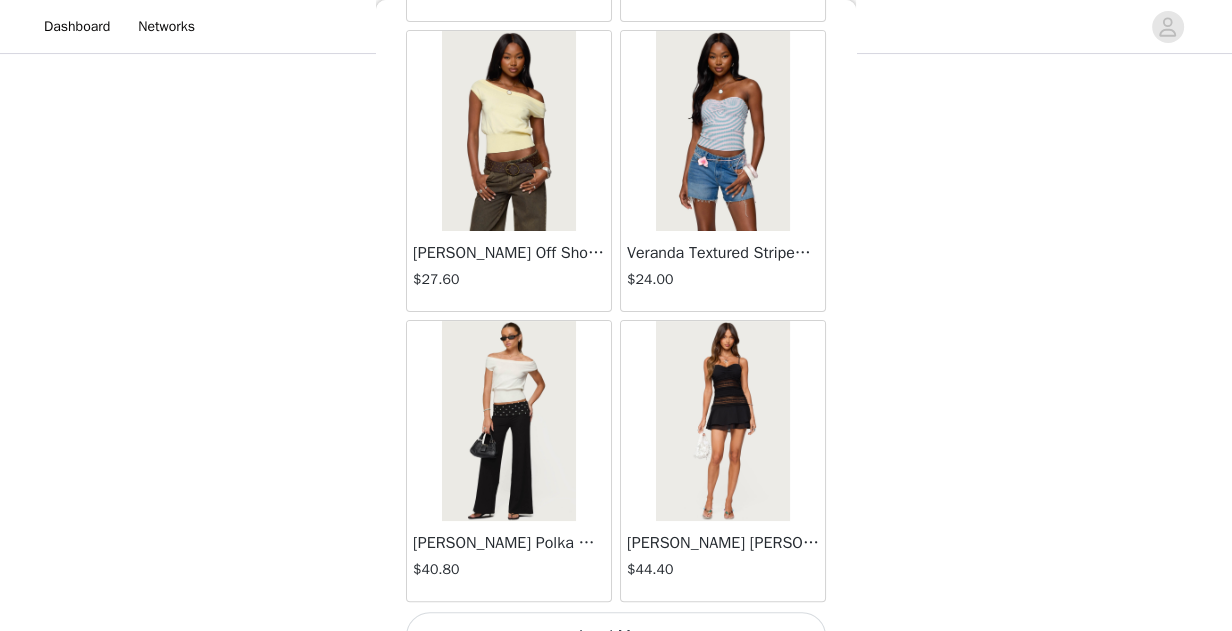 click on "Load More" at bounding box center (616, 636) 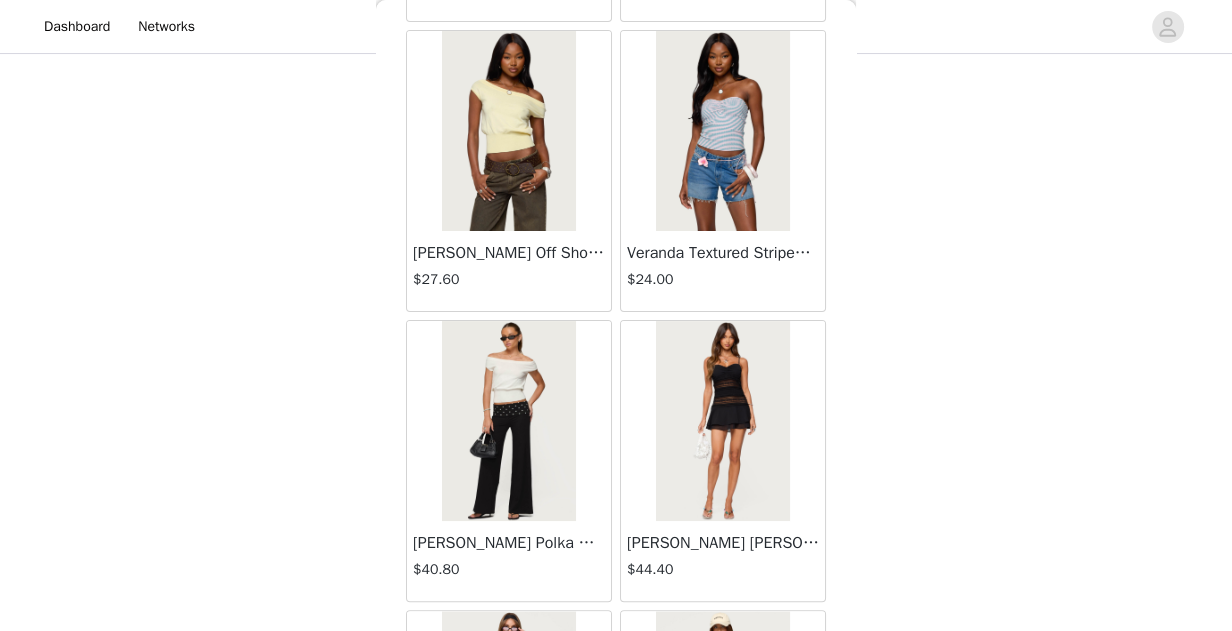 scroll, scrollTop: 57489, scrollLeft: 0, axis: vertical 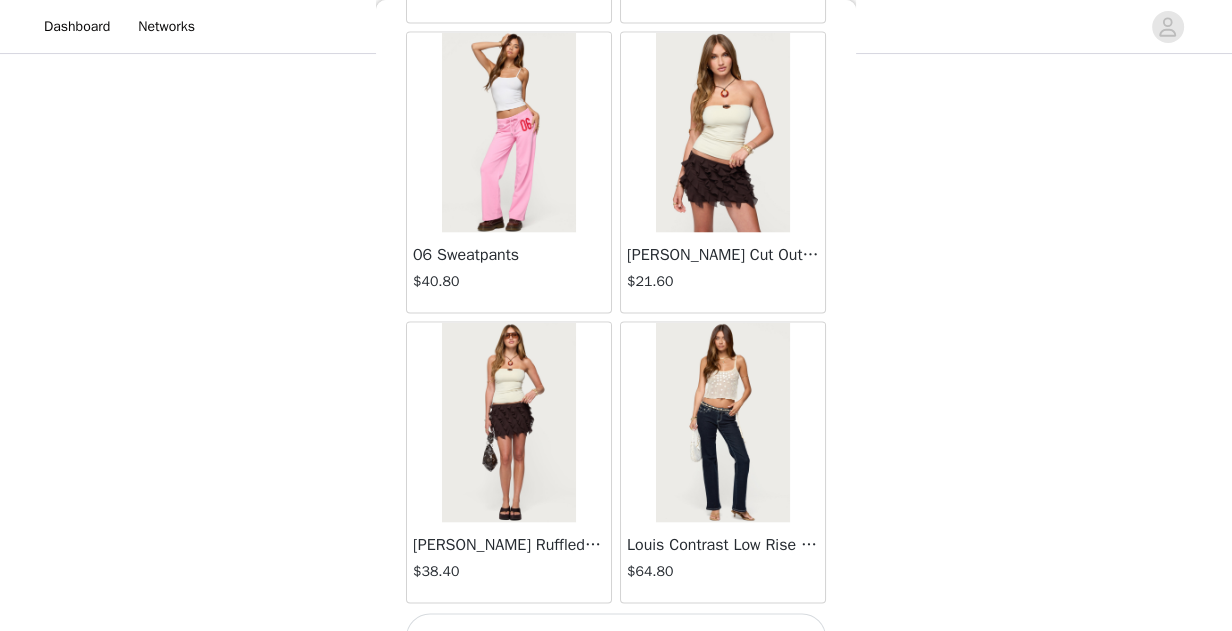 click on "Load More" at bounding box center [616, 637] 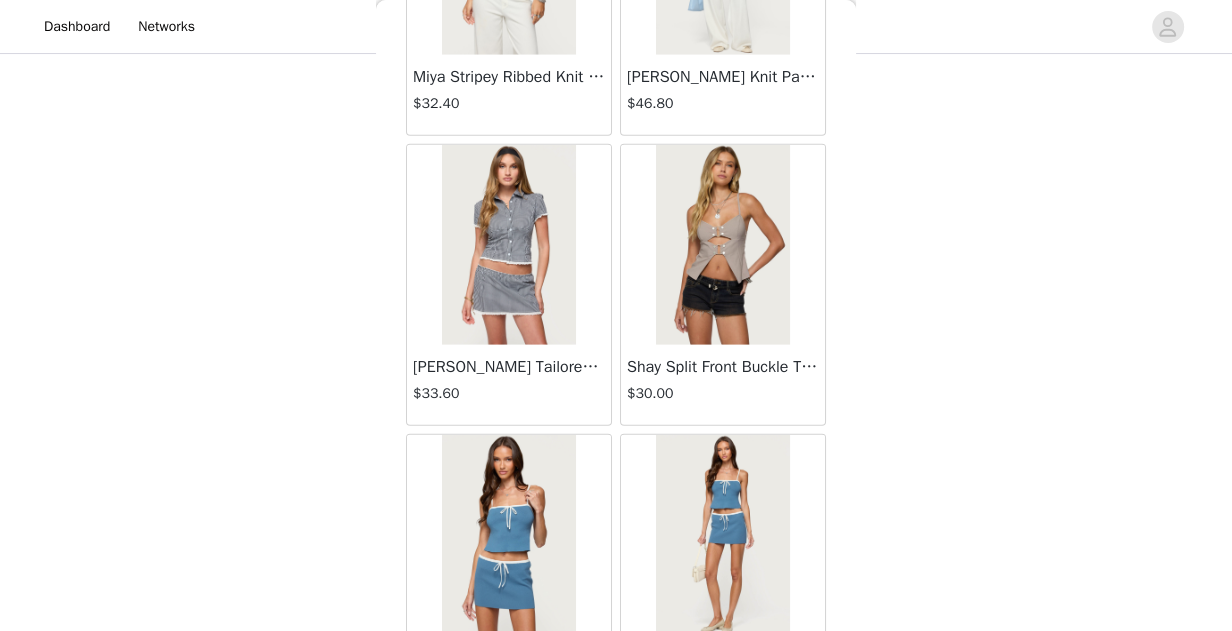 scroll, scrollTop: 60387, scrollLeft: 0, axis: vertical 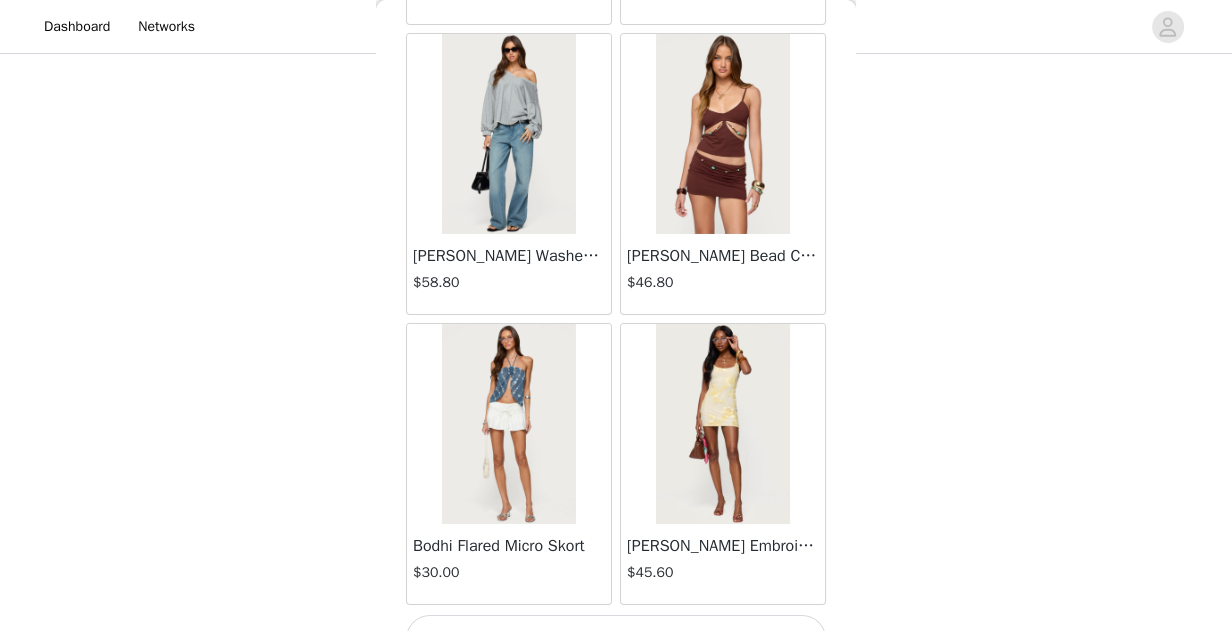 click on "Load More" at bounding box center (616, 639) 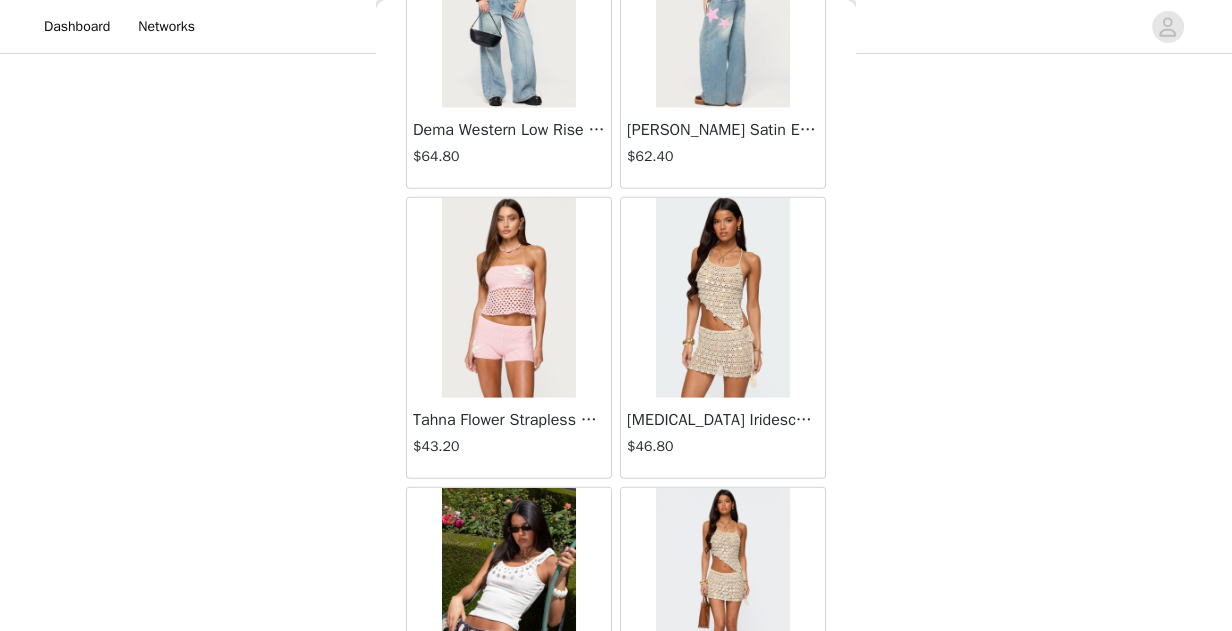 scroll, scrollTop: 52607, scrollLeft: 0, axis: vertical 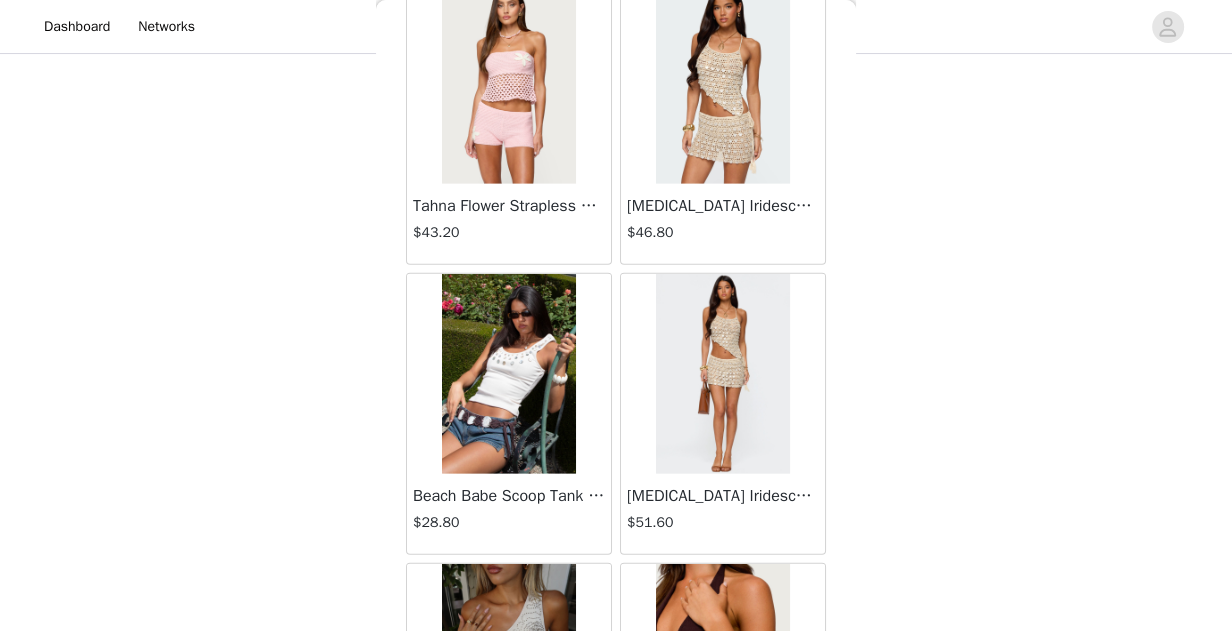 click on "[MEDICAL_DATA] Iridescent Crochet Mini Skirt" at bounding box center [723, 496] 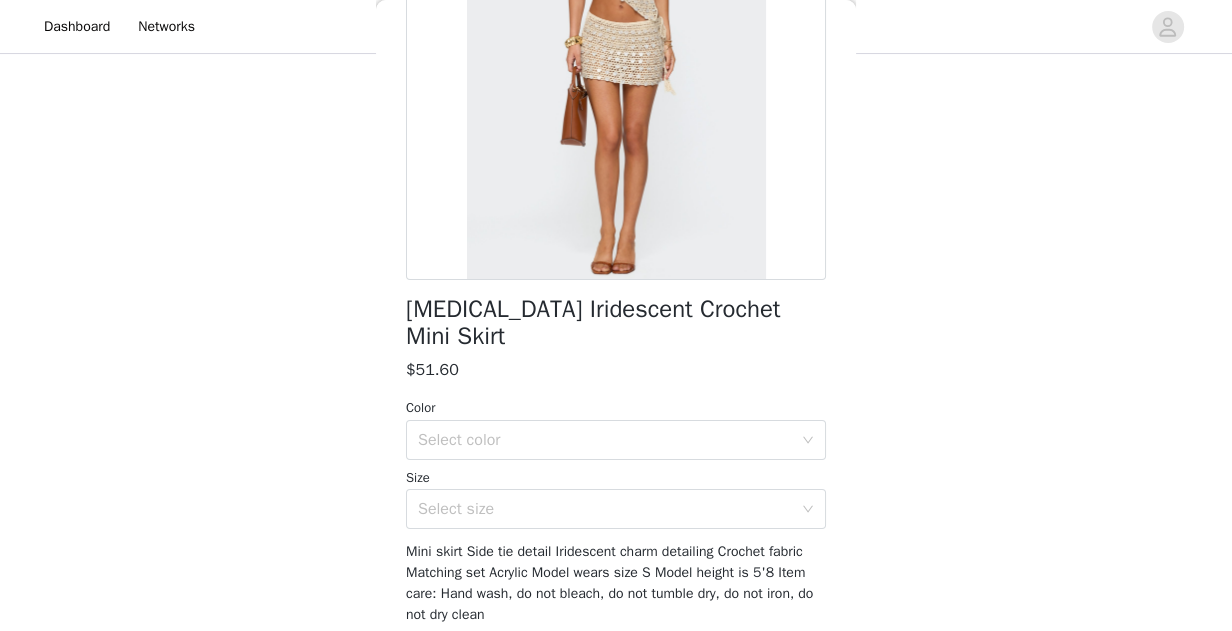 scroll, scrollTop: 322, scrollLeft: 0, axis: vertical 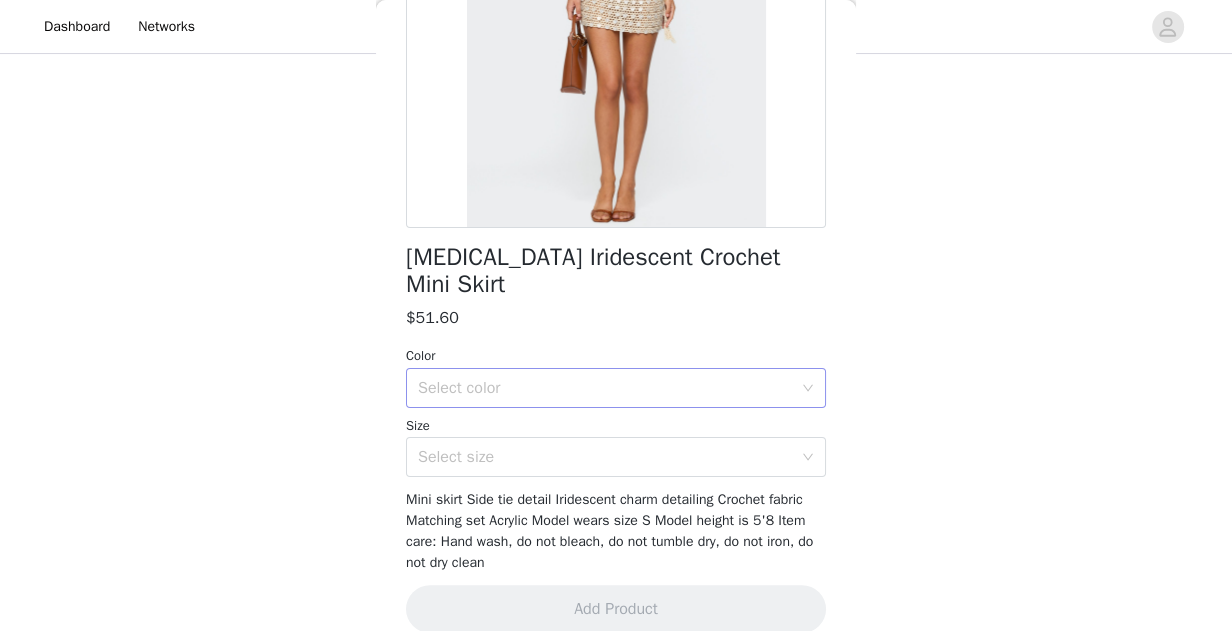 click on "Select color" at bounding box center (605, 388) 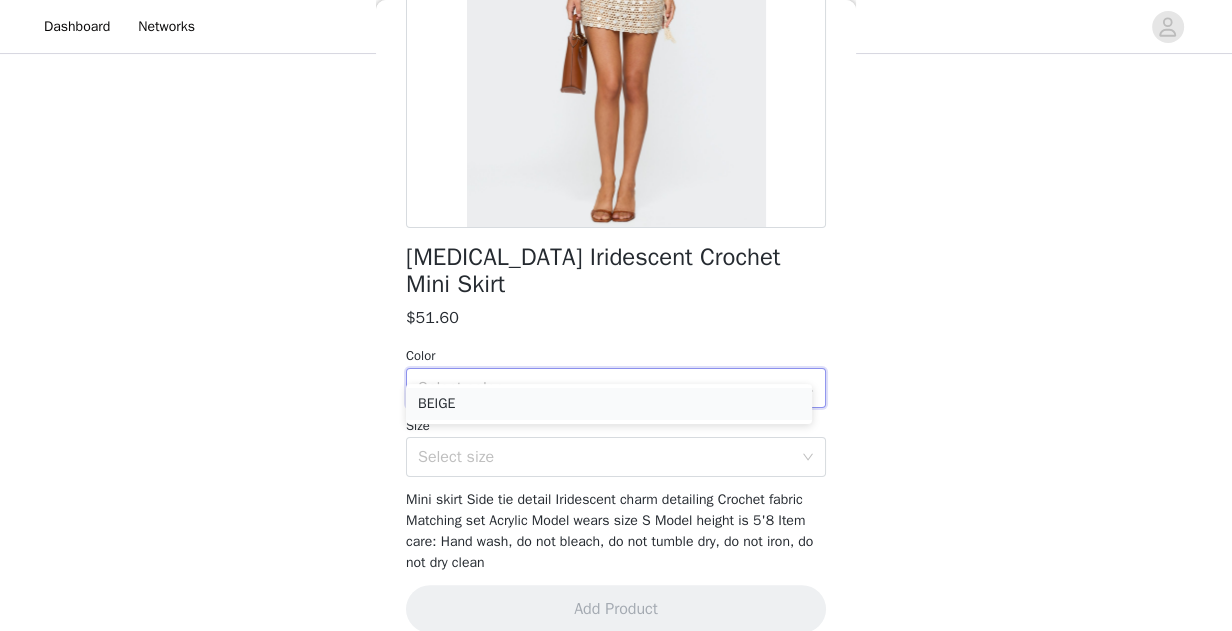 click on "BEIGE" at bounding box center (609, 404) 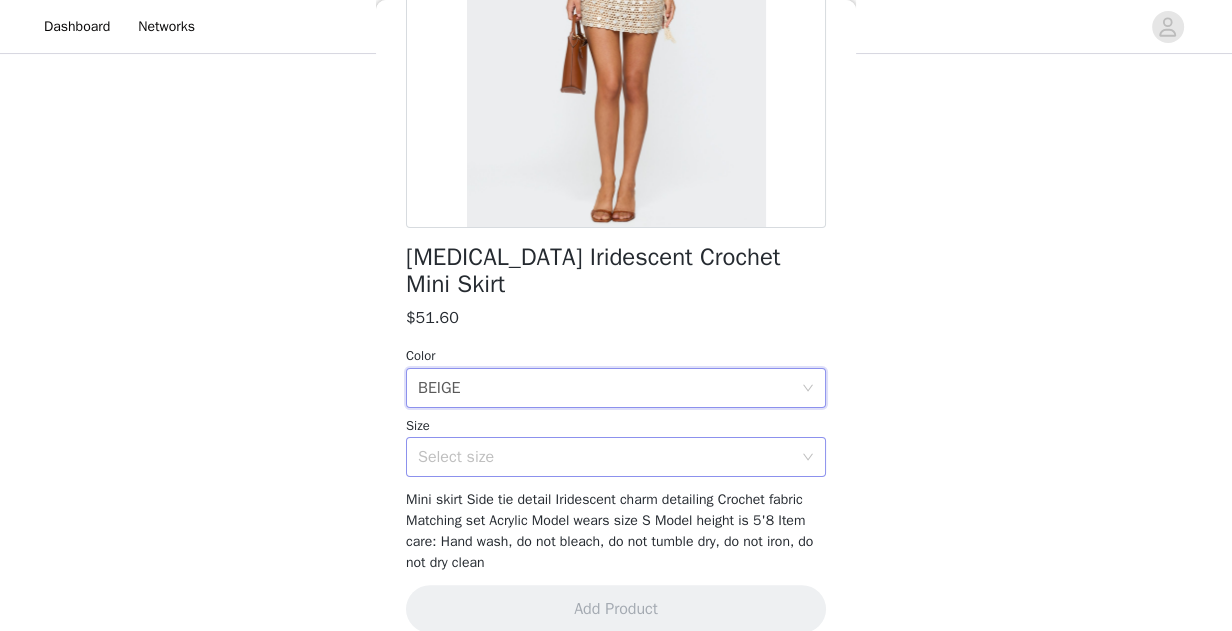 click on "Select size" at bounding box center [605, 457] 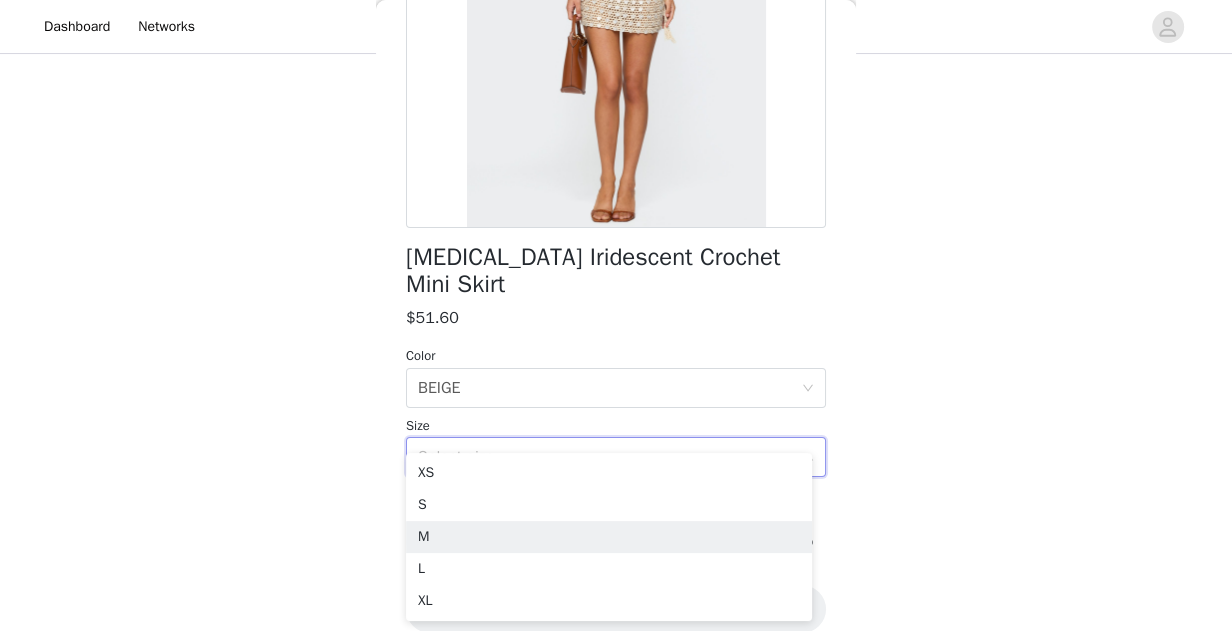 click on "M" at bounding box center (609, 537) 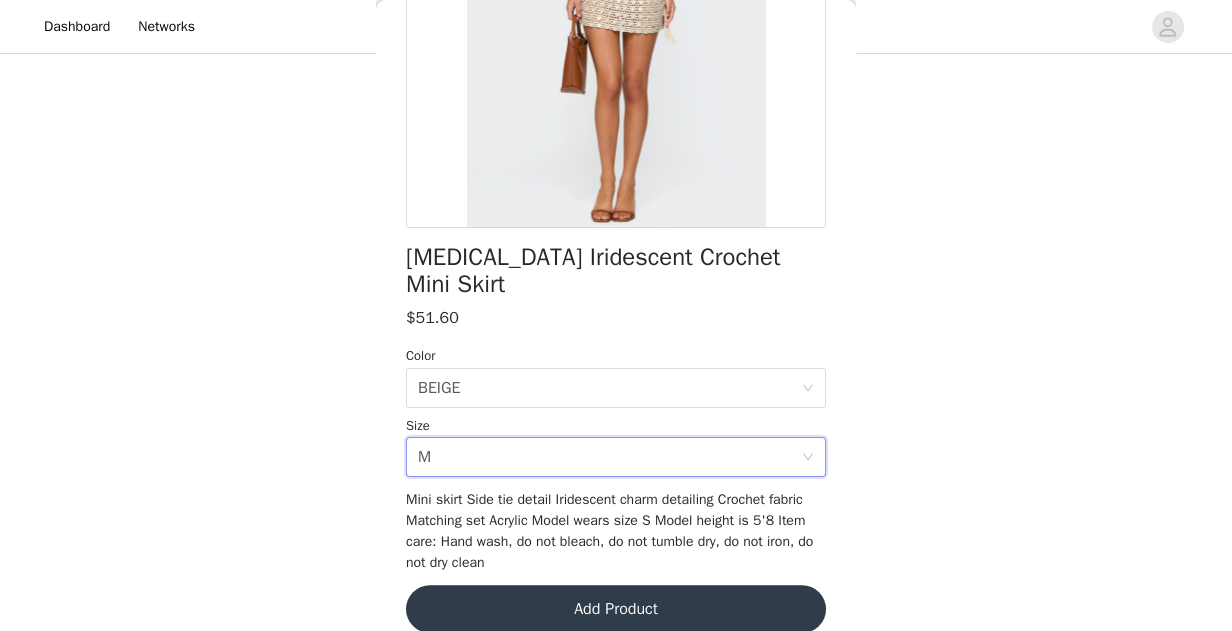 click on "Add Product" at bounding box center (616, 609) 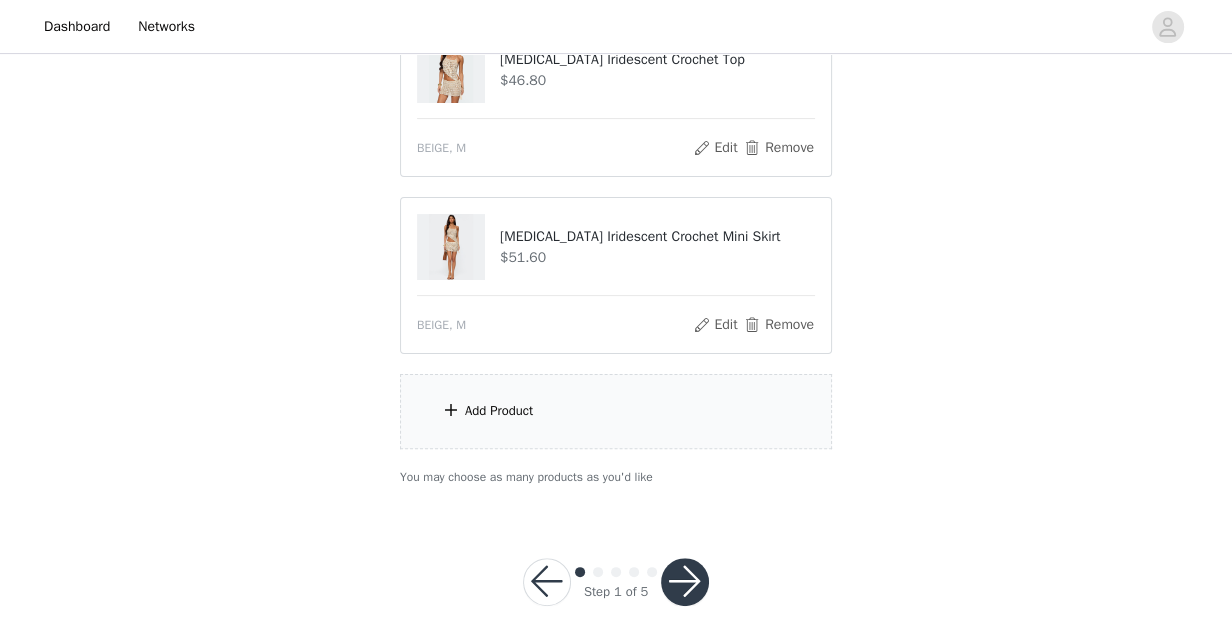 scroll, scrollTop: 454, scrollLeft: 0, axis: vertical 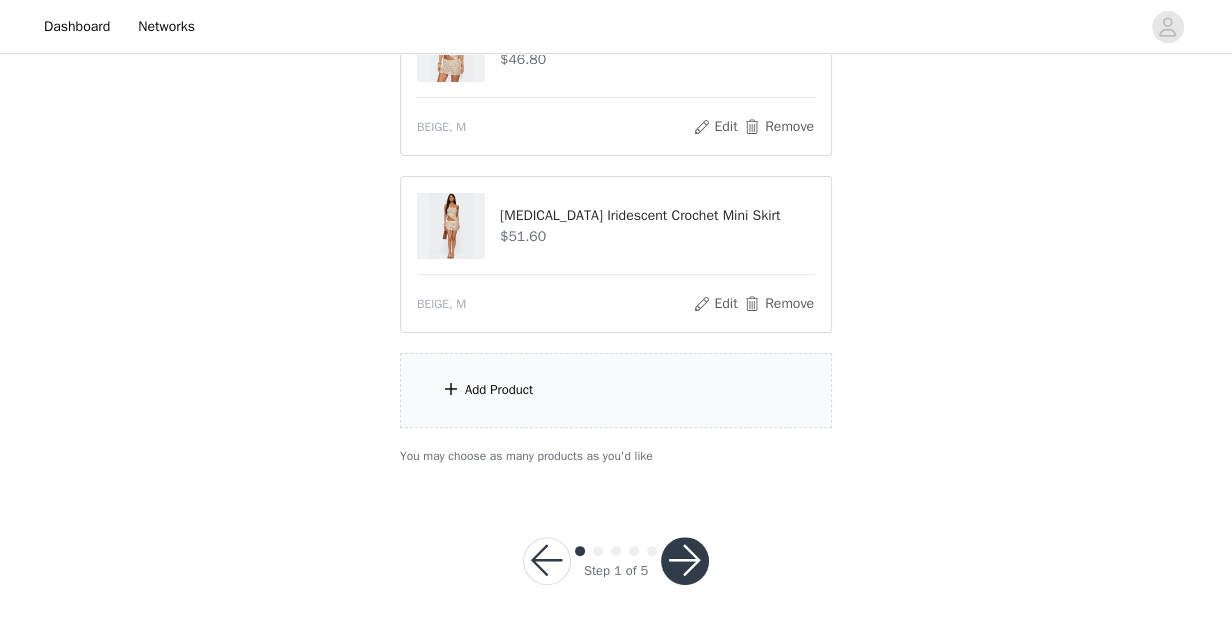 click on "Add Product" at bounding box center (616, 390) 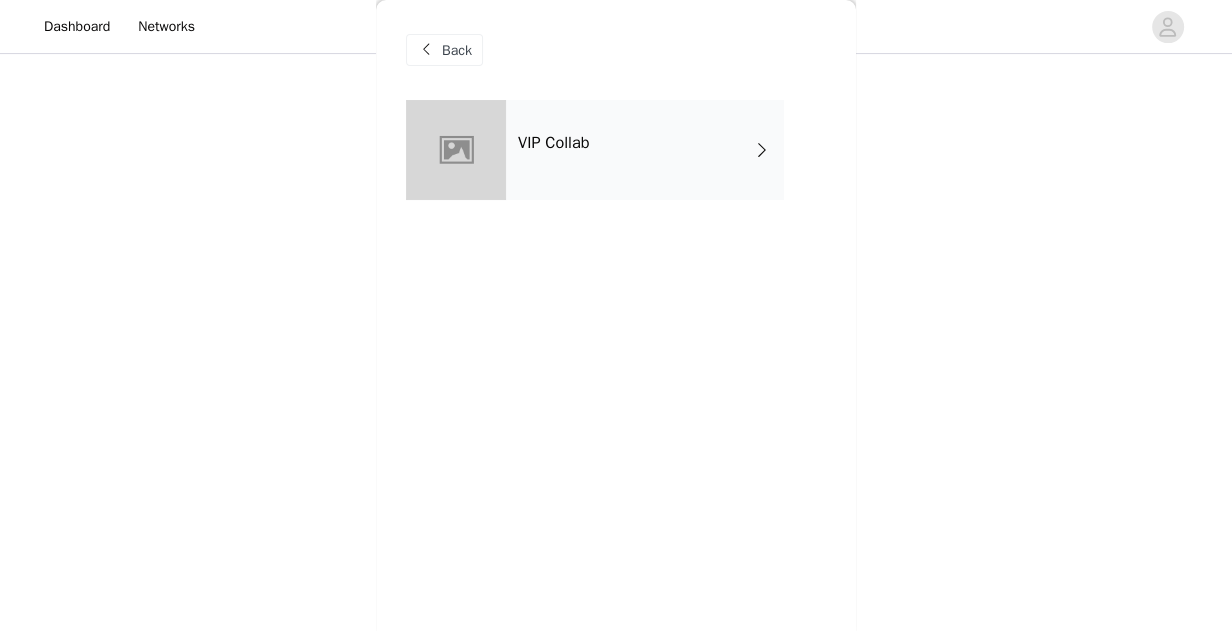 click on "VIP Collab" at bounding box center (645, 150) 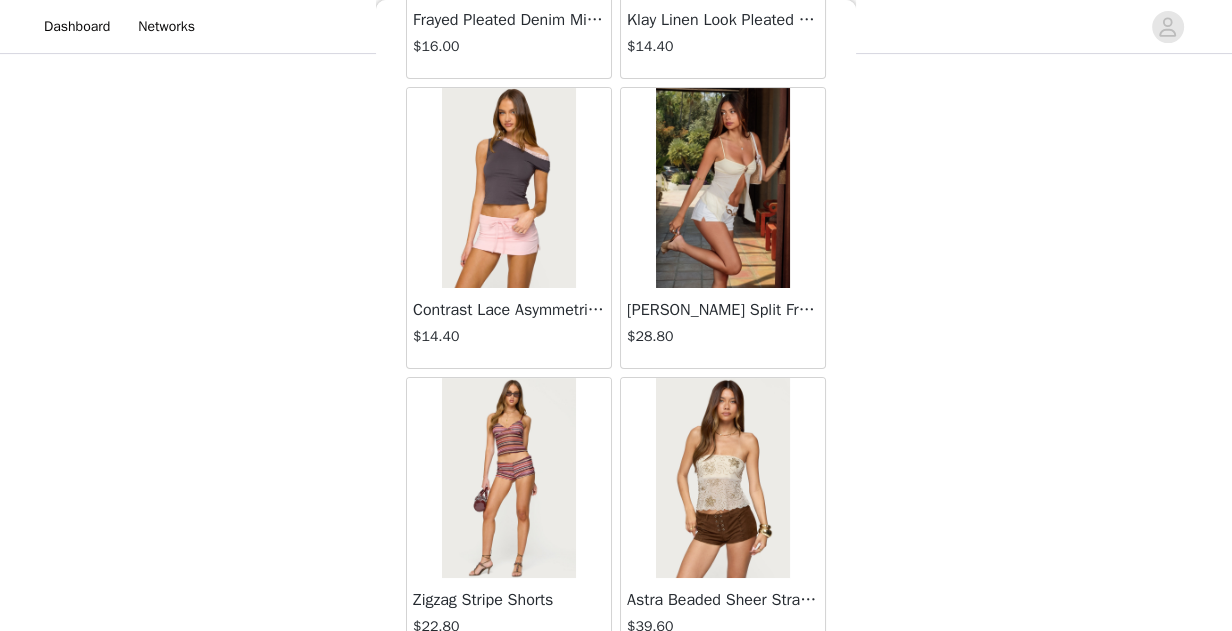 scroll, scrollTop: 289, scrollLeft: 0, axis: vertical 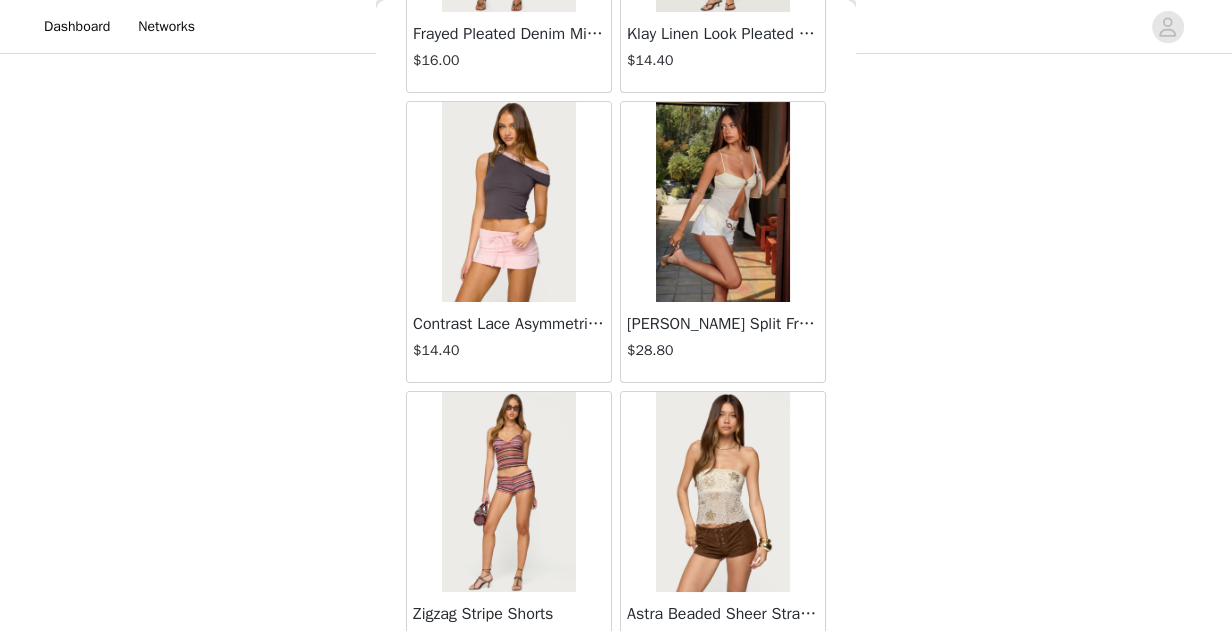 click at bounding box center (508, 202) 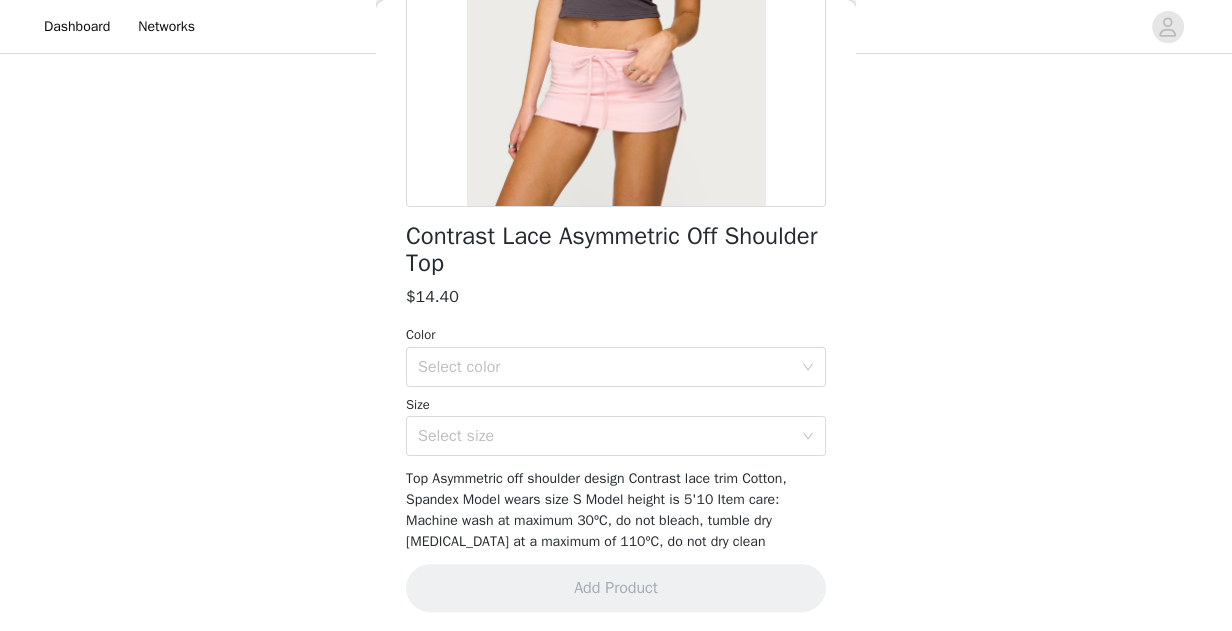 scroll, scrollTop: 349, scrollLeft: 0, axis: vertical 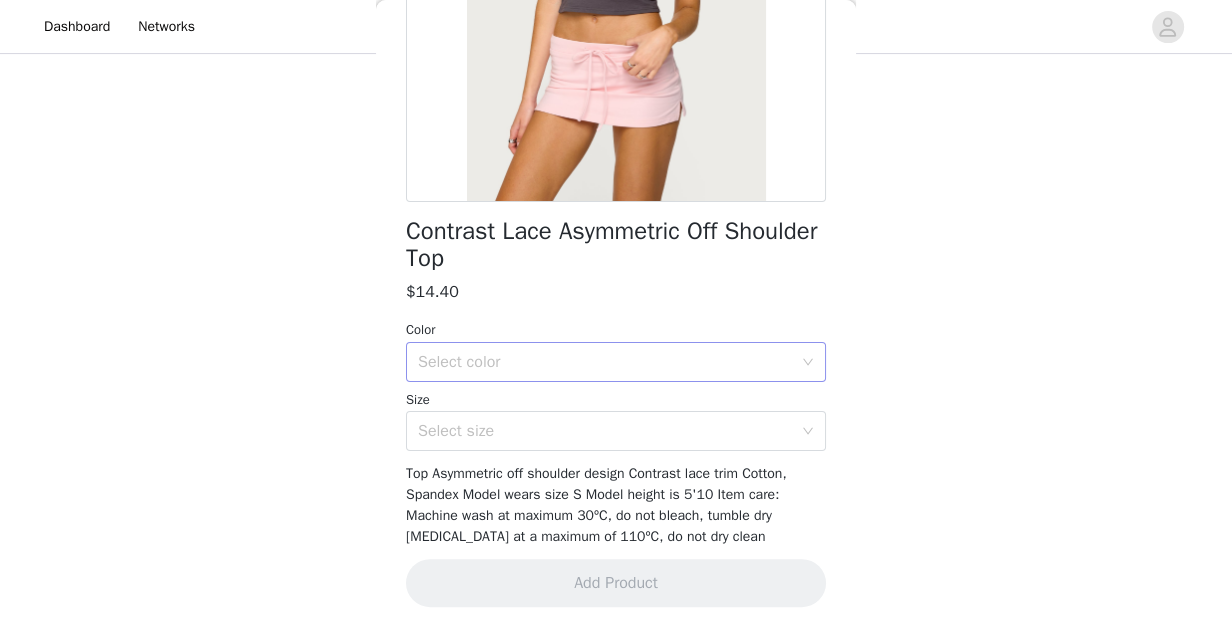 click on "Select color" at bounding box center [605, 362] 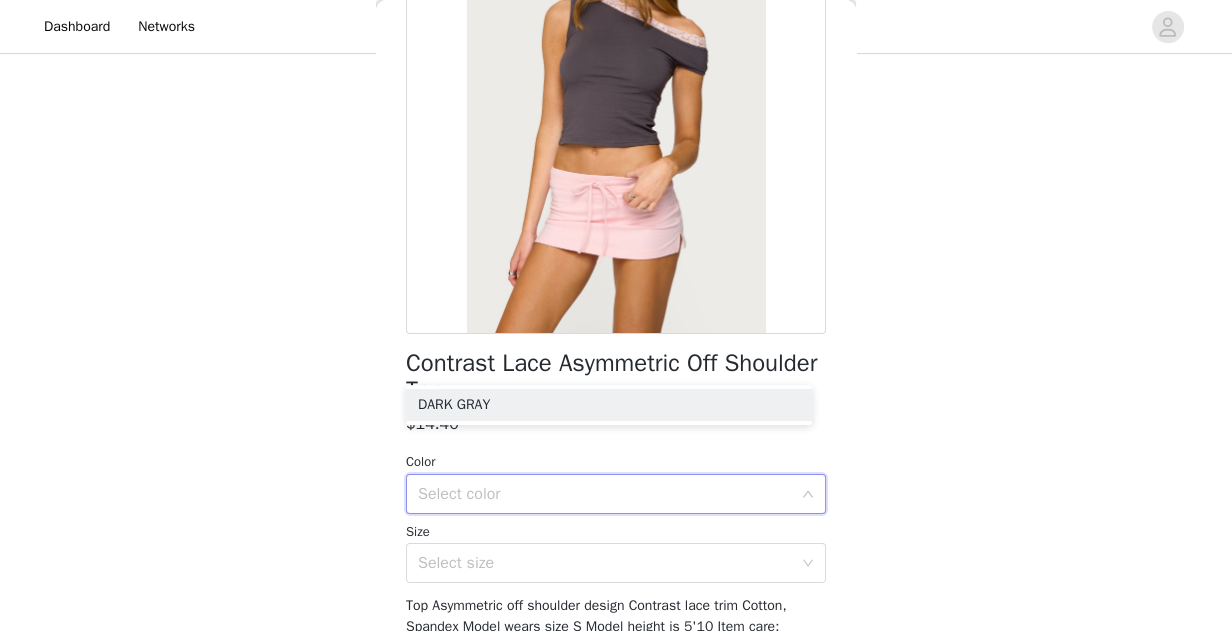 scroll, scrollTop: 349, scrollLeft: 0, axis: vertical 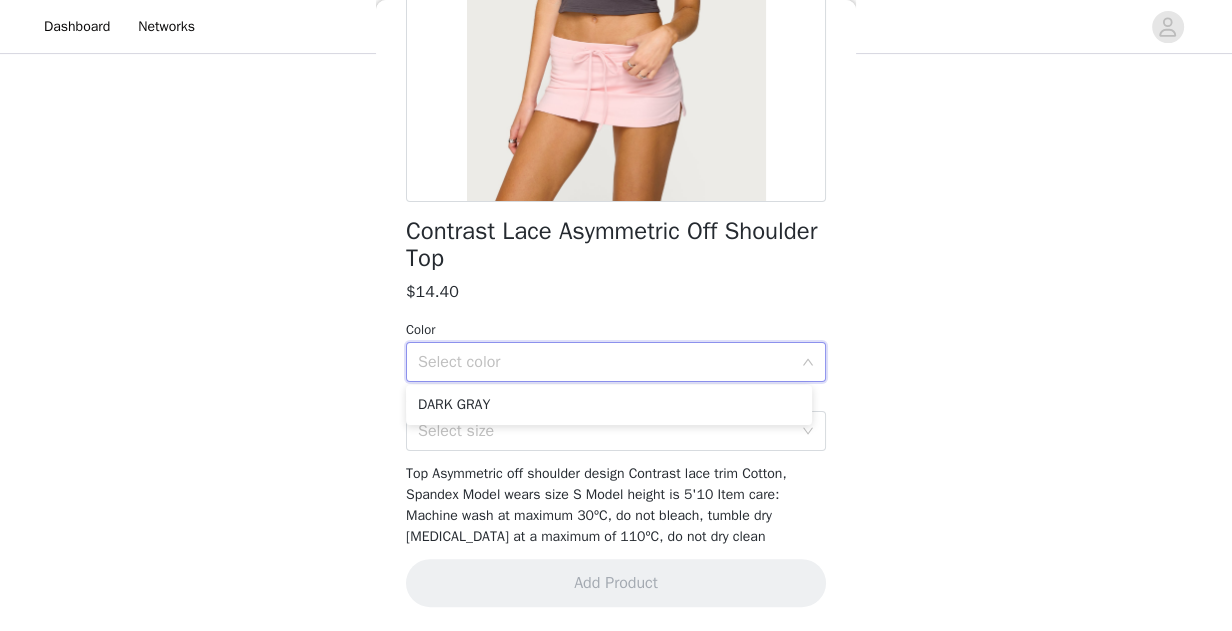 click on "Select color" at bounding box center (605, 362) 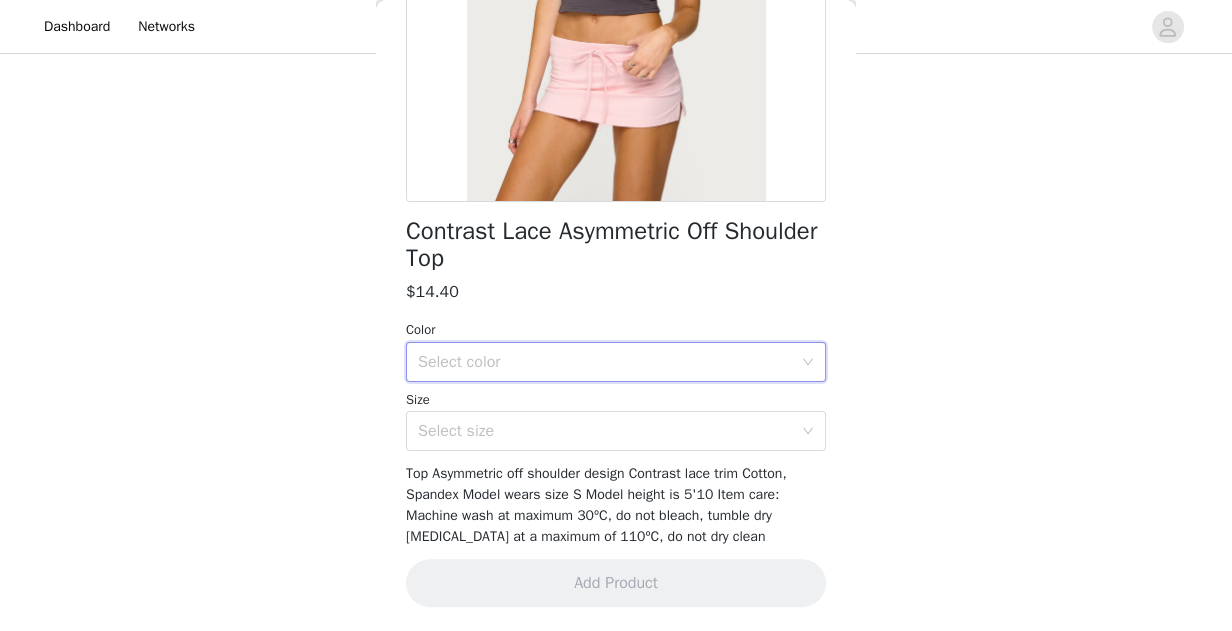 click on "Size" at bounding box center [616, 400] 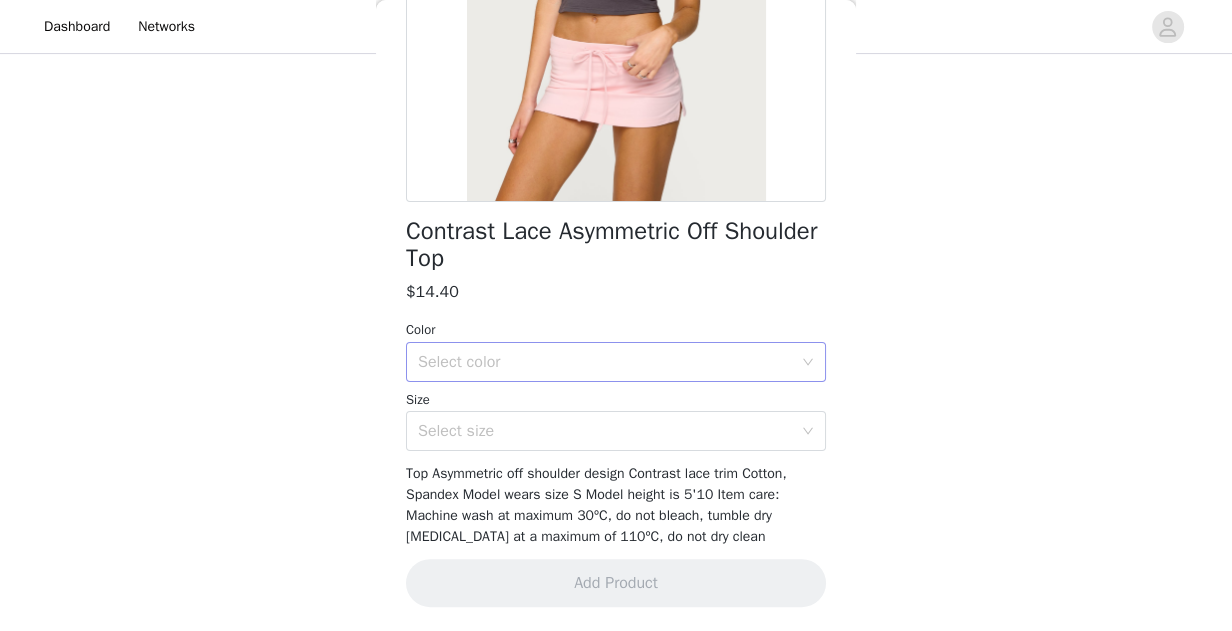 click on "Select color" at bounding box center [605, 362] 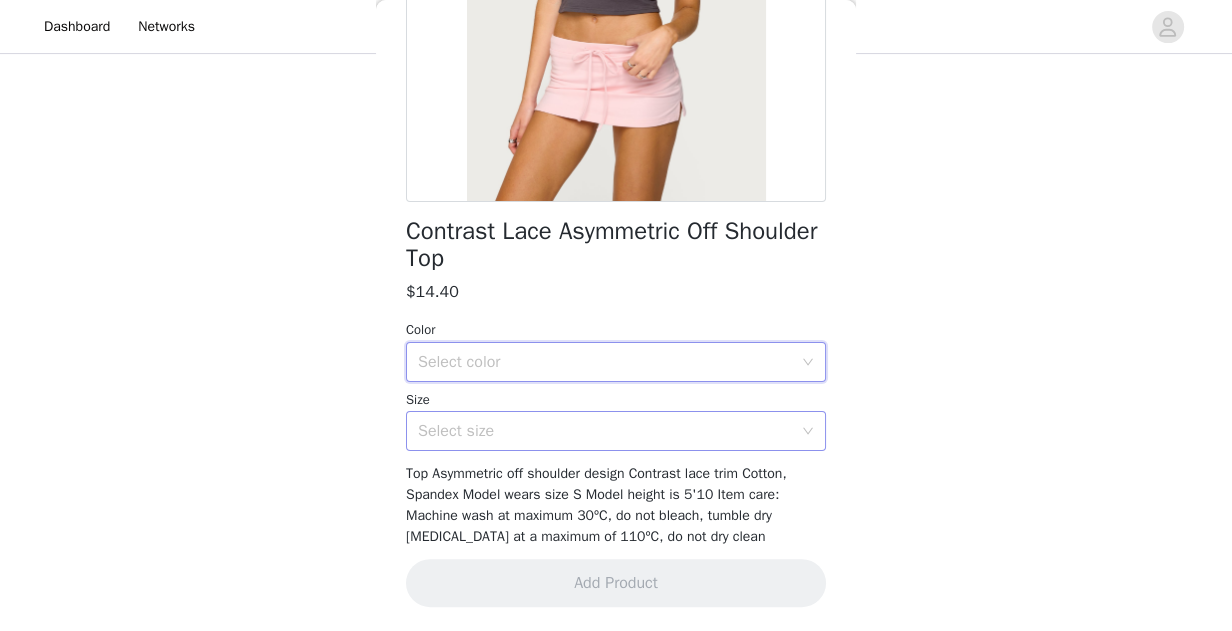 click on "Select size" at bounding box center [605, 431] 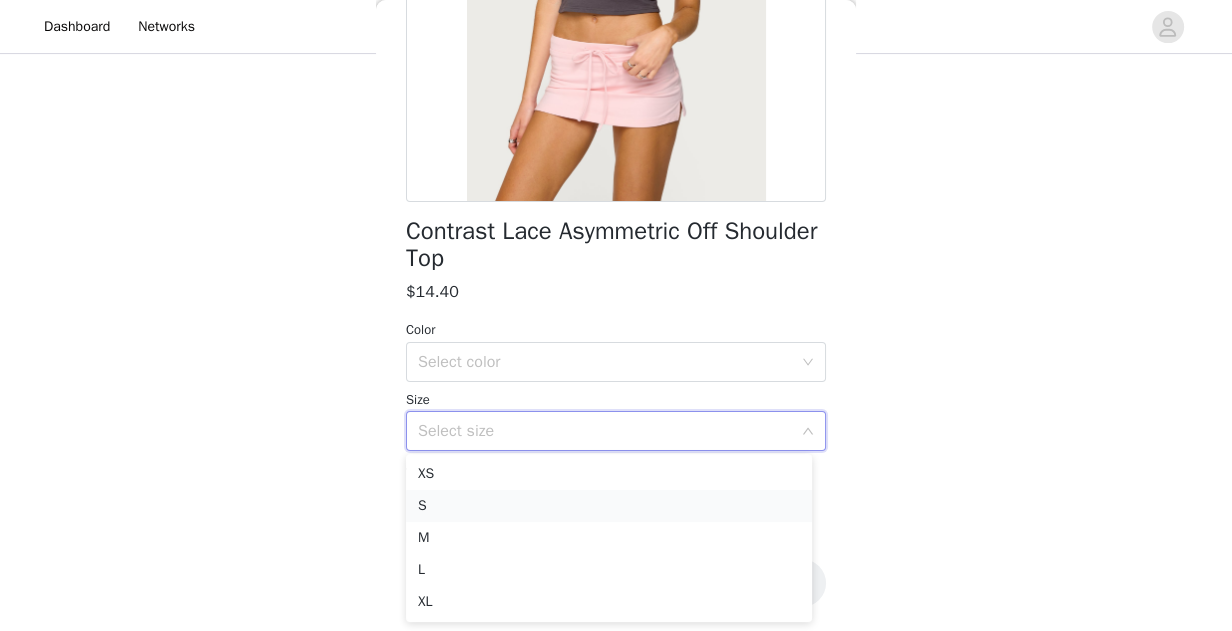 click on "S" at bounding box center (609, 506) 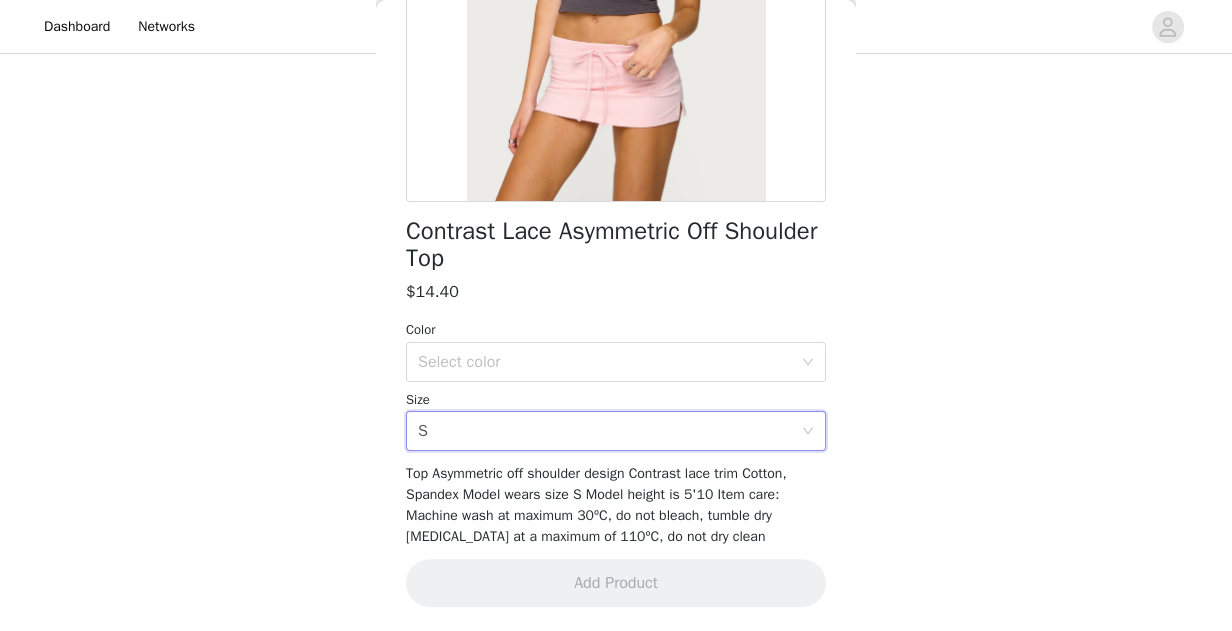 click on "Color   Select color Size   Select size S" at bounding box center (616, 385) 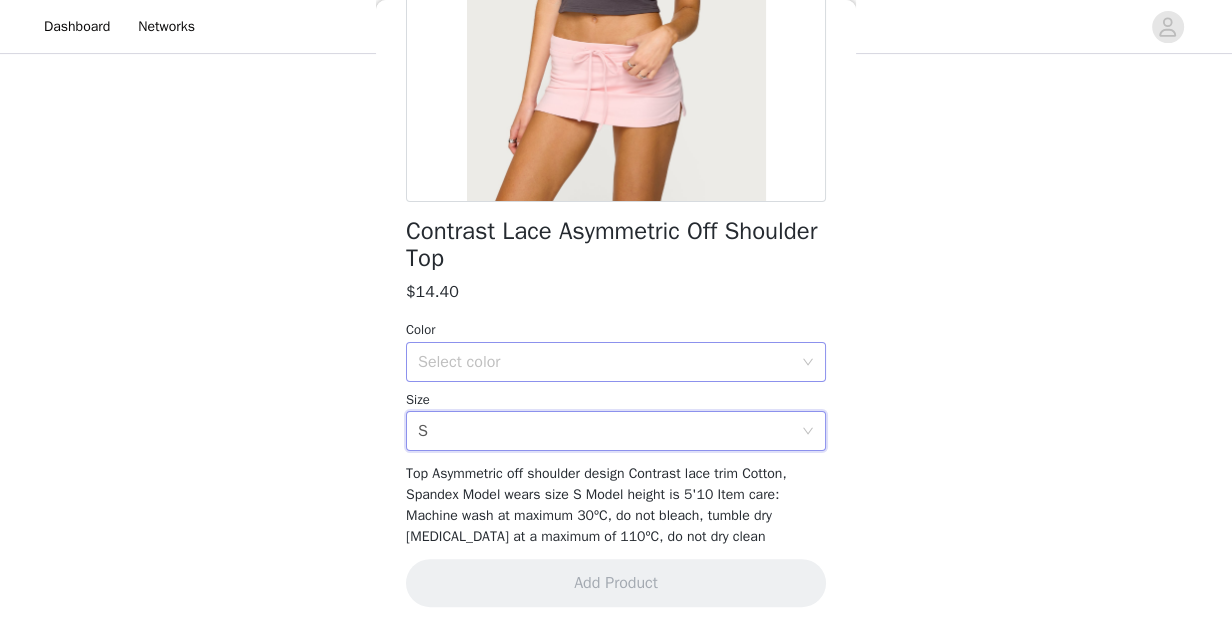 click on "Select color" at bounding box center [605, 362] 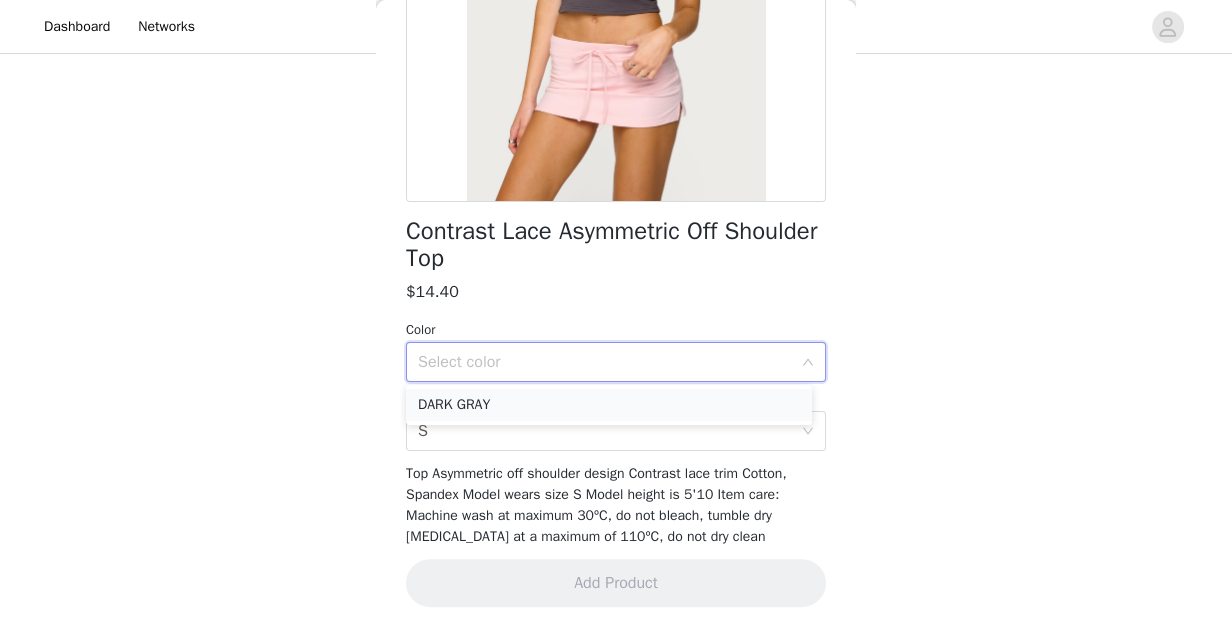 click on "DARK GRAY" at bounding box center [609, 405] 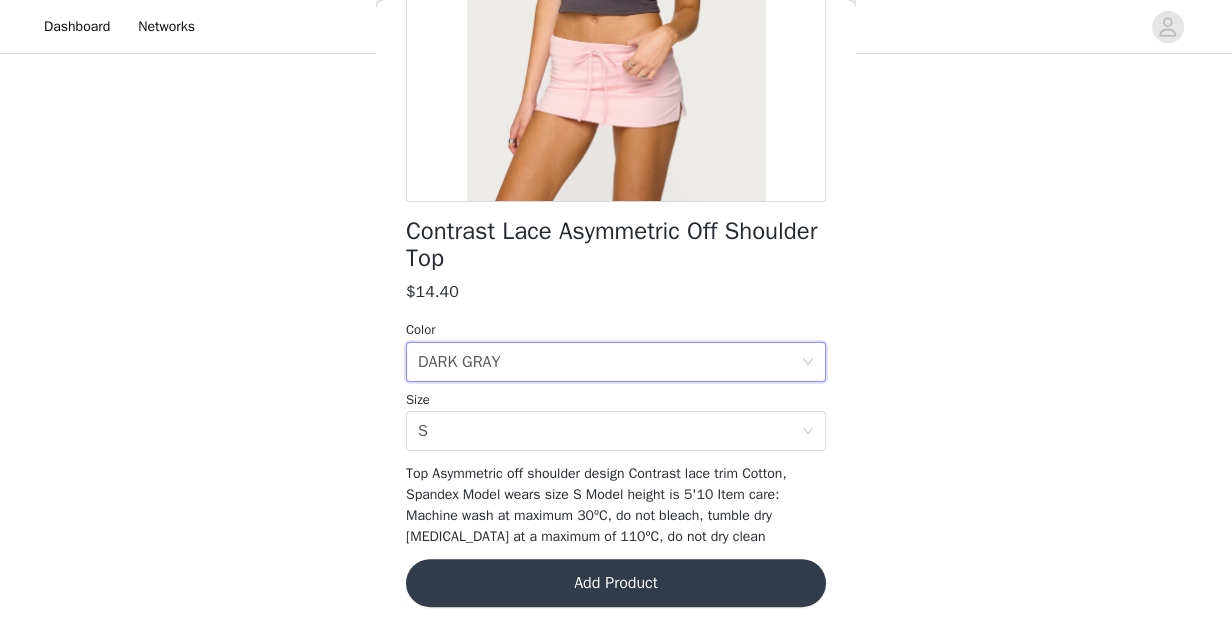 click on "Add Product" at bounding box center (616, 583) 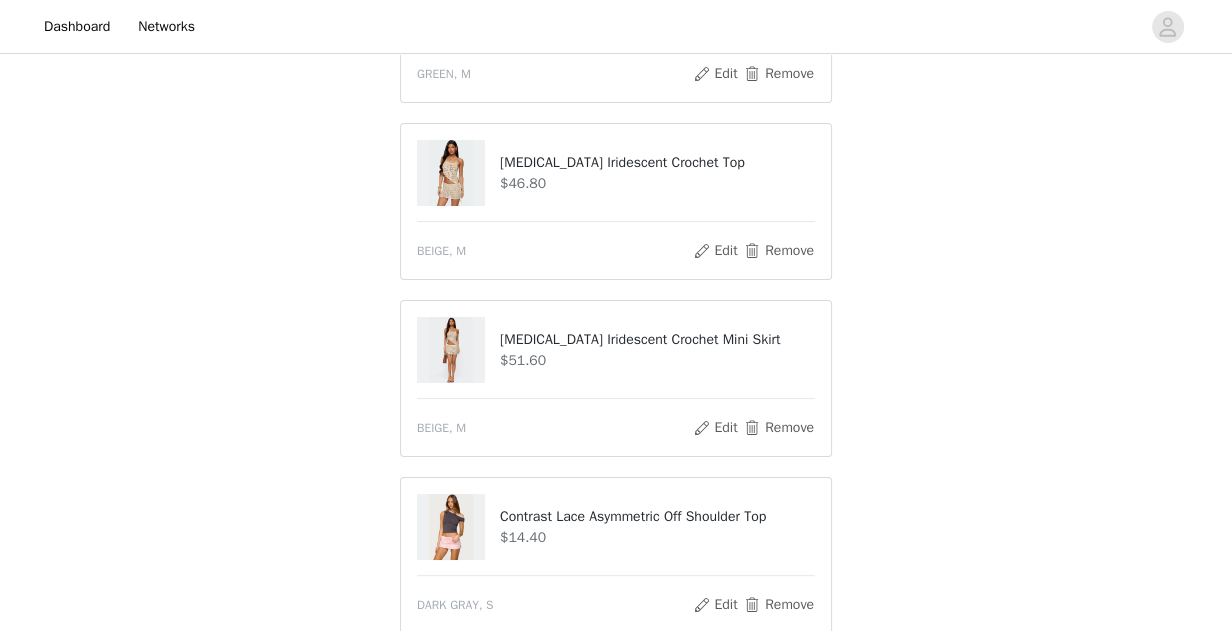 scroll, scrollTop: 363, scrollLeft: 0, axis: vertical 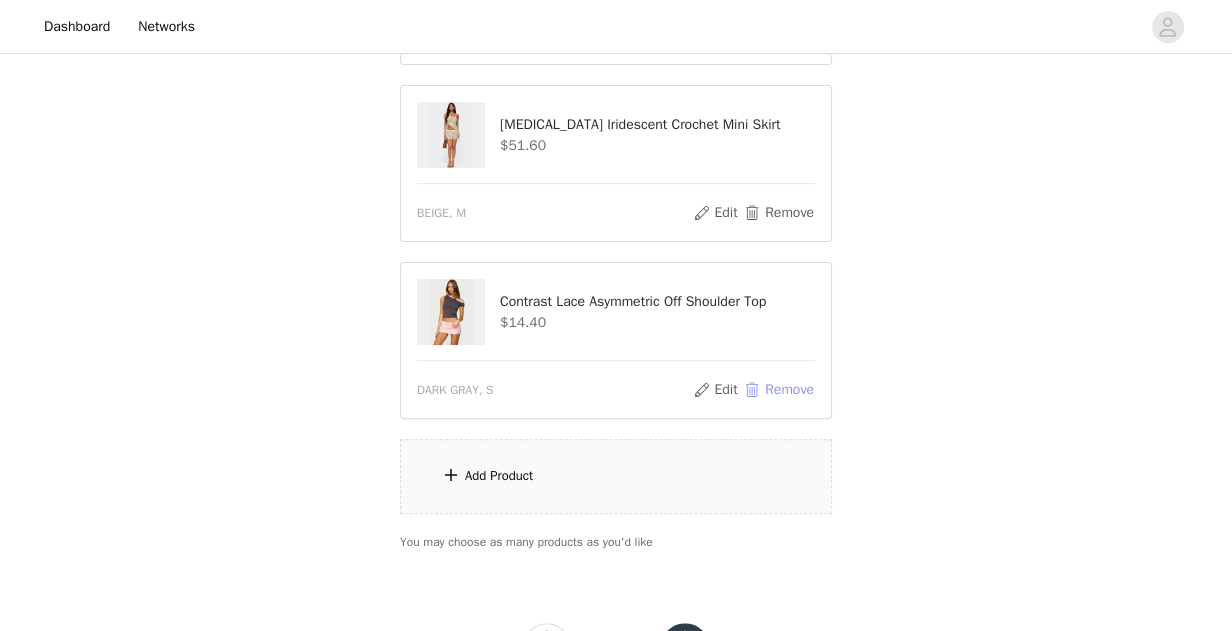click on "Remove" at bounding box center (779, 390) 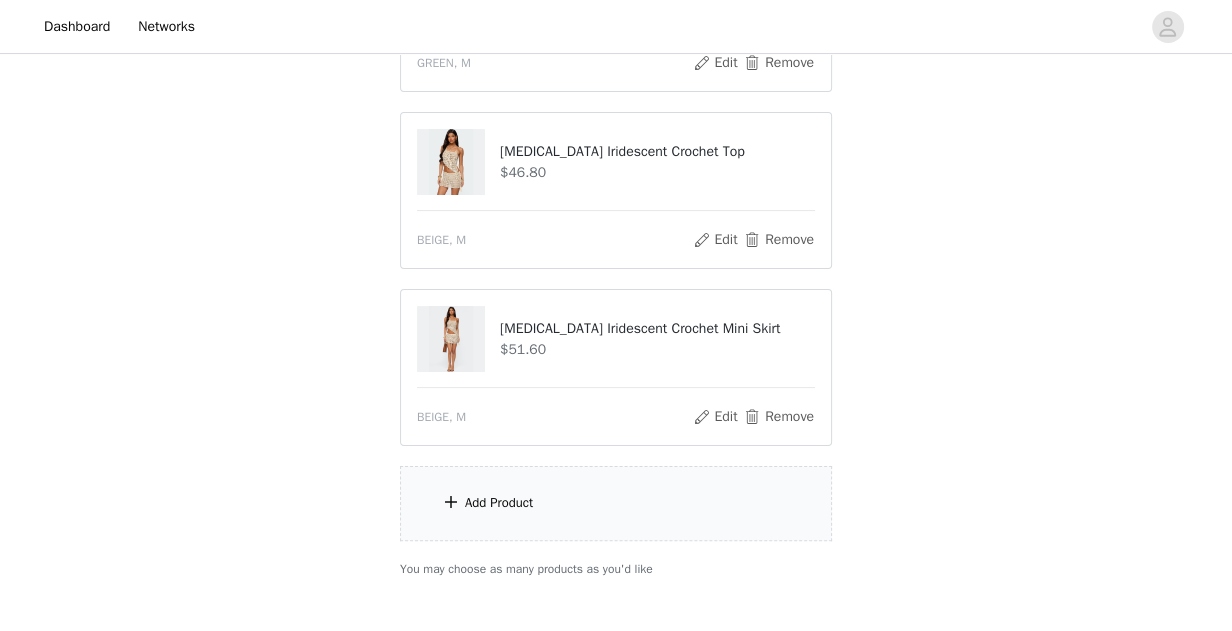 scroll, scrollTop: 455, scrollLeft: 0, axis: vertical 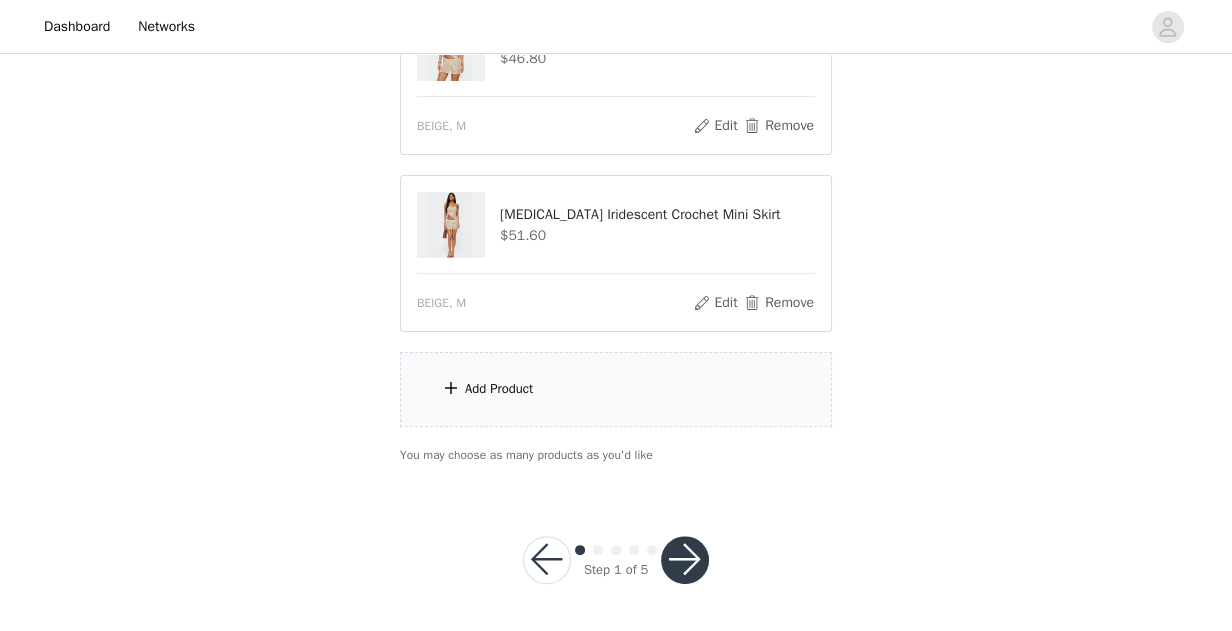 click at bounding box center [685, 560] 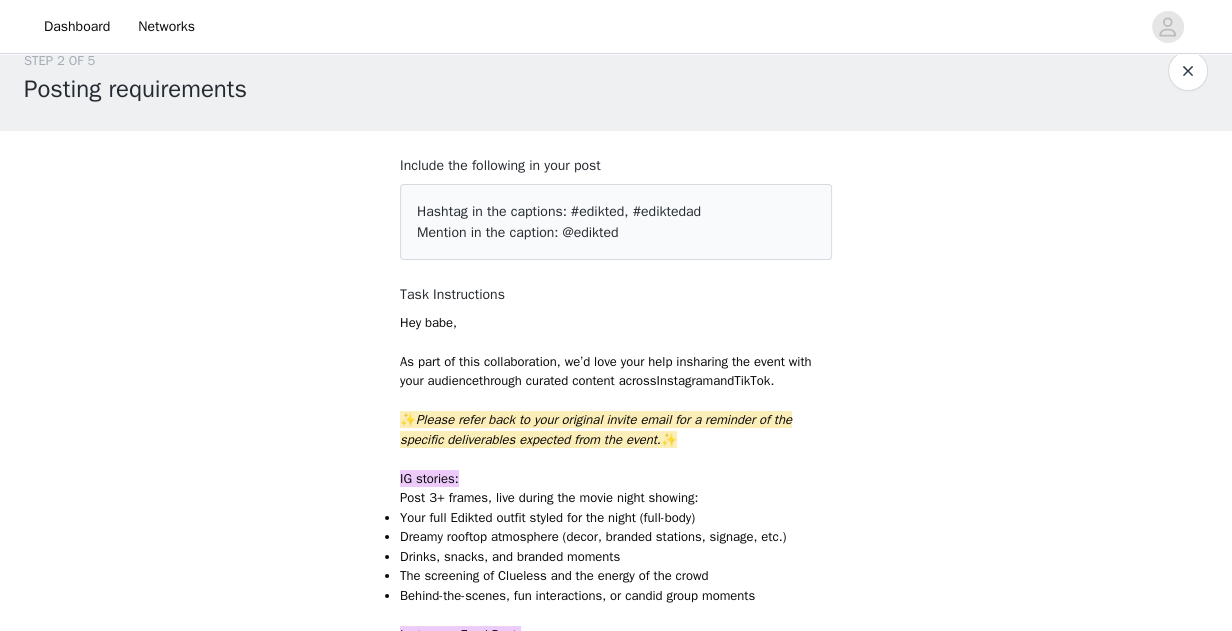 scroll, scrollTop: 0, scrollLeft: 0, axis: both 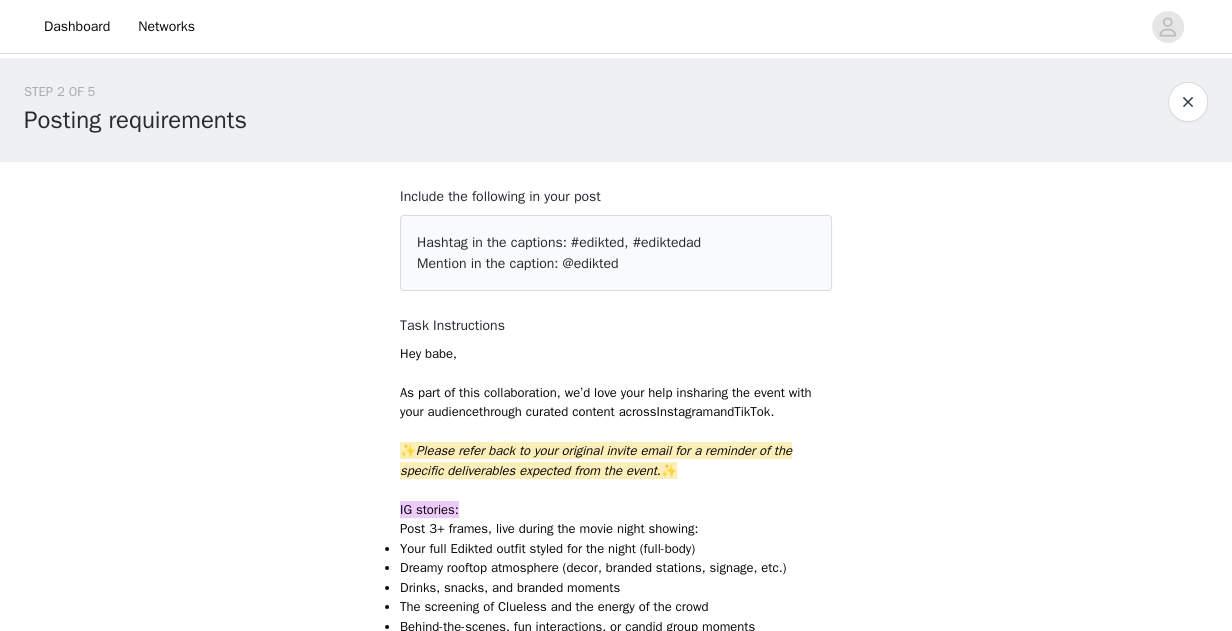 click on "✨  Please refer back to your original invite email for a reminder of the specific deliverables expected from the event.  ✨" at bounding box center [616, 460] 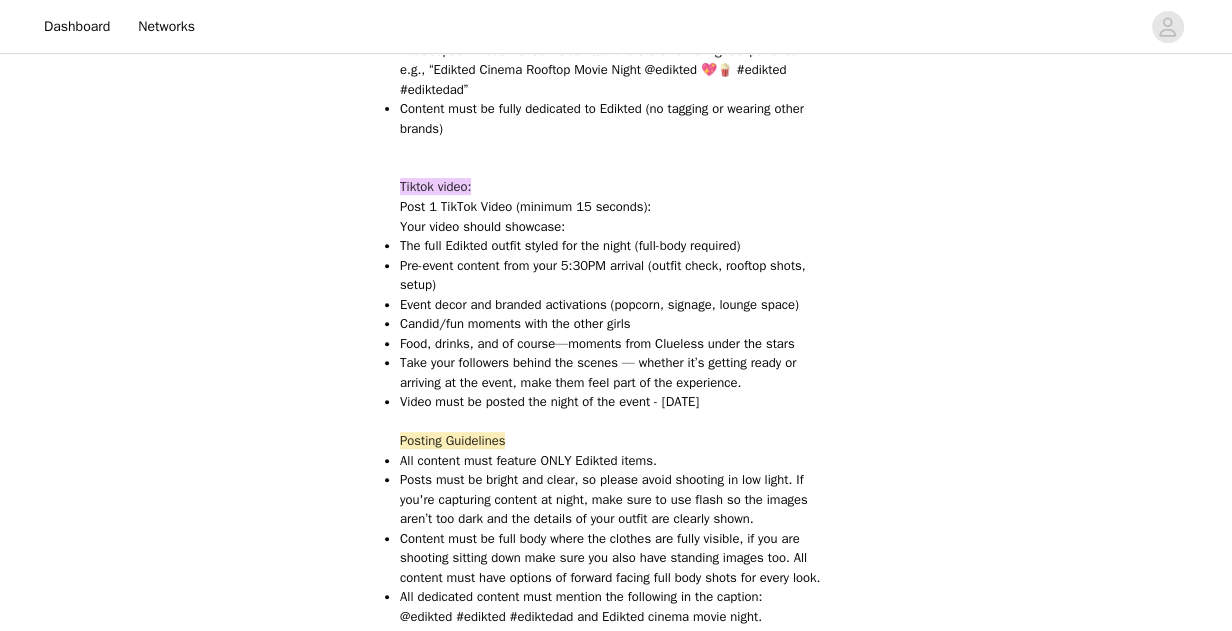 scroll, scrollTop: 727, scrollLeft: 0, axis: vertical 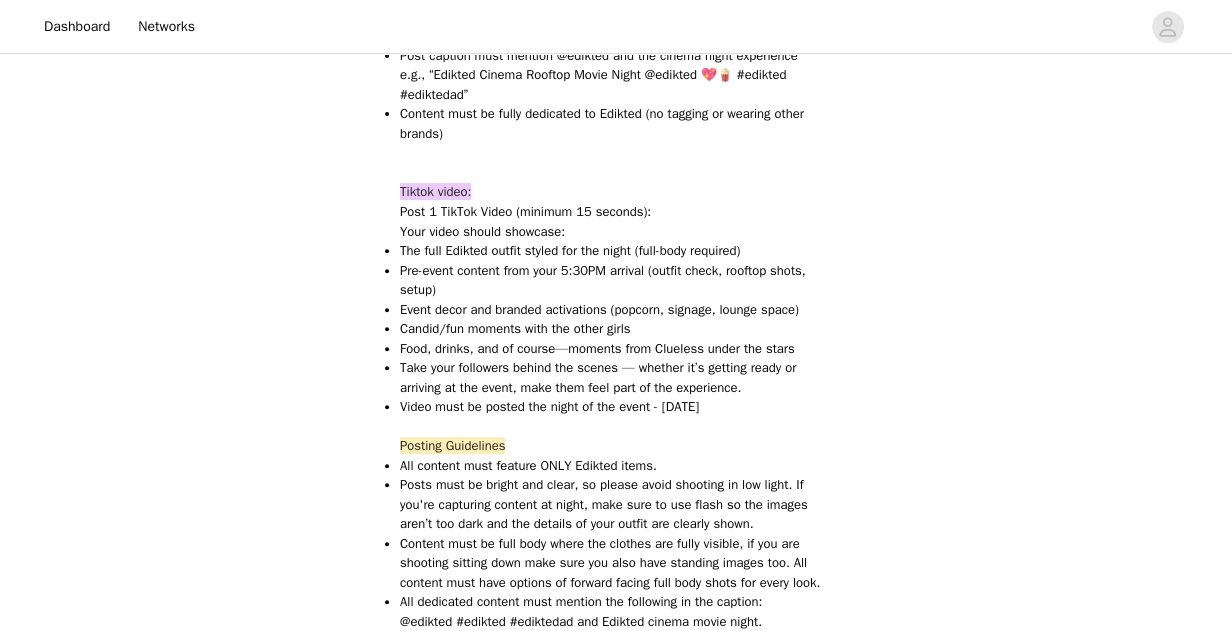 drag, startPoint x: 631, startPoint y: 479, endPoint x: 696, endPoint y: 479, distance: 65 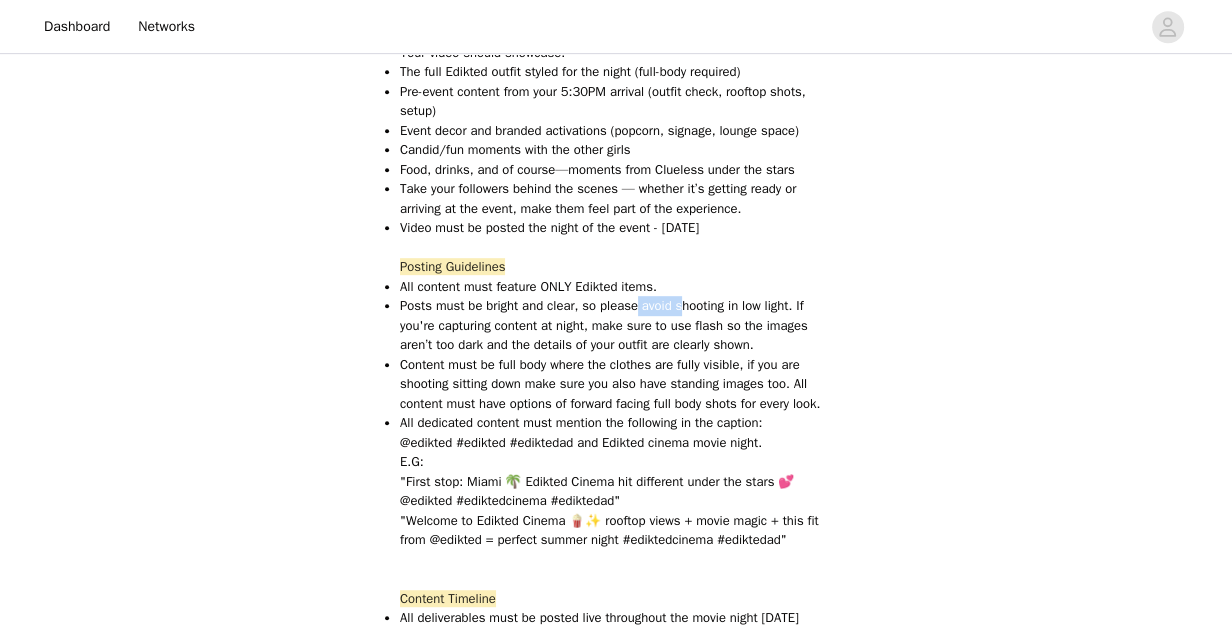 scroll, scrollTop: 909, scrollLeft: 0, axis: vertical 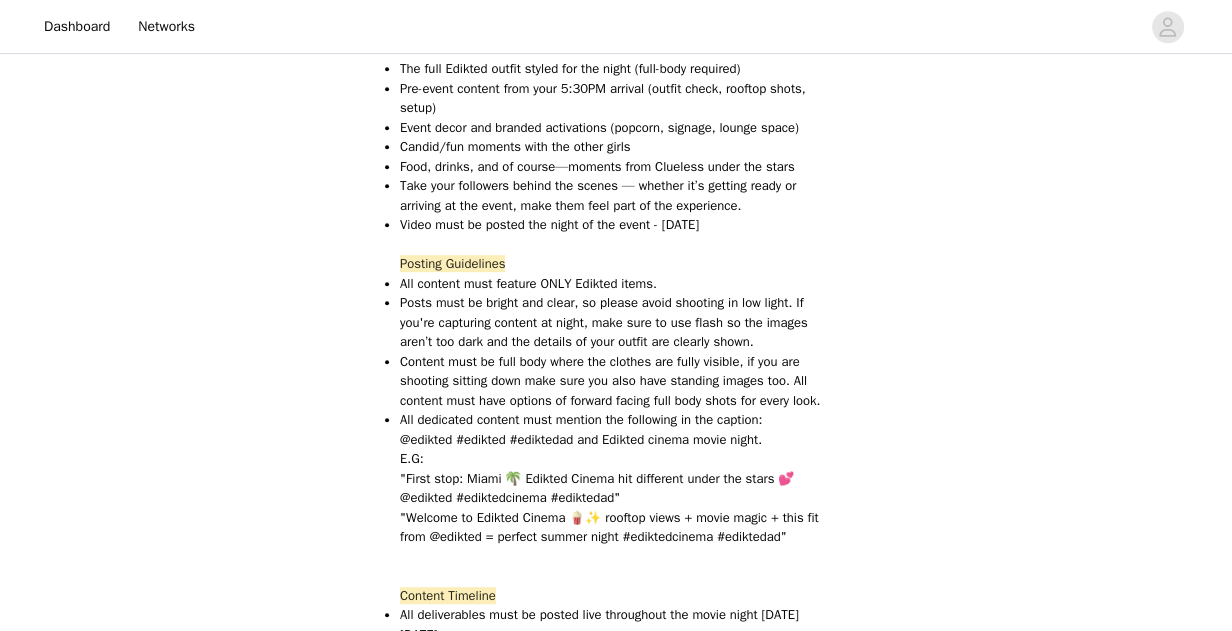 click on "STEP 2 OF 5
Posting requirements
Include the following in your post    Hashtag in the captions:    #edikted, #ediktedad    Mention in the caption:    @edikted       Task Instructions   Hey babe,
As part of this collaboration, we’d love your help in  sharing the event with your audience  through curated content across  Instagram  and  TikTok .
✨  Please refer back to your original invite email for a reminder of the specific deliverables expected from the event.  ✨
IG stories:
Post 3+ frames, live during the movie night showing:
Your full Edikted outfit styled for the night (full-body)
Dreamy rooftop atmosphere (decor, branded stations, signage, etc.)
Drinks, snacks, and branded moments
The screening of Clueless and the energy of the crowd
Behind-the-scenes, fun interactions, or candid group moments
Instagram Feed Post:" at bounding box center [616, 169] 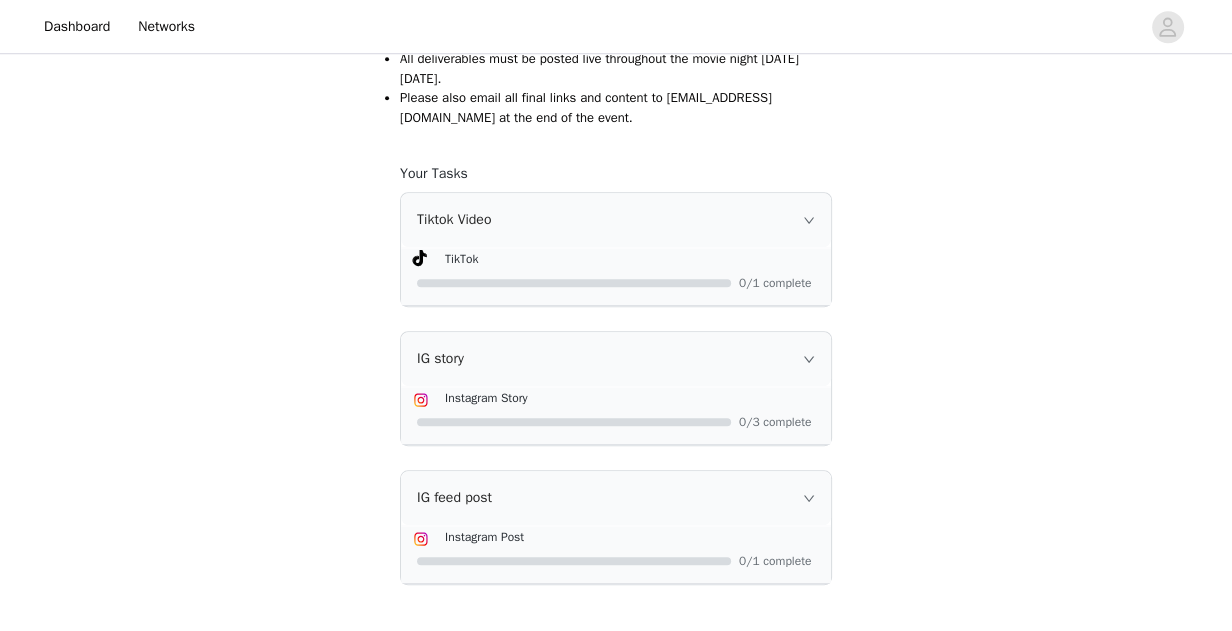 scroll, scrollTop: 1610, scrollLeft: 0, axis: vertical 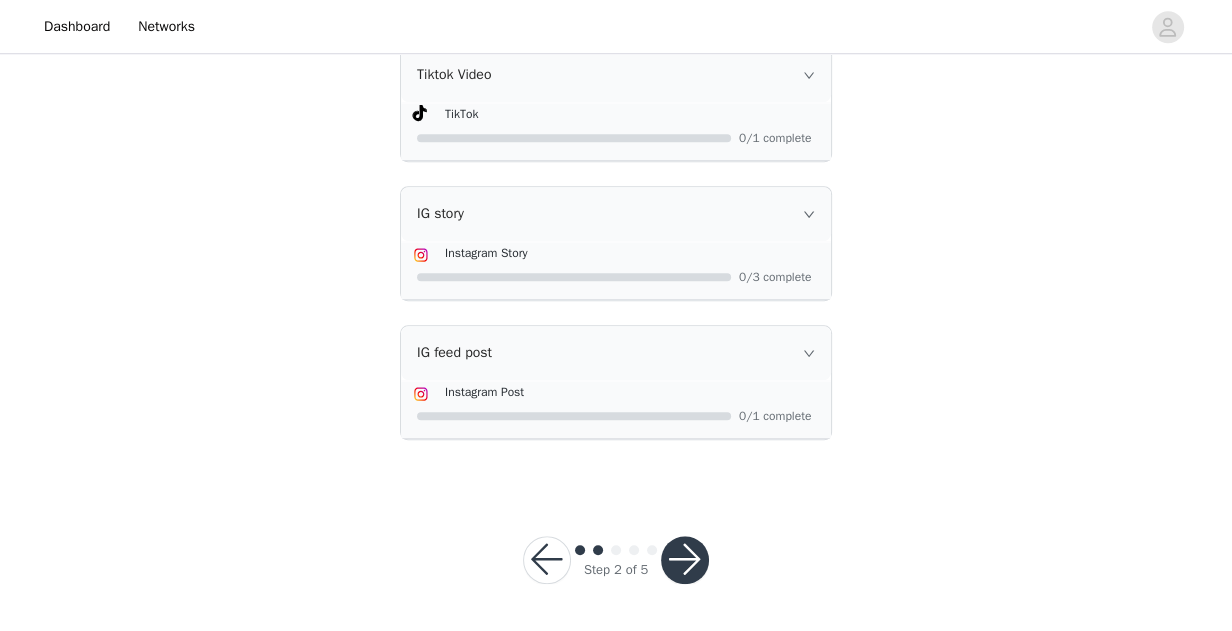 click at bounding box center (685, 560) 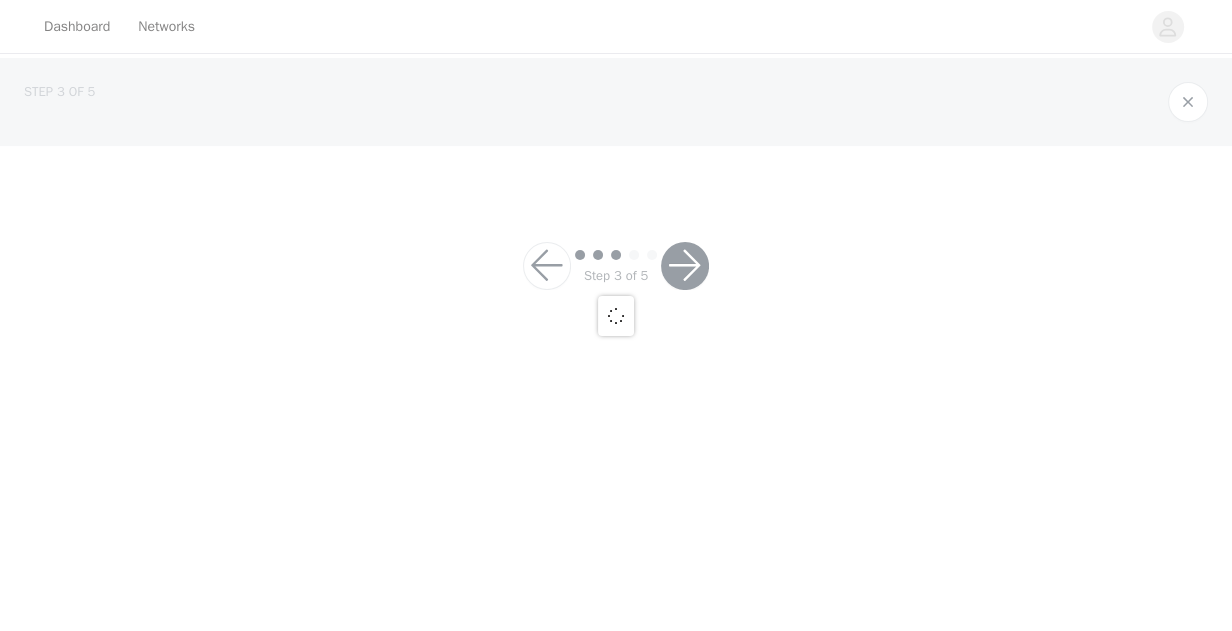scroll, scrollTop: 0, scrollLeft: 0, axis: both 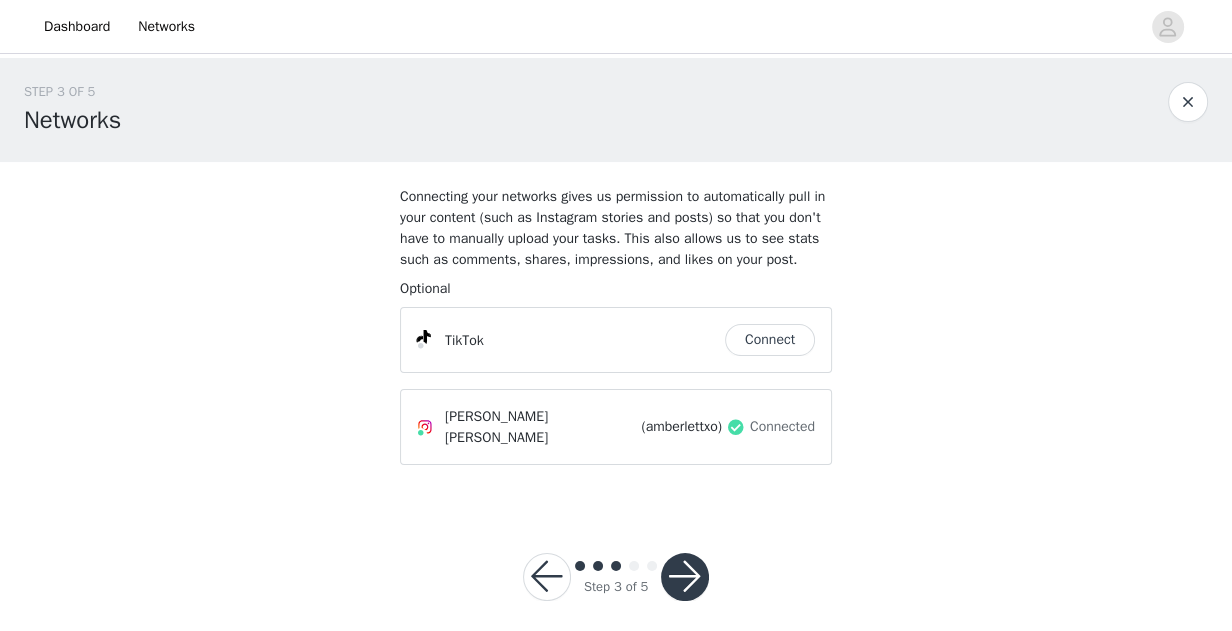 click at bounding box center (547, 577) 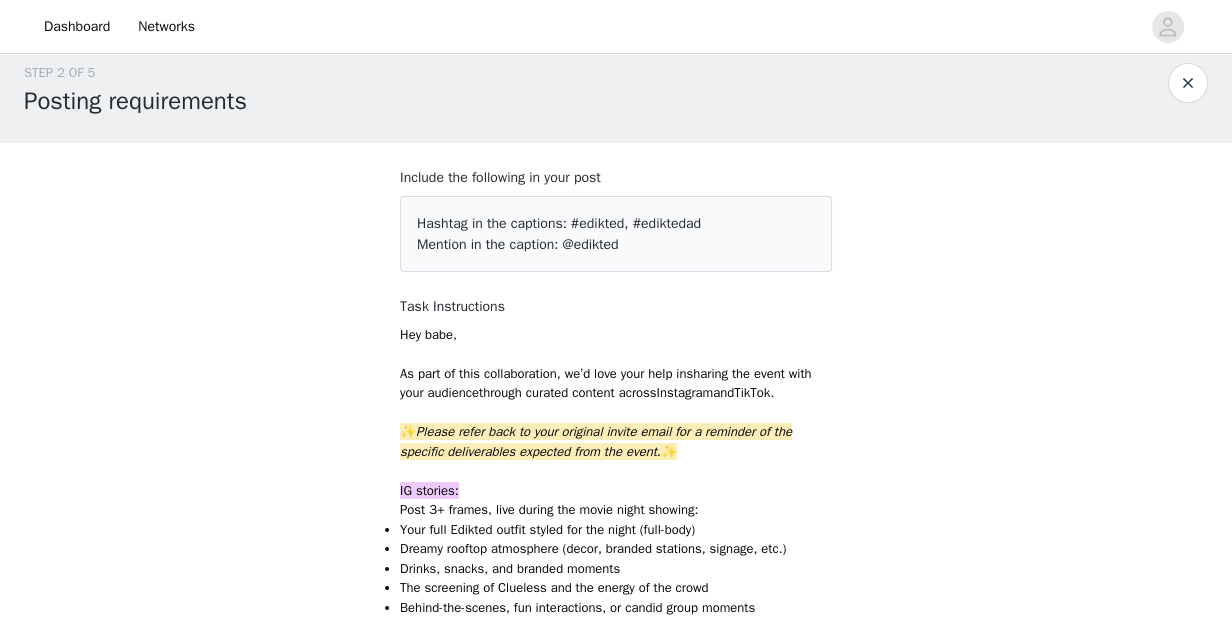 scroll, scrollTop: 0, scrollLeft: 0, axis: both 